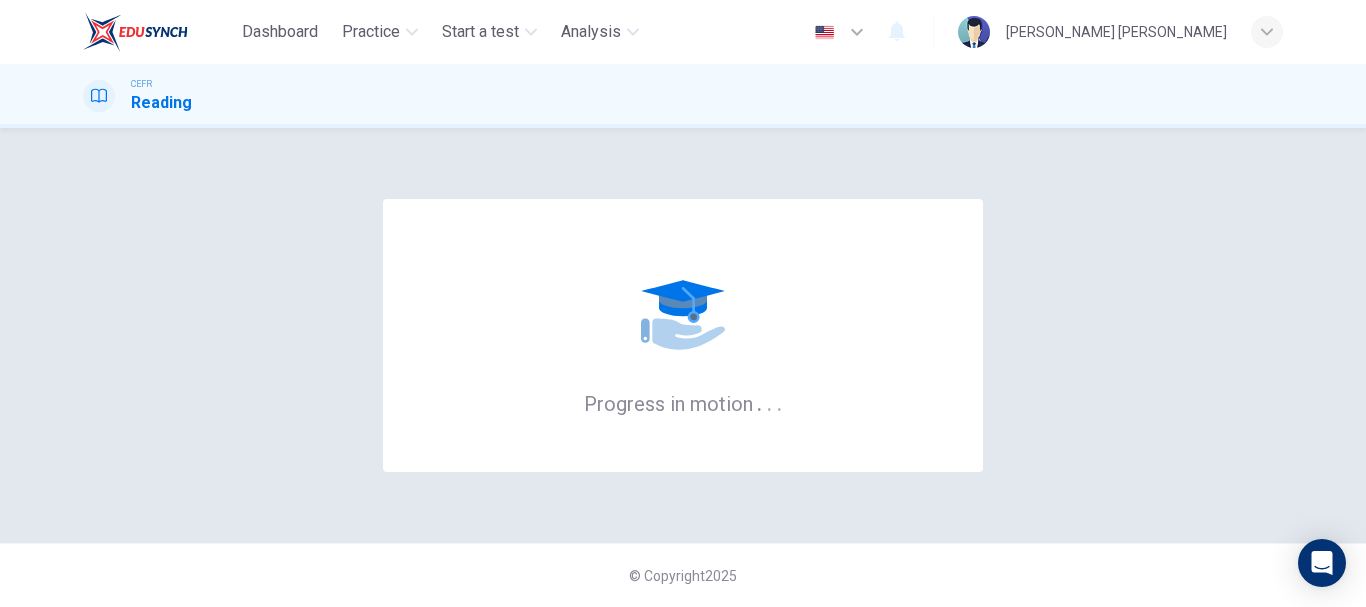 scroll, scrollTop: 0, scrollLeft: 0, axis: both 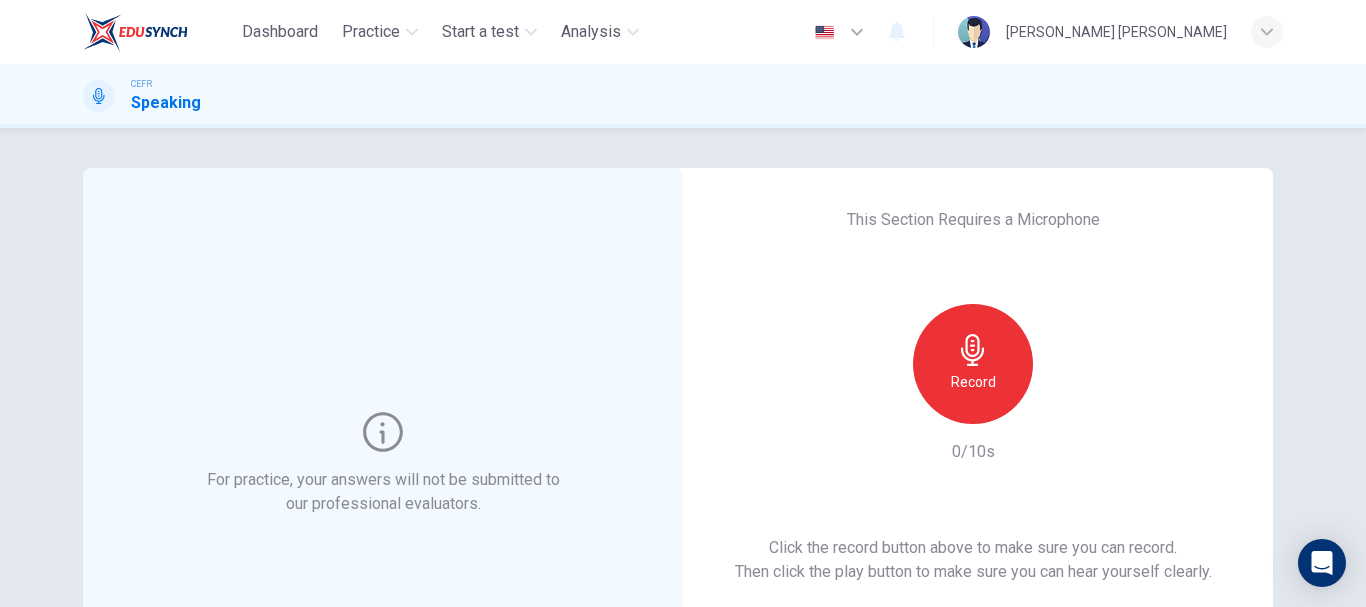 drag, startPoint x: 1353, startPoint y: 193, endPoint x: 1365, endPoint y: 300, distance: 107.67079 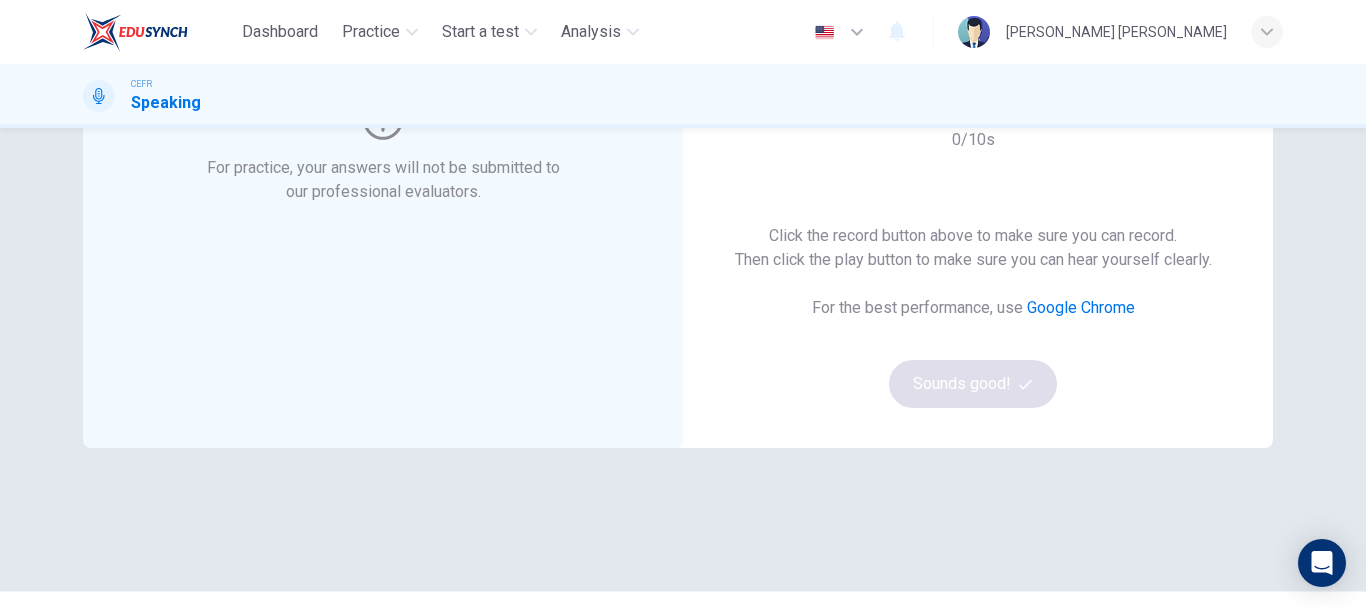 scroll, scrollTop: 0, scrollLeft: 0, axis: both 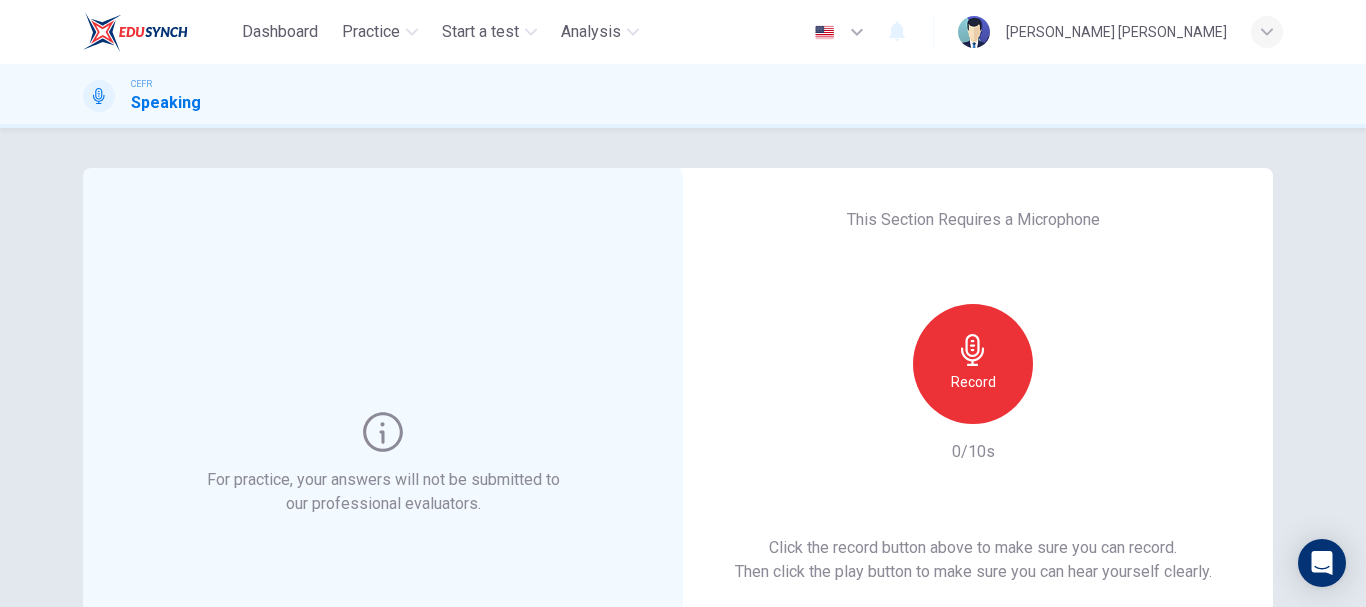 click on "For practice, your answers will not be submitted to our professional evaluators. This Section Requires a Microphone Record 0/10s Click the record button above to make sure you can record.     Then click the play button to make sure you can hear yourself clearly. For the best performance, use   Google Chrome Sounds good! © Copyright  2025" at bounding box center [683, 367] 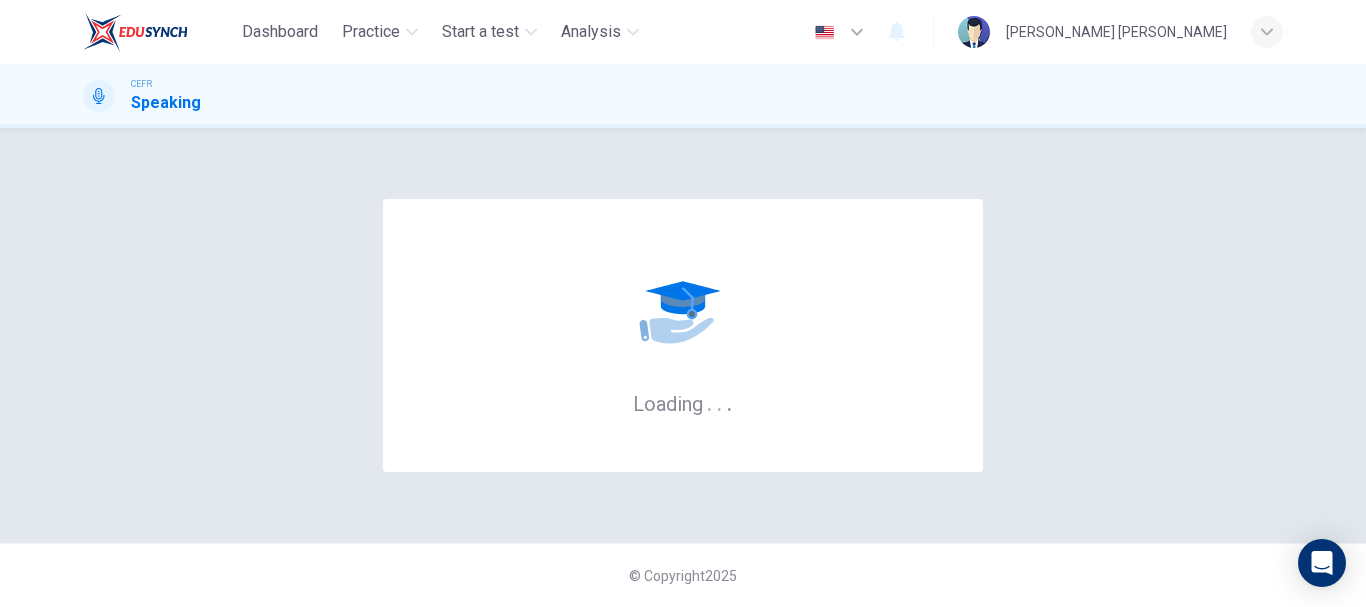 scroll, scrollTop: 0, scrollLeft: 0, axis: both 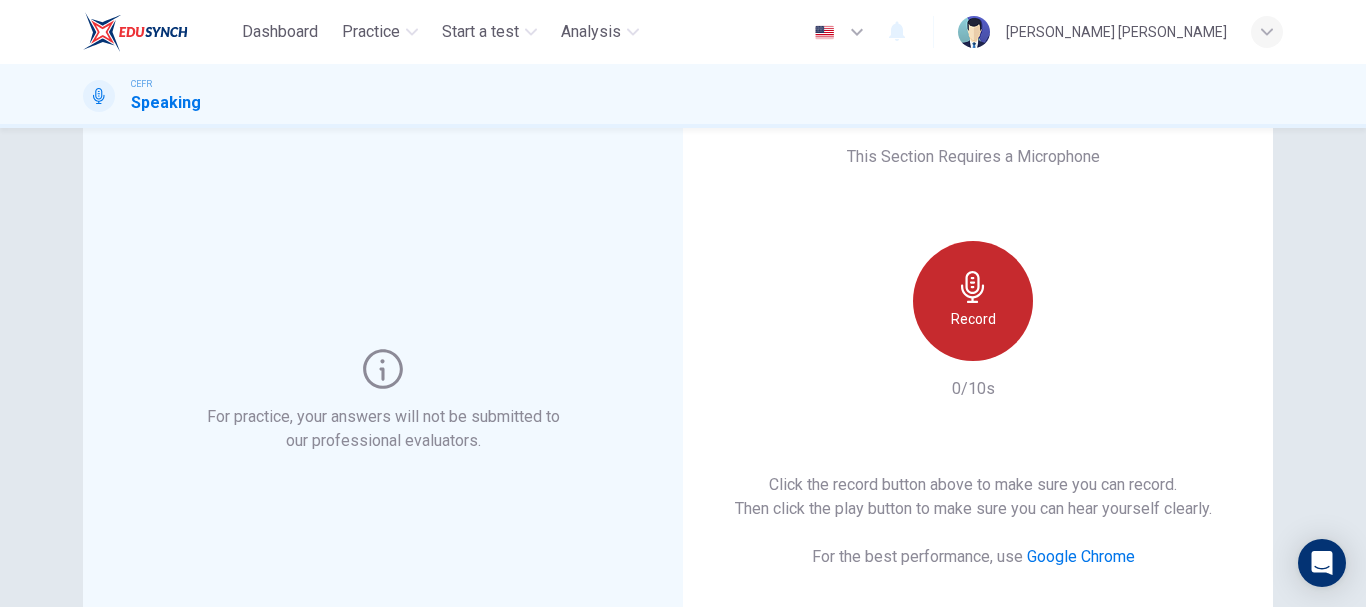 click on "Record" at bounding box center [973, 301] 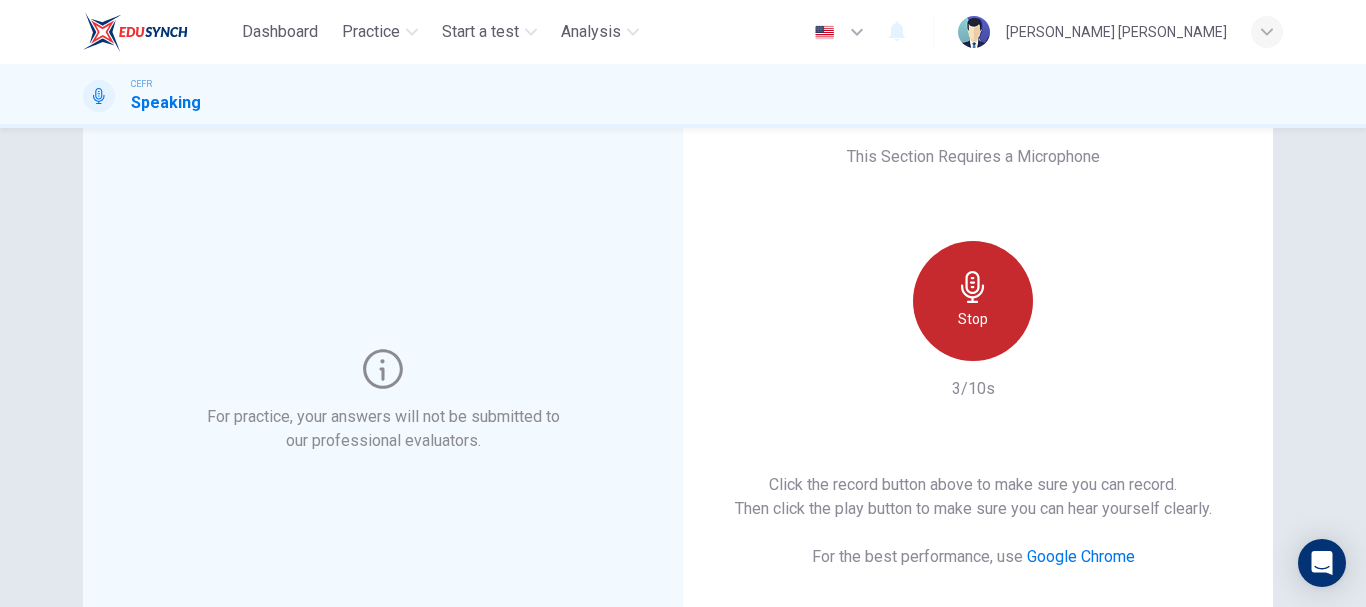 click on "Stop" at bounding box center (973, 301) 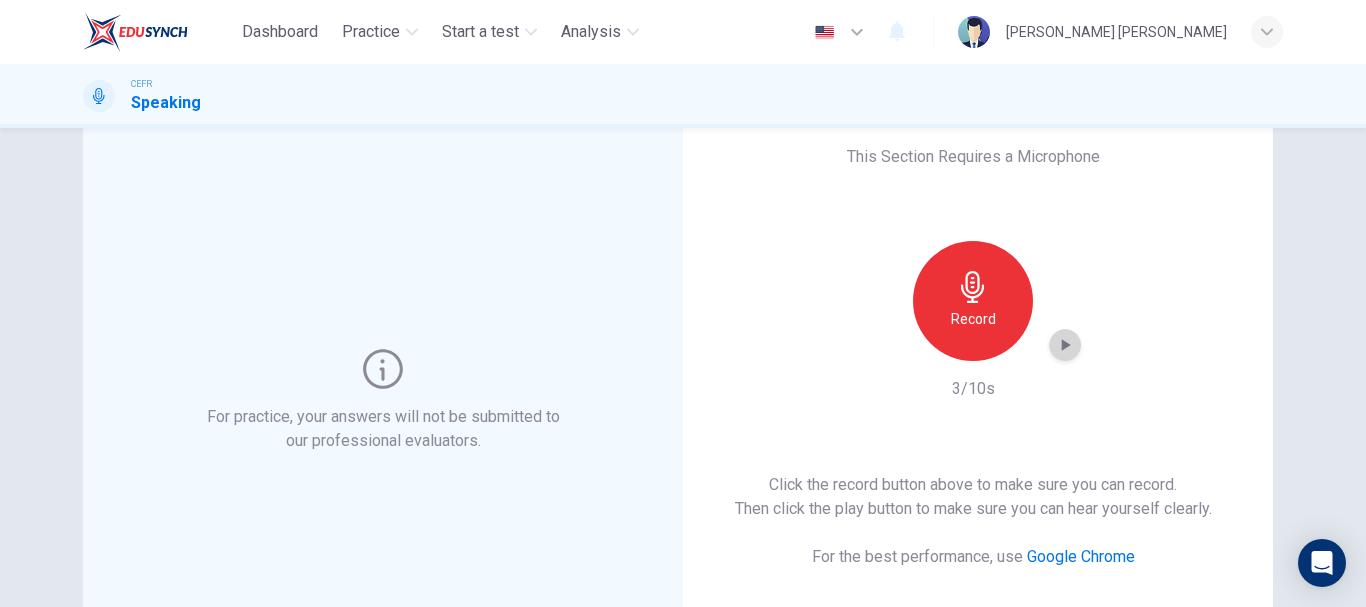 click 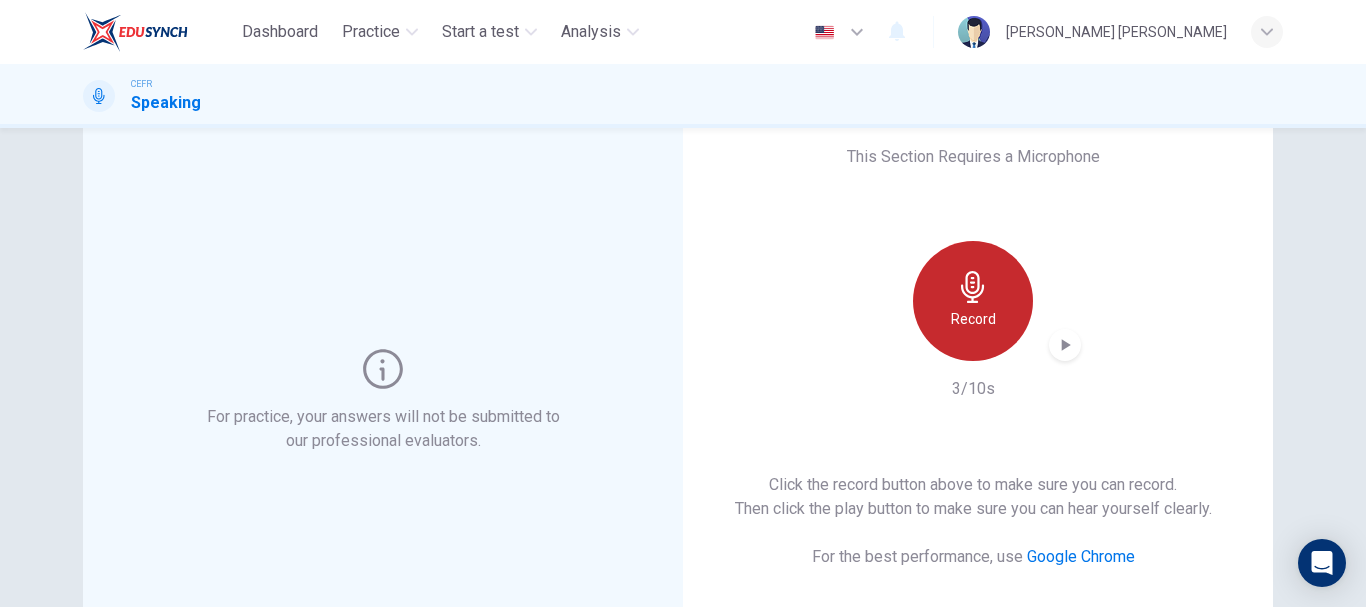 click on "Record" at bounding box center (973, 301) 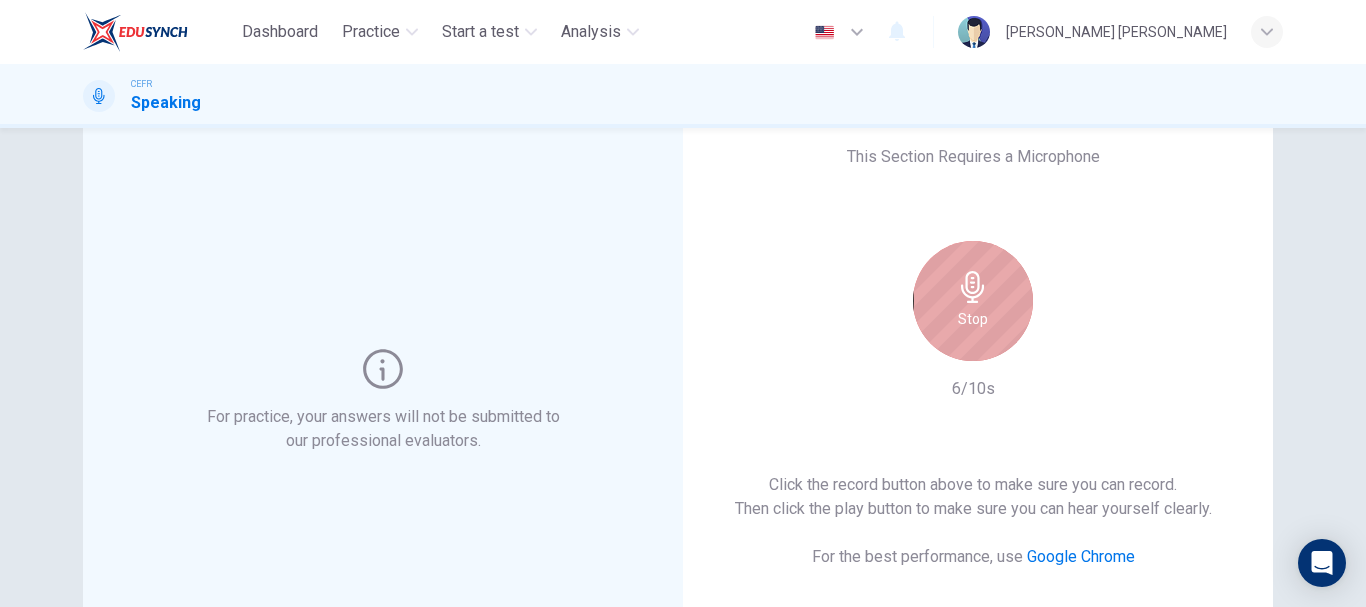 click on "Stop" at bounding box center [973, 301] 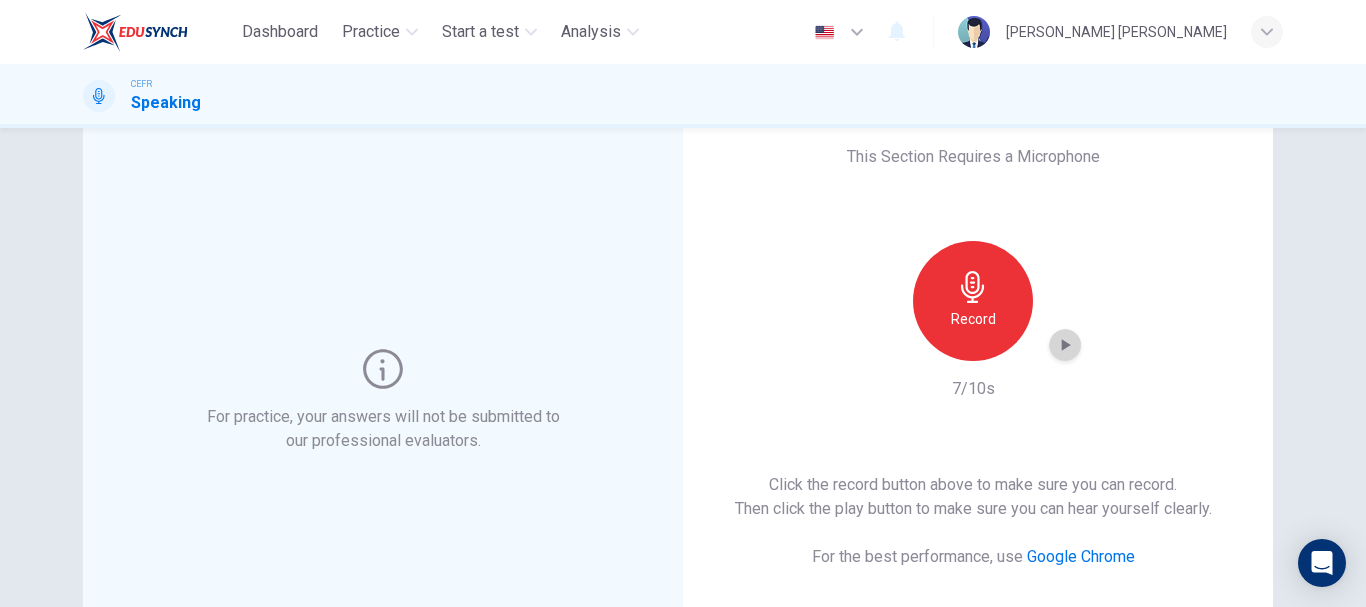 click at bounding box center (1065, 345) 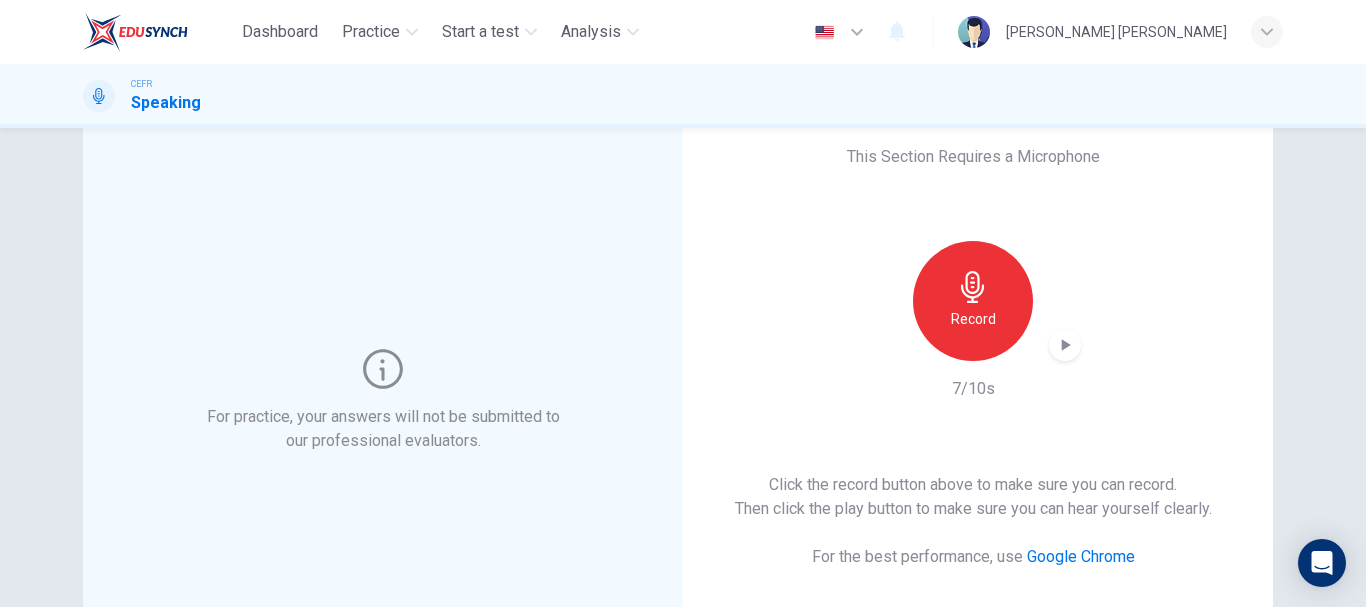 click on "Record" at bounding box center (973, 301) 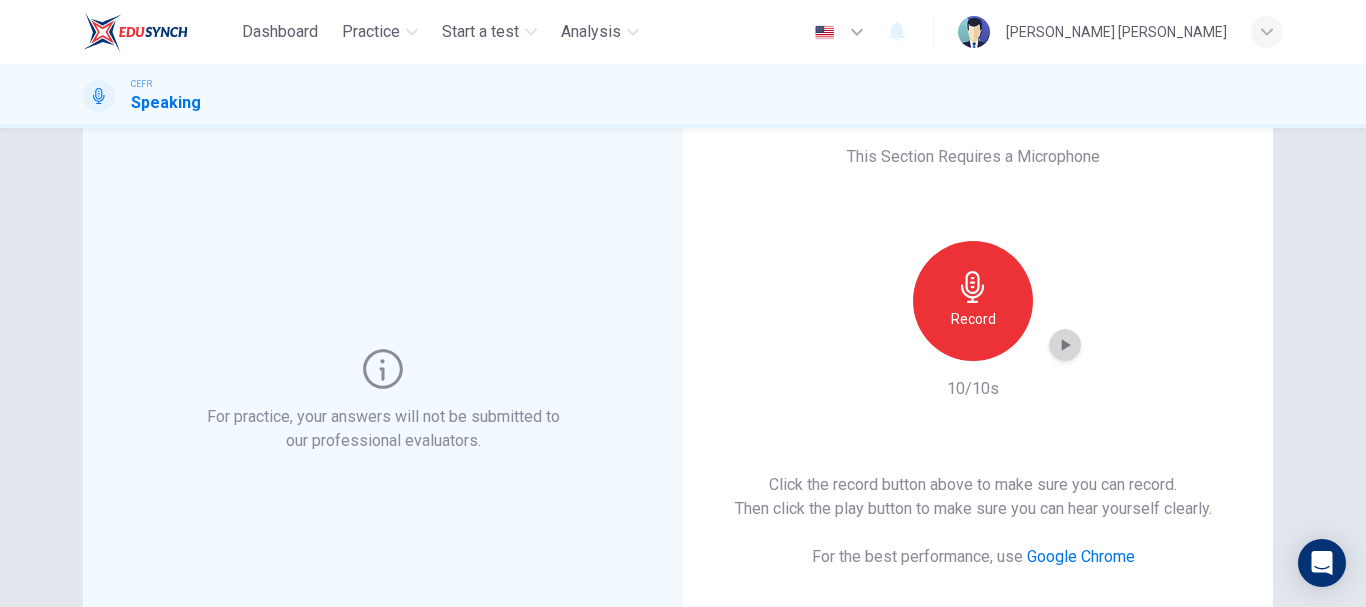 click at bounding box center [1065, 345] 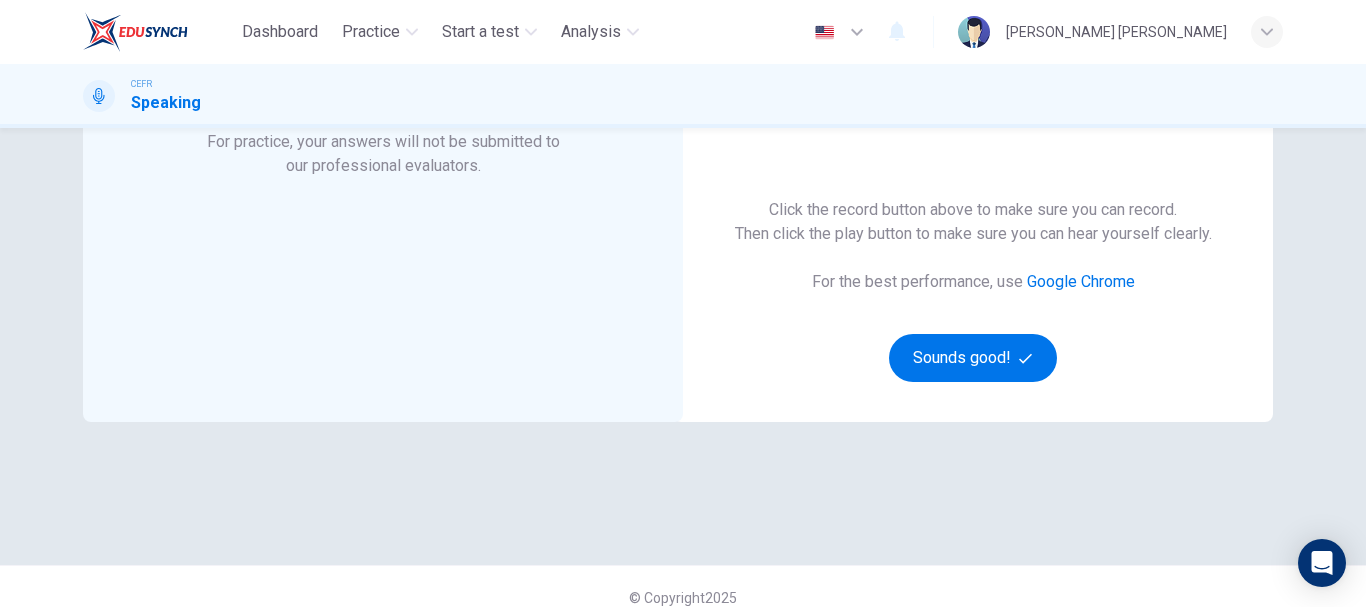 scroll, scrollTop: 343, scrollLeft: 0, axis: vertical 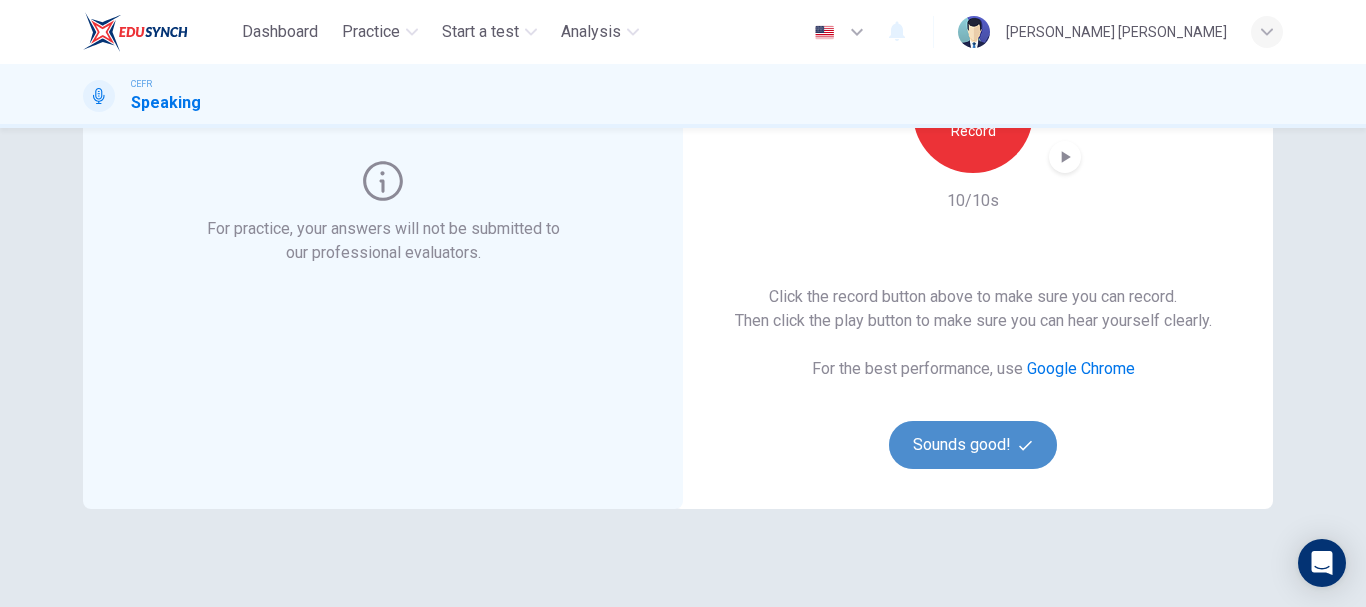 click on "Sounds good!" at bounding box center [973, 445] 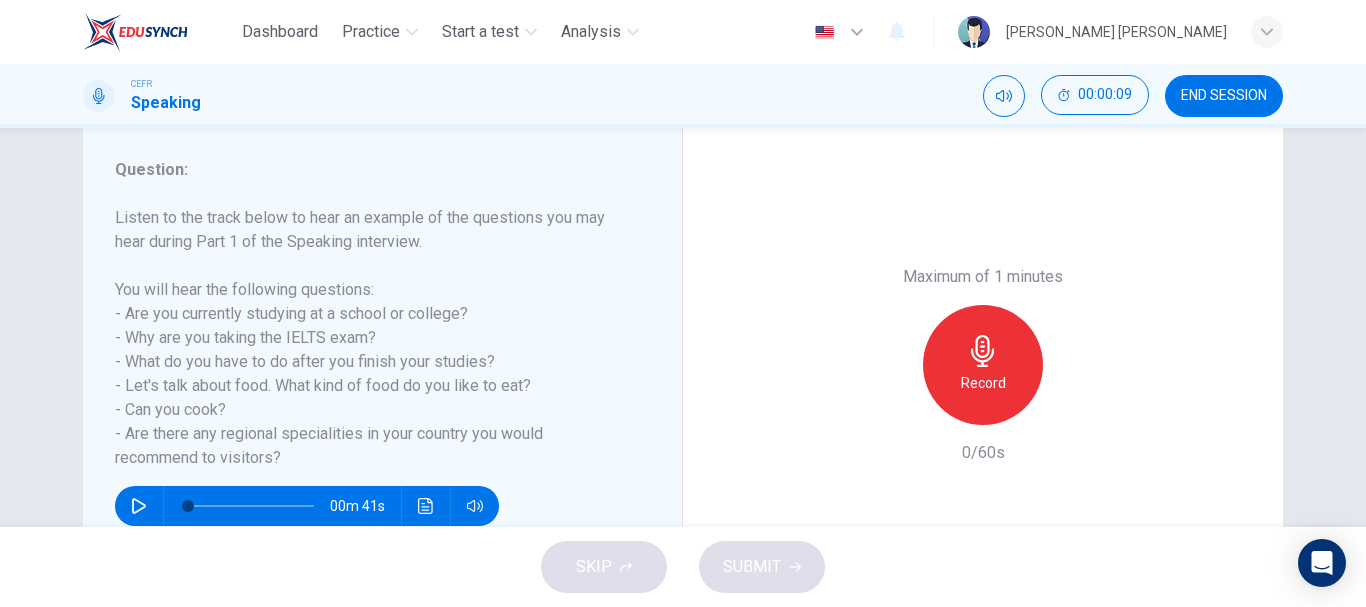 click on "Question   1 Question Type :   Part 1 - Introduction and Interview Directions :   During Part 1 of the Speaking interview, the examiner asks you very general questions to give you the chance to talk about yourself. Maximum of 1 minutes Record 0/60s Question : Listen to the track below to hear an example of the questions you may hear during Part 1 of the Speaking interview.  You will hear the following questions:
- Are you currently studying at a school or college?
- Why are you taking the IELTS exam?
- What do you have to do after you finish your studies?
- Let's talk about food. What kind of food do you like to eat?
- Can you cook?
- Are there any regional specialities in your country you would recommend to visitors? 00m 41s Maximum of 1 minutes Record 0/60s" at bounding box center (683, 264) 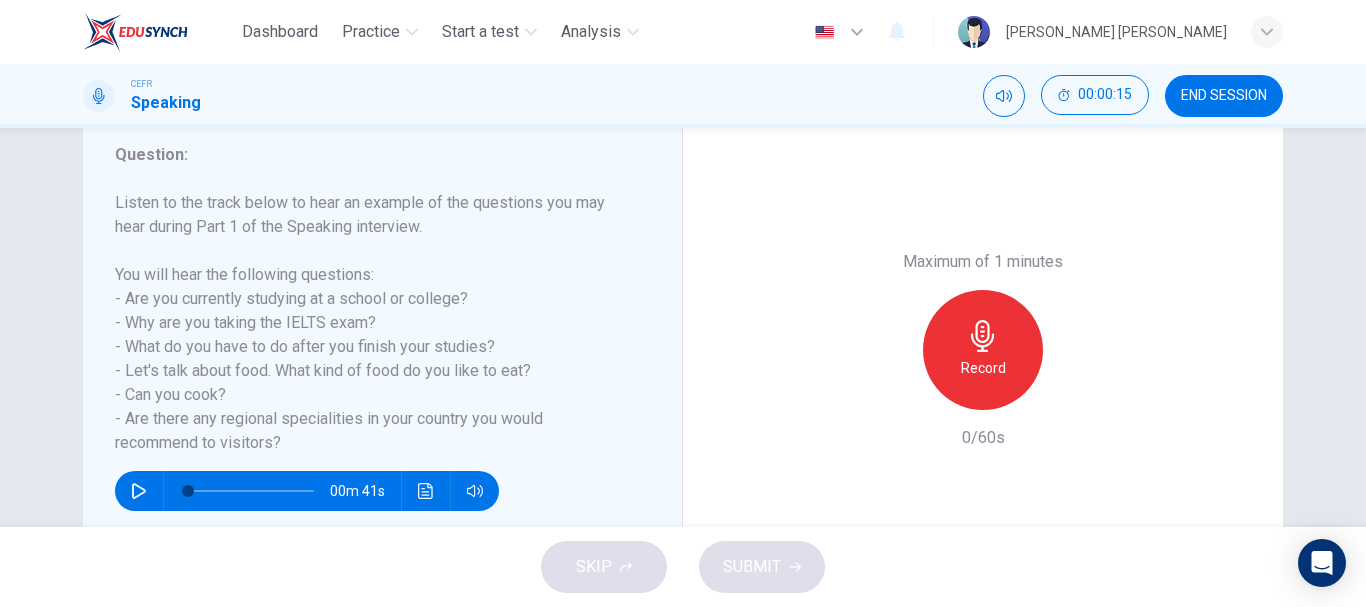scroll, scrollTop: 282, scrollLeft: 0, axis: vertical 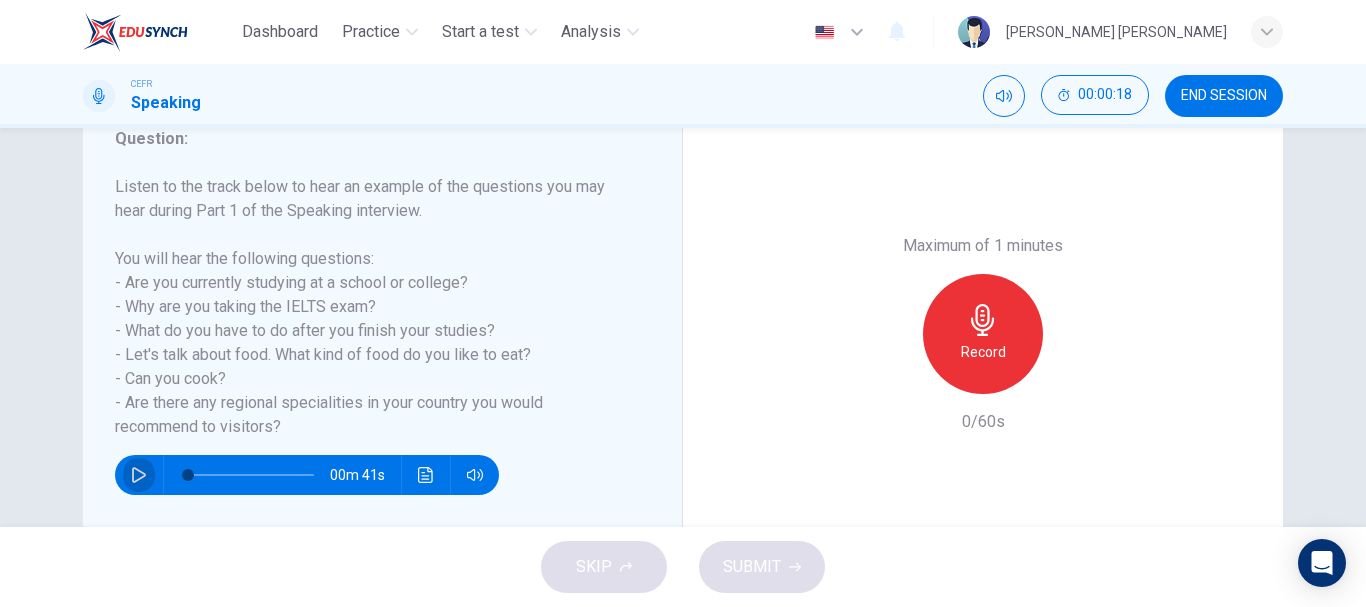 click at bounding box center (139, 475) 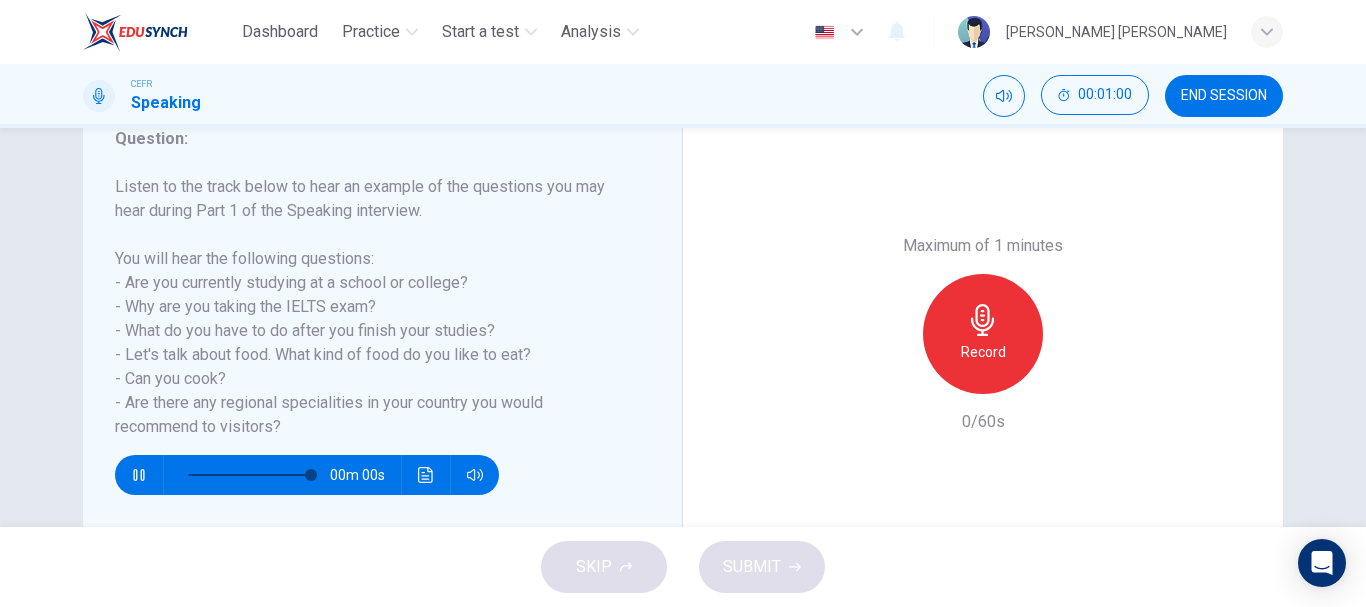 type on "0" 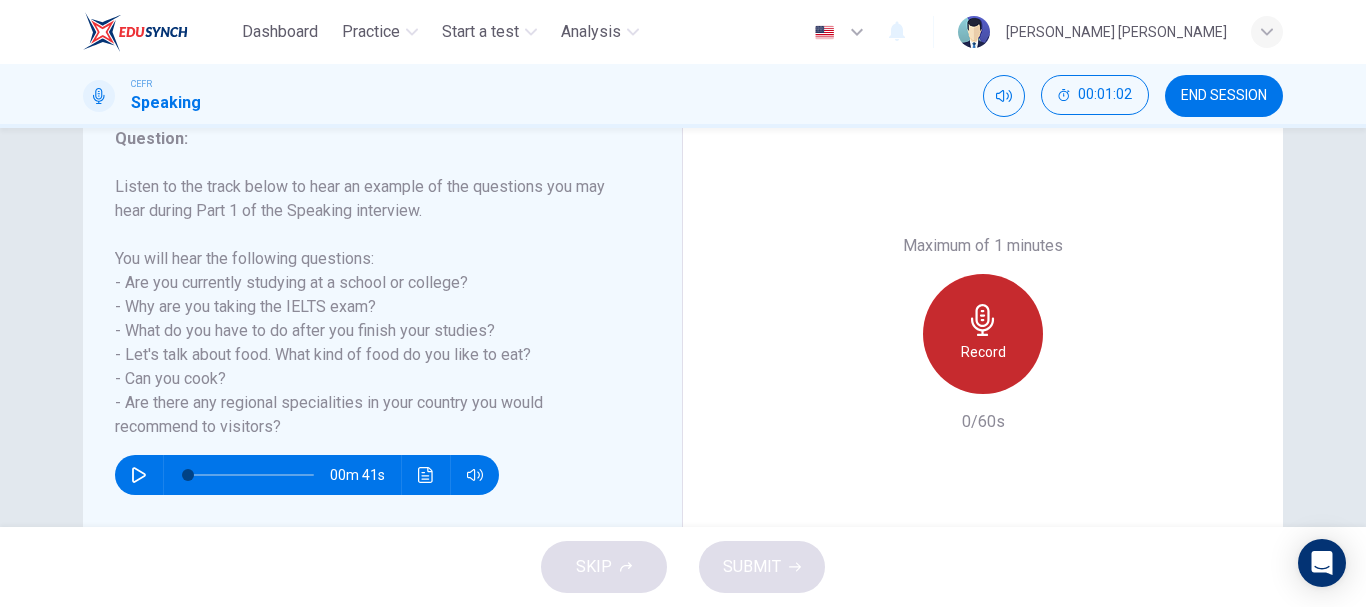 click on "Record" at bounding box center (983, 334) 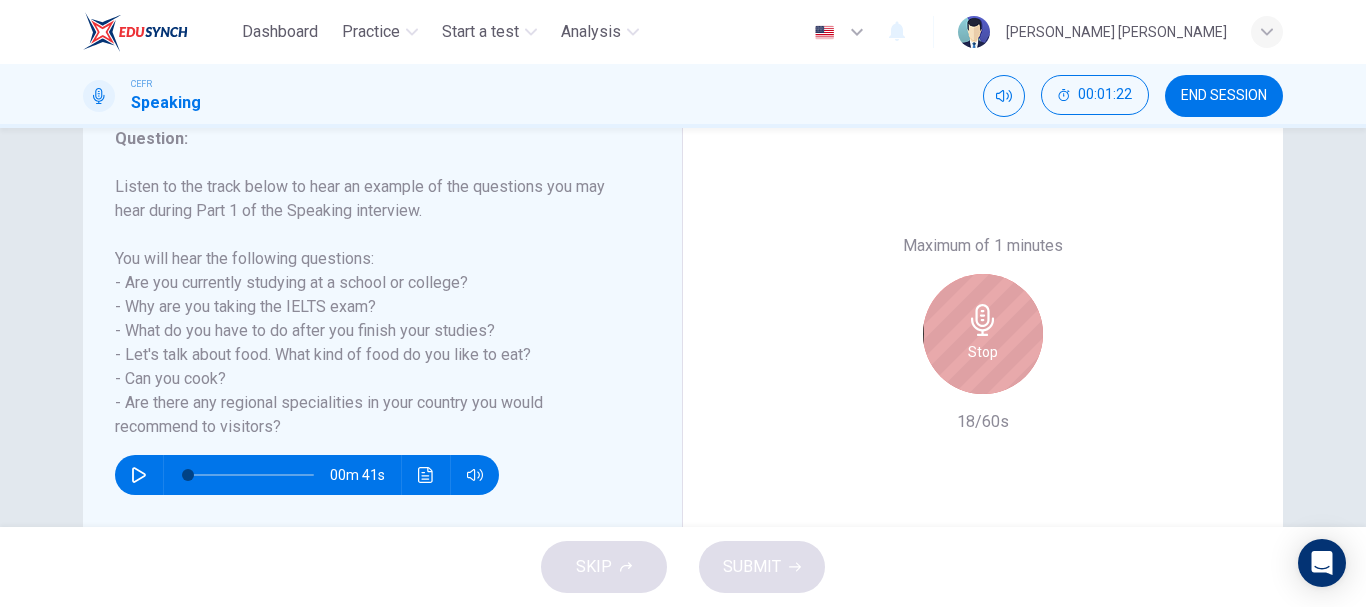 click on "Stop" at bounding box center (983, 334) 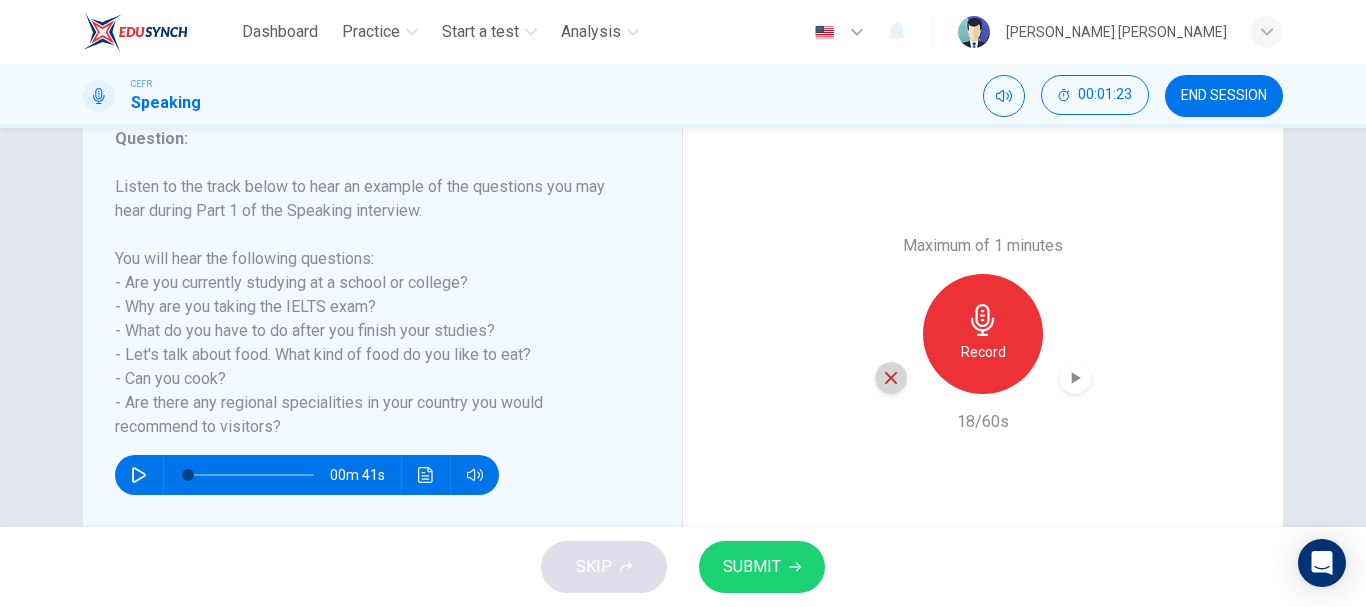 click at bounding box center (891, 378) 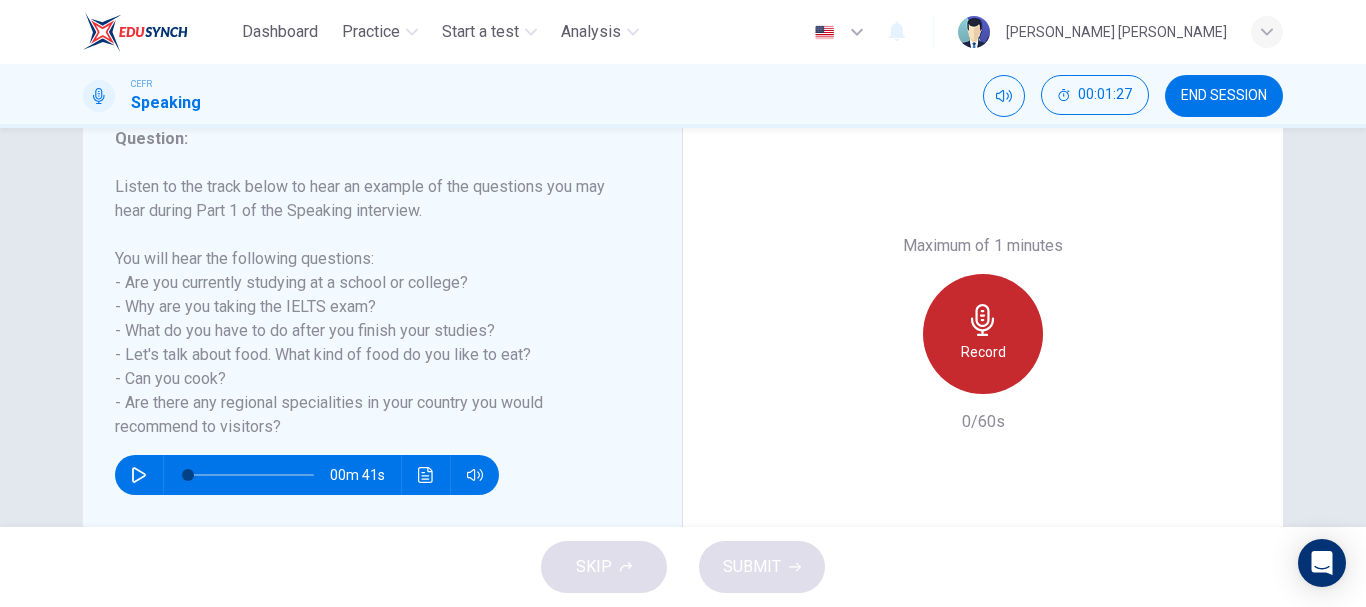click on "Record" at bounding box center [983, 352] 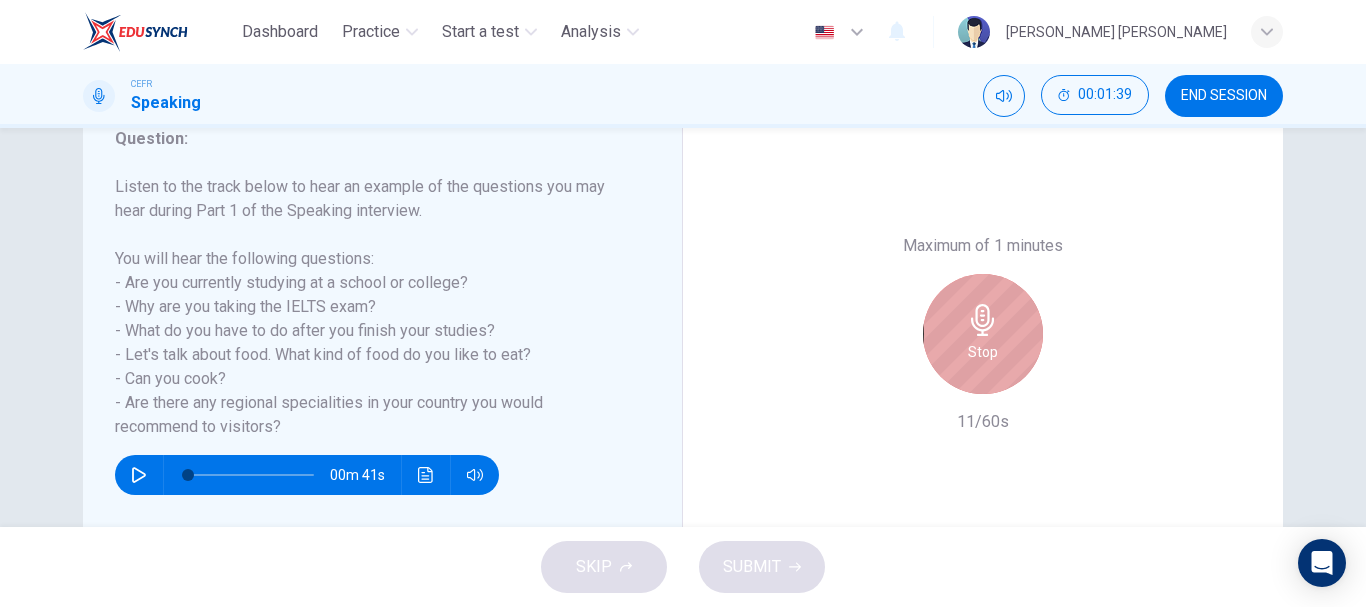click on "Stop" at bounding box center (983, 352) 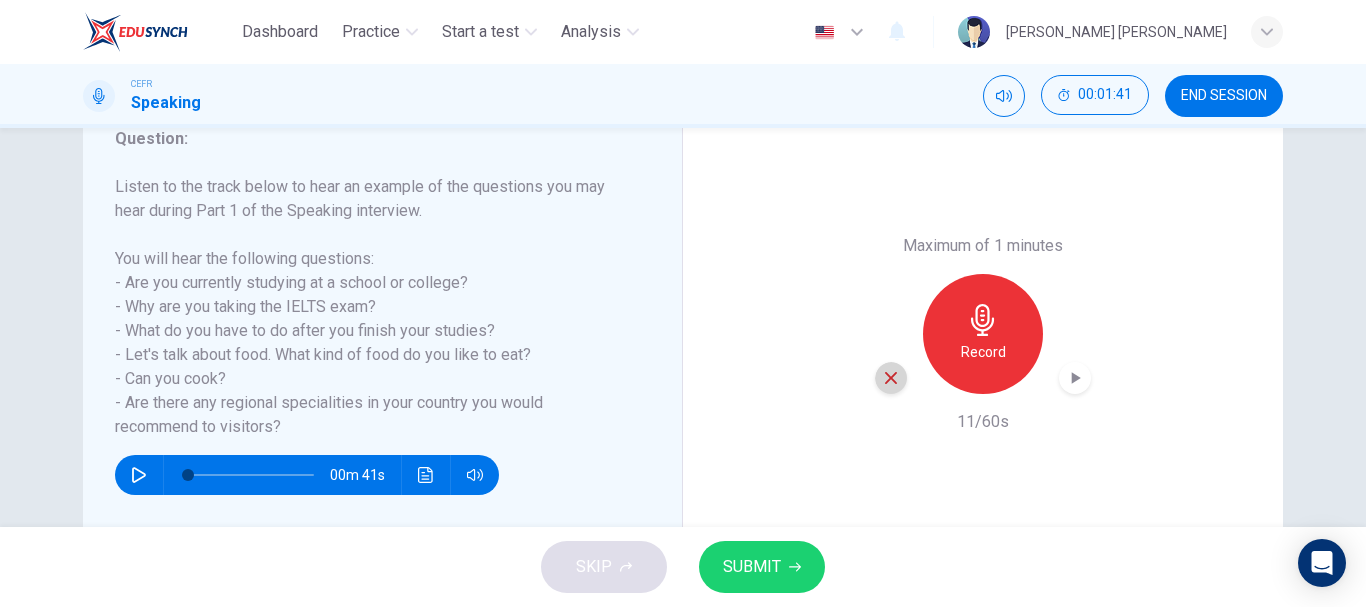 click at bounding box center [891, 378] 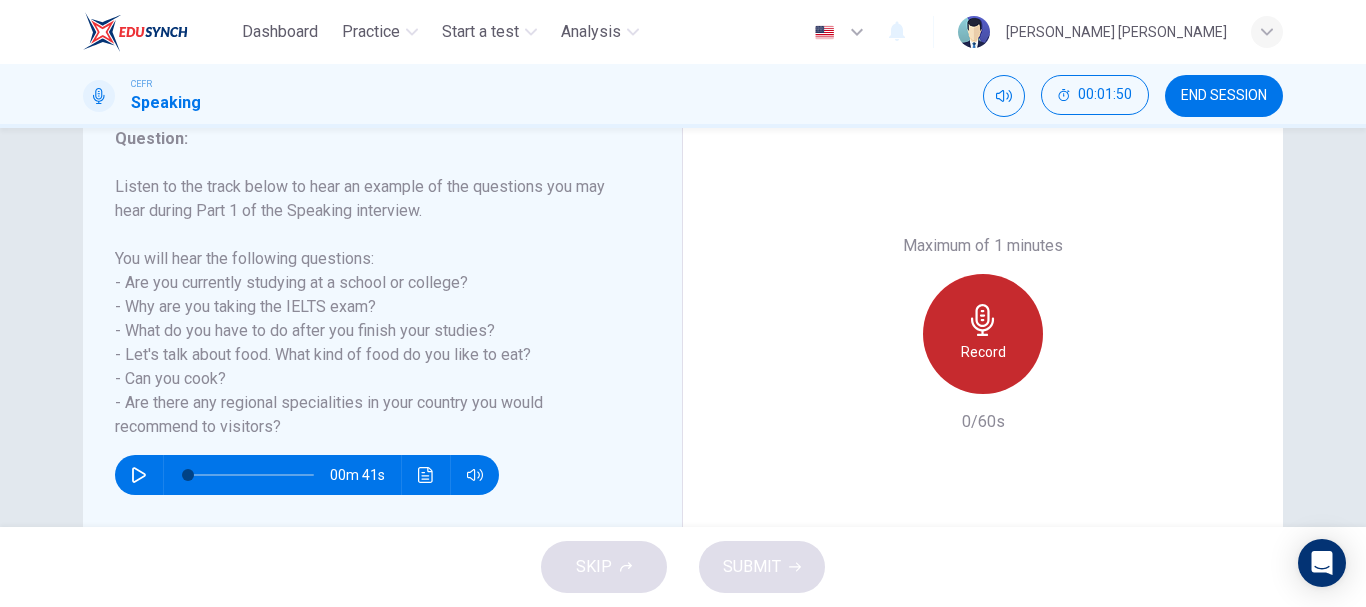 click on "Record" at bounding box center [983, 334] 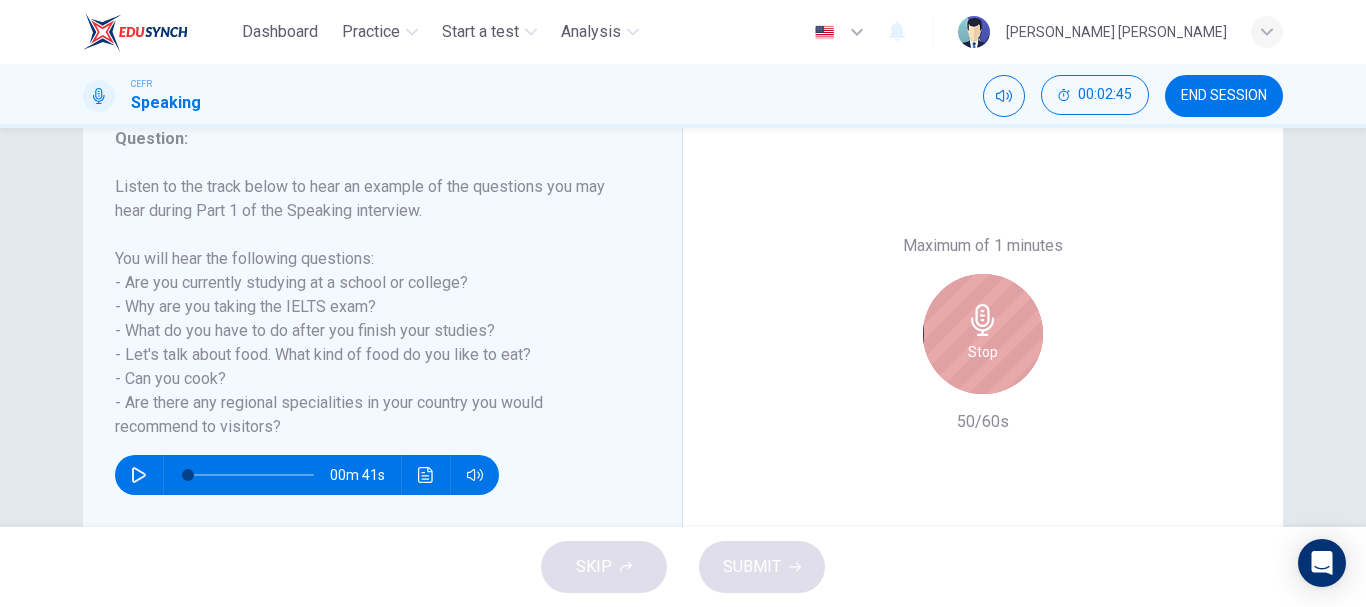 click on "Stop" at bounding box center (983, 334) 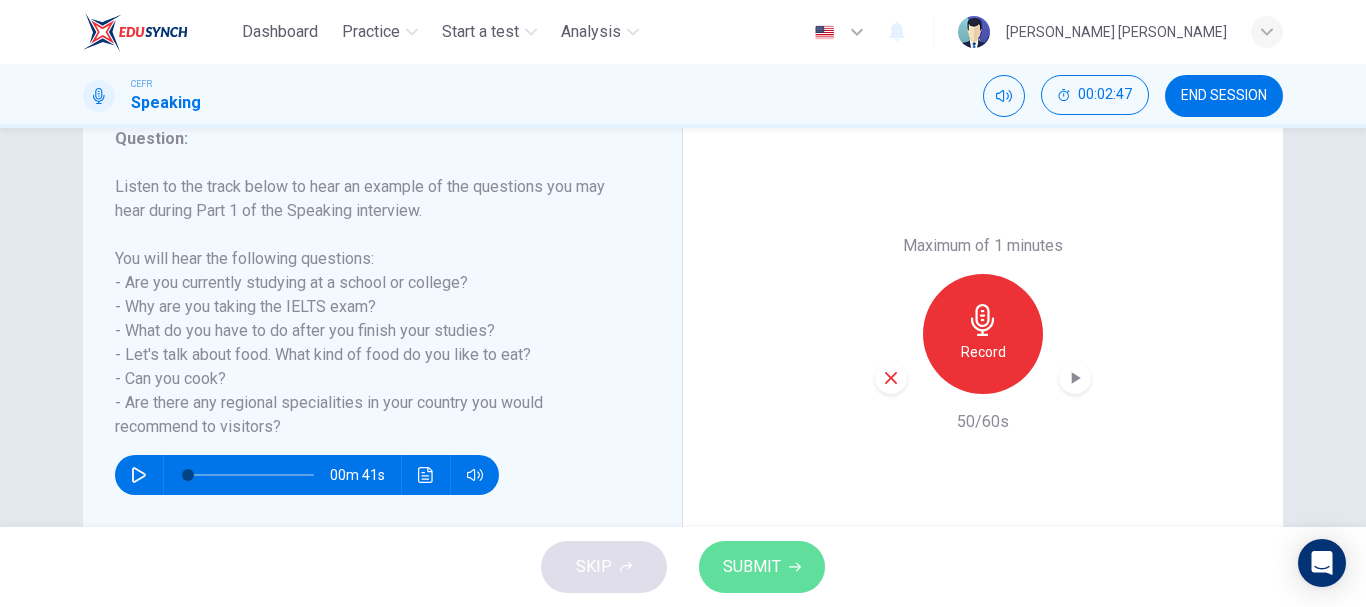click on "SUBMIT" at bounding box center (762, 567) 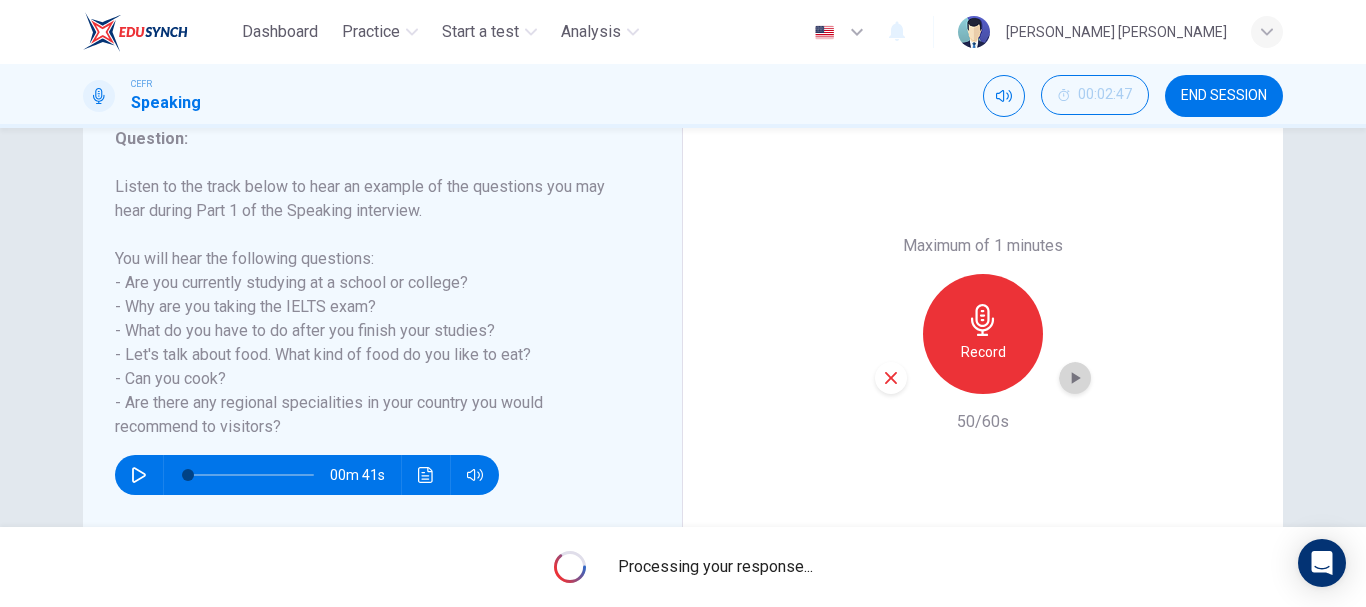 click 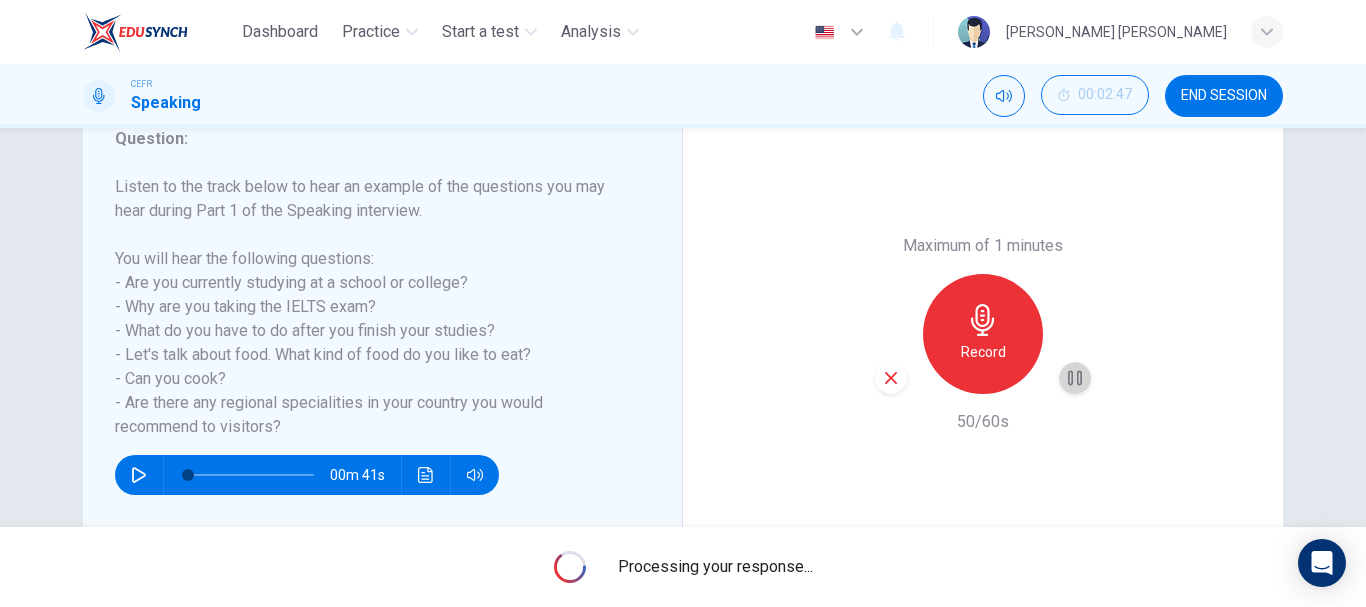 click 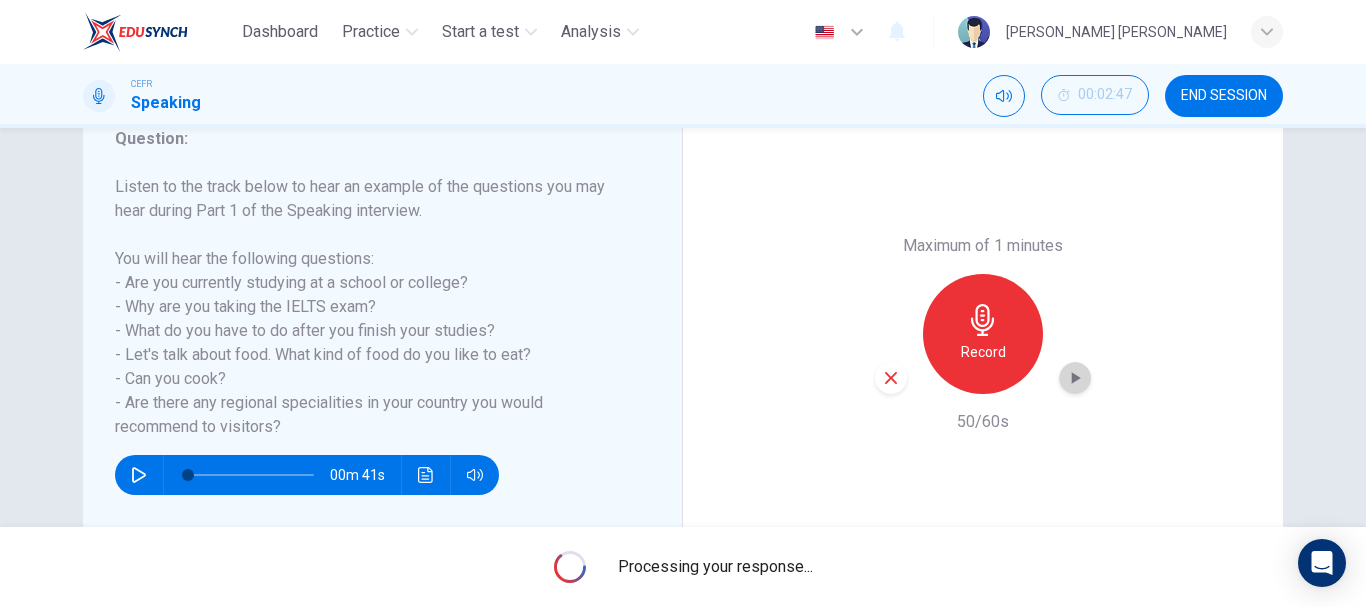 click 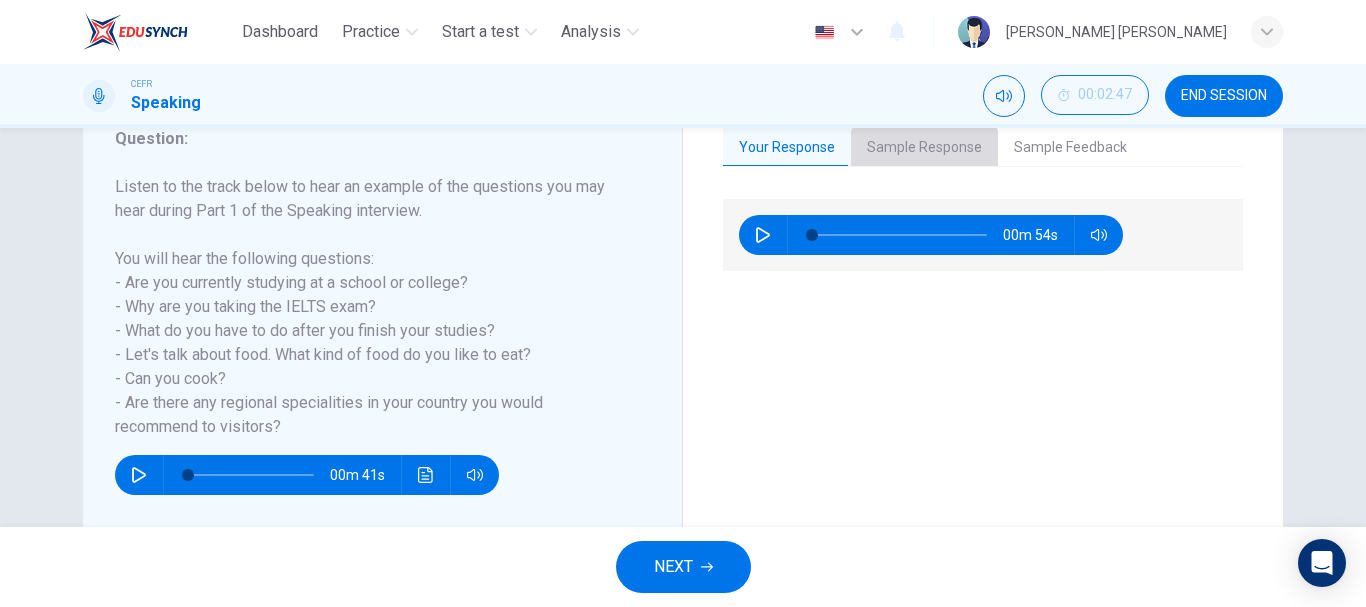 click on "Sample Response" at bounding box center (924, 148) 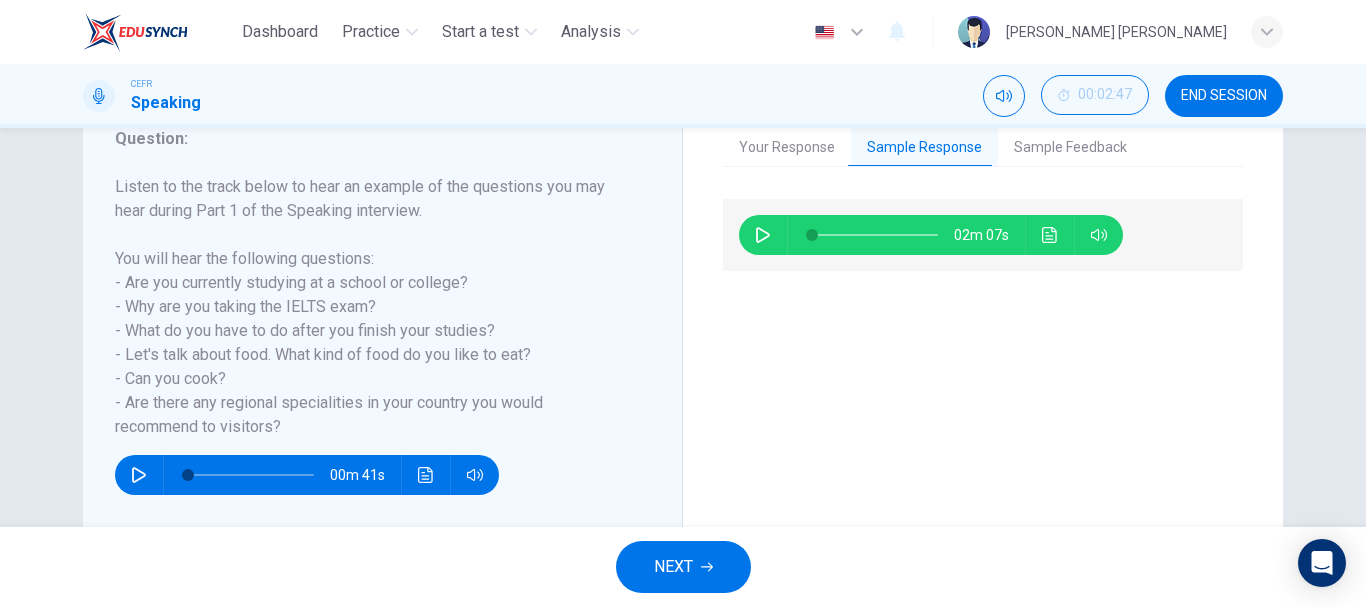 drag, startPoint x: 734, startPoint y: 245, endPoint x: 747, endPoint y: 245, distance: 13 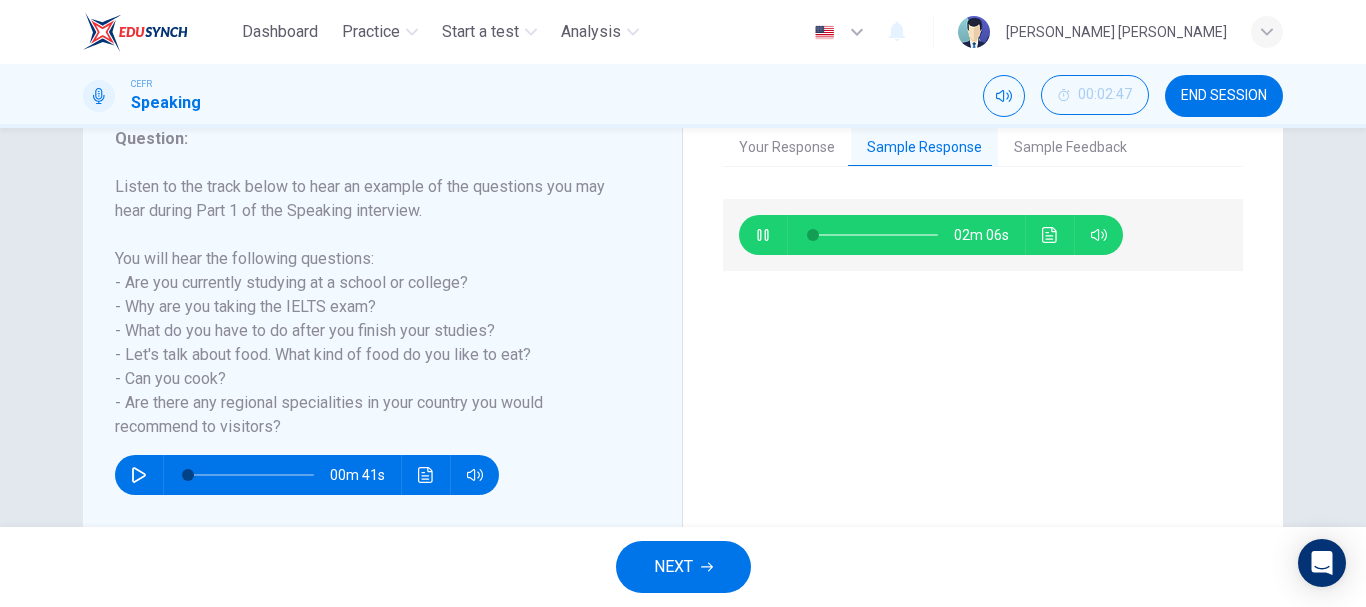 type on "2" 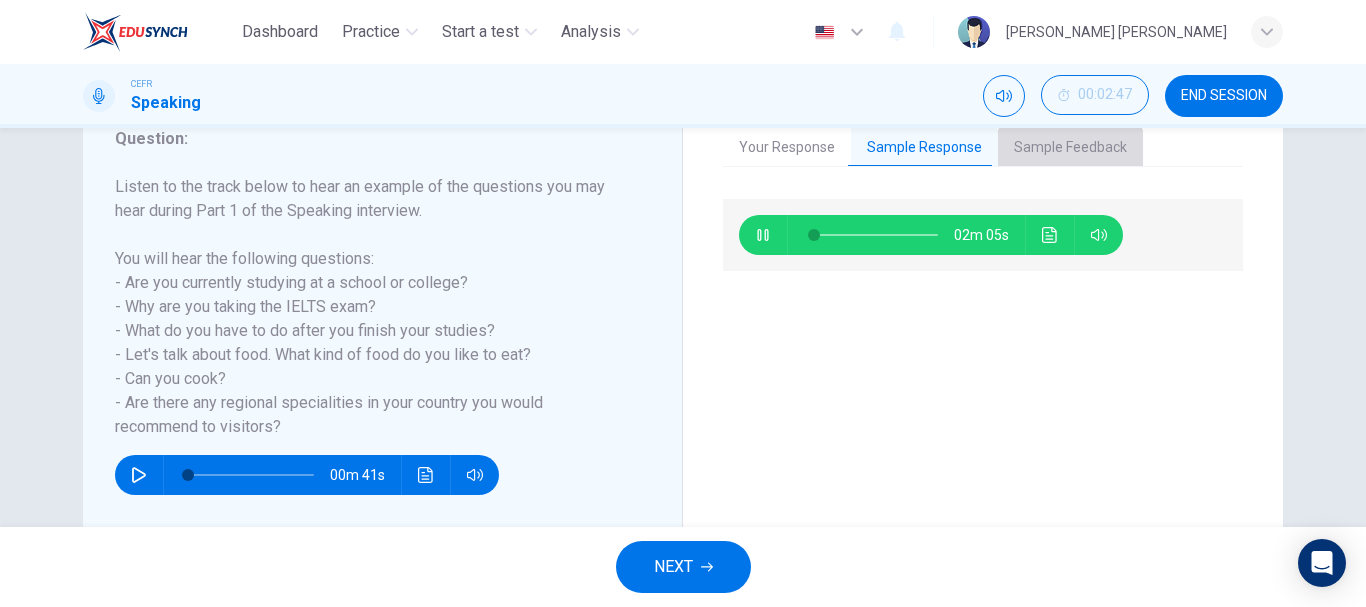 click on "Sample Feedback" at bounding box center [1070, 148] 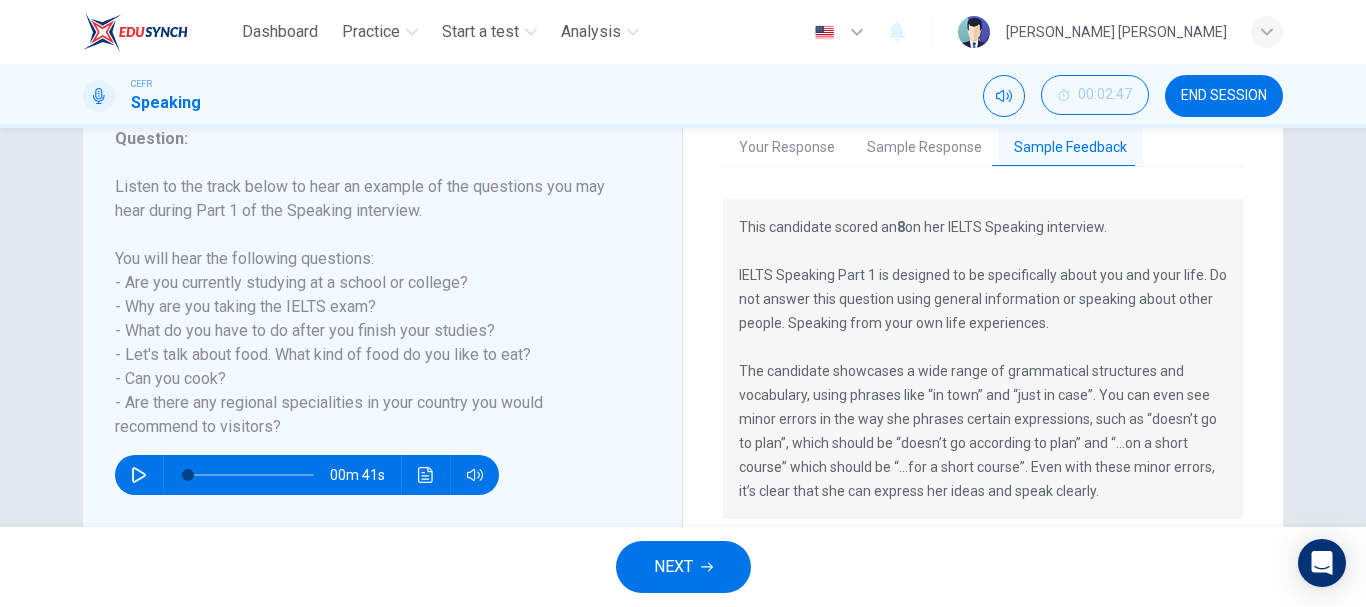 scroll, scrollTop: 288, scrollLeft: 0, axis: vertical 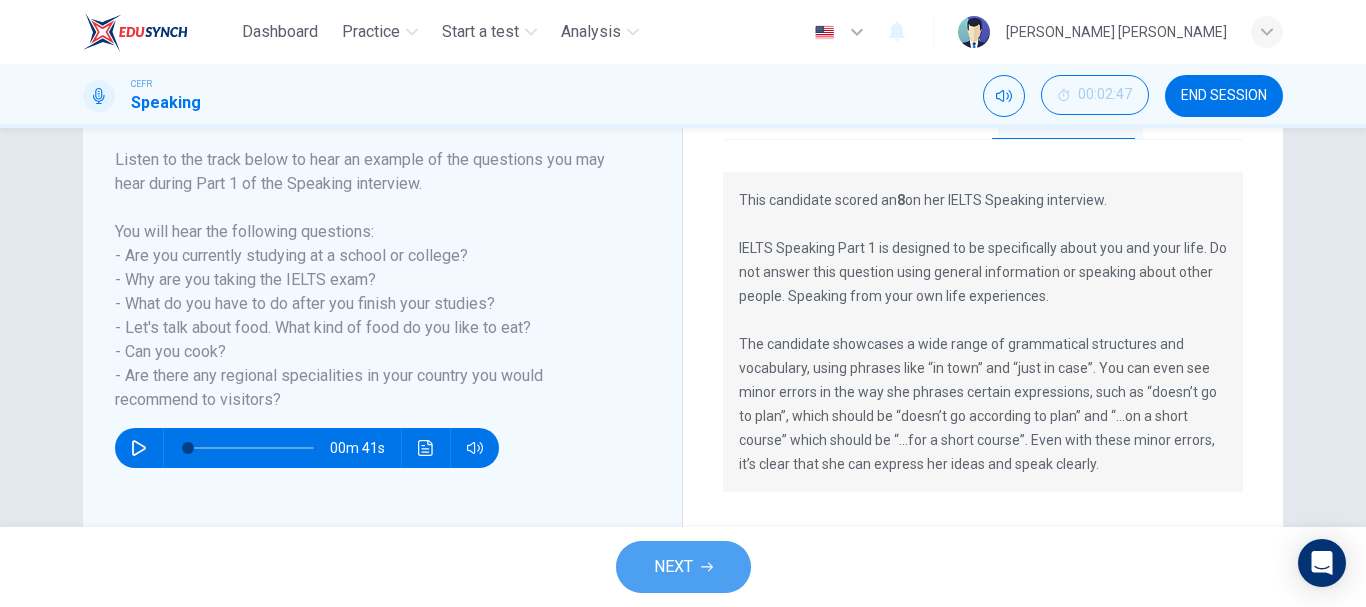 click on "NEXT" at bounding box center [673, 567] 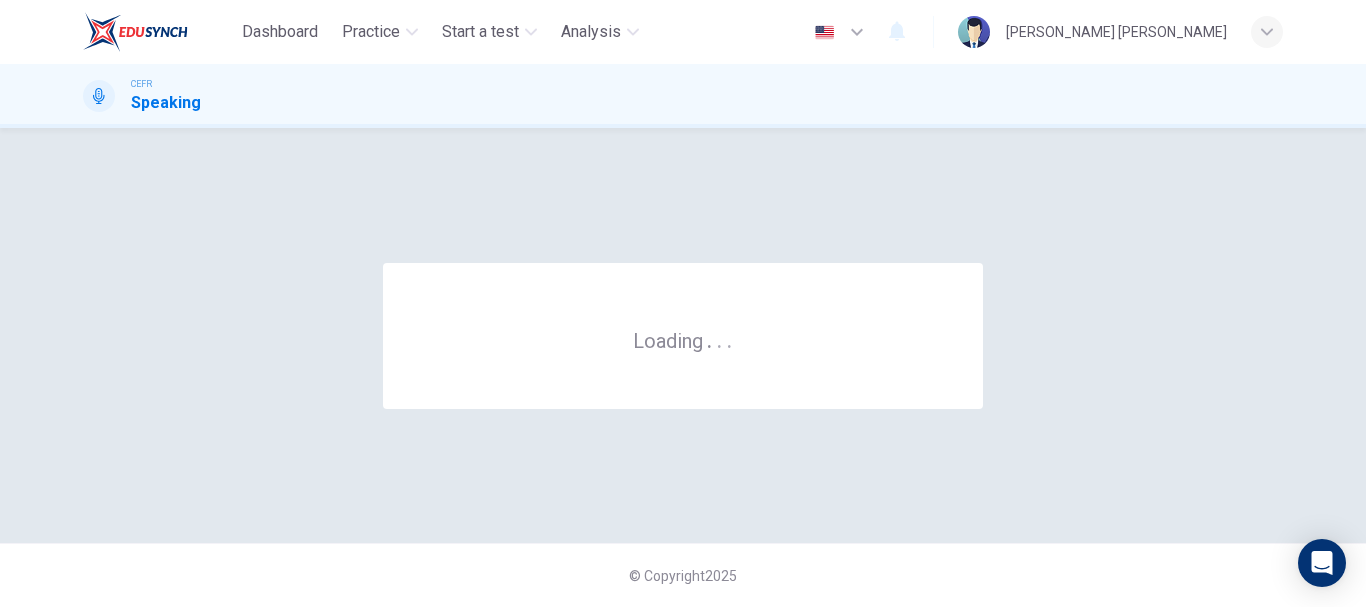 scroll, scrollTop: 0, scrollLeft: 0, axis: both 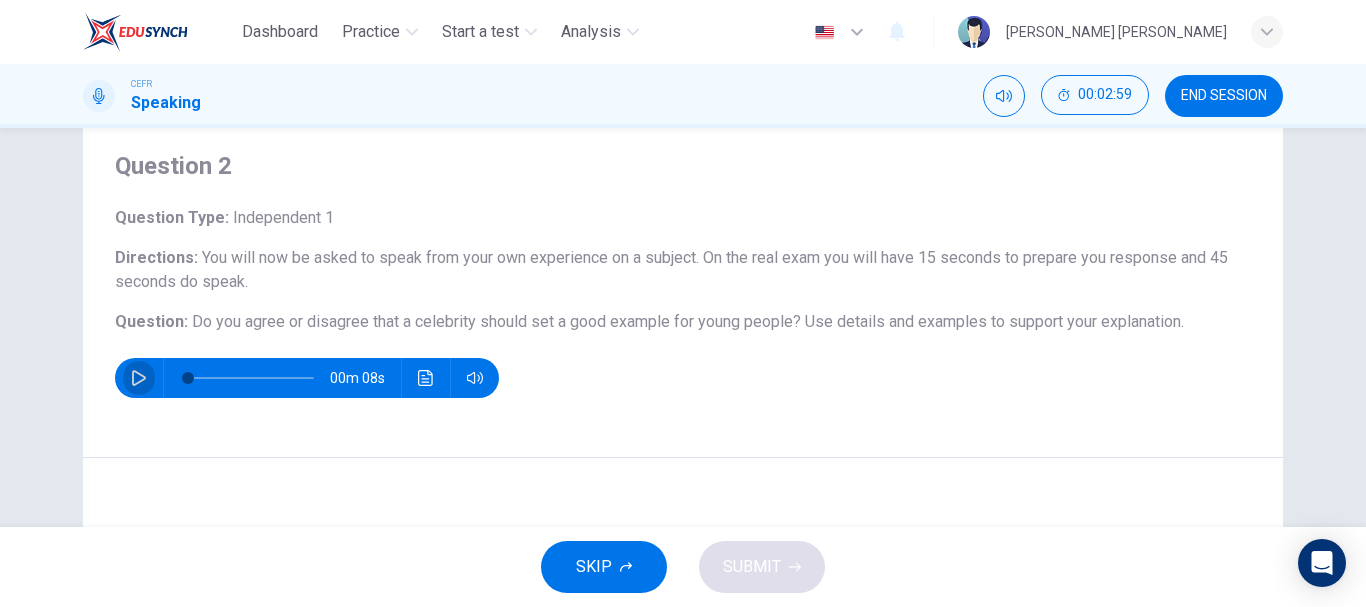click at bounding box center (139, 378) 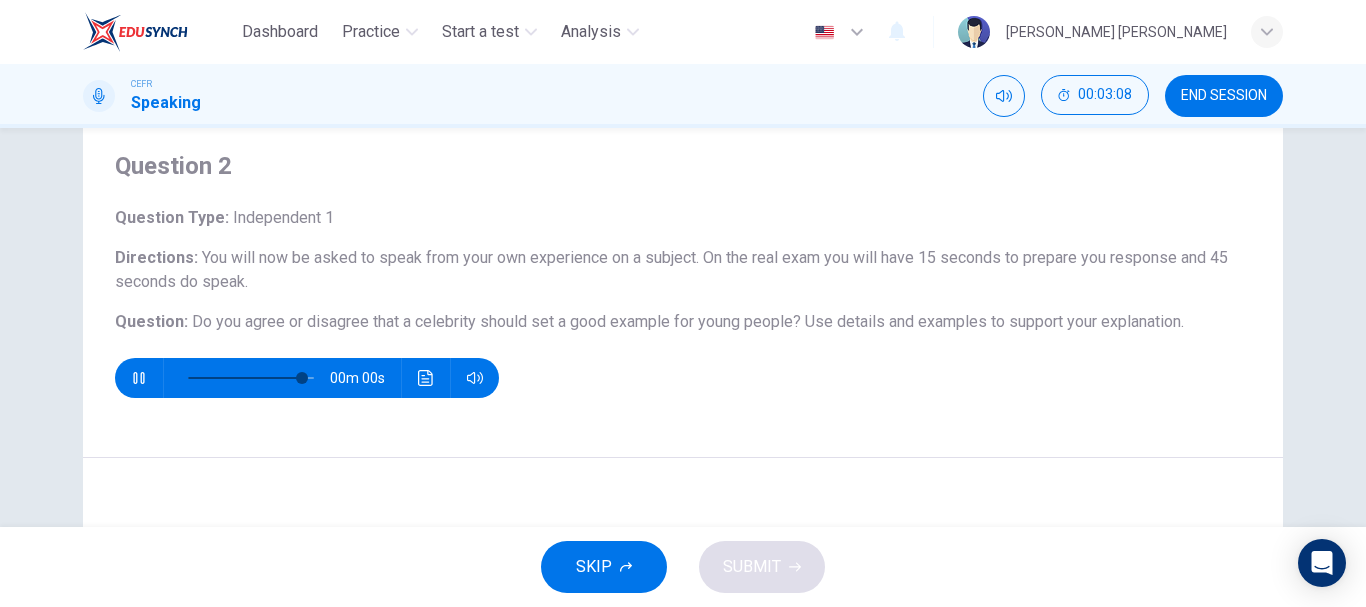 type on "0" 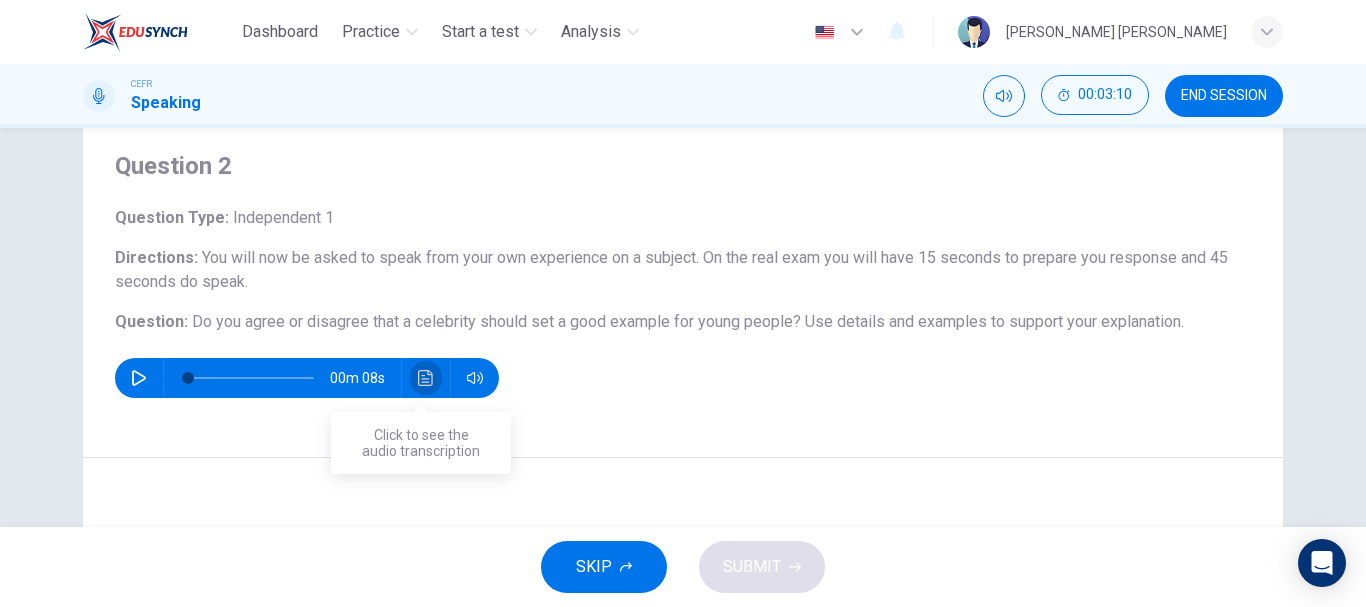 click at bounding box center [426, 378] 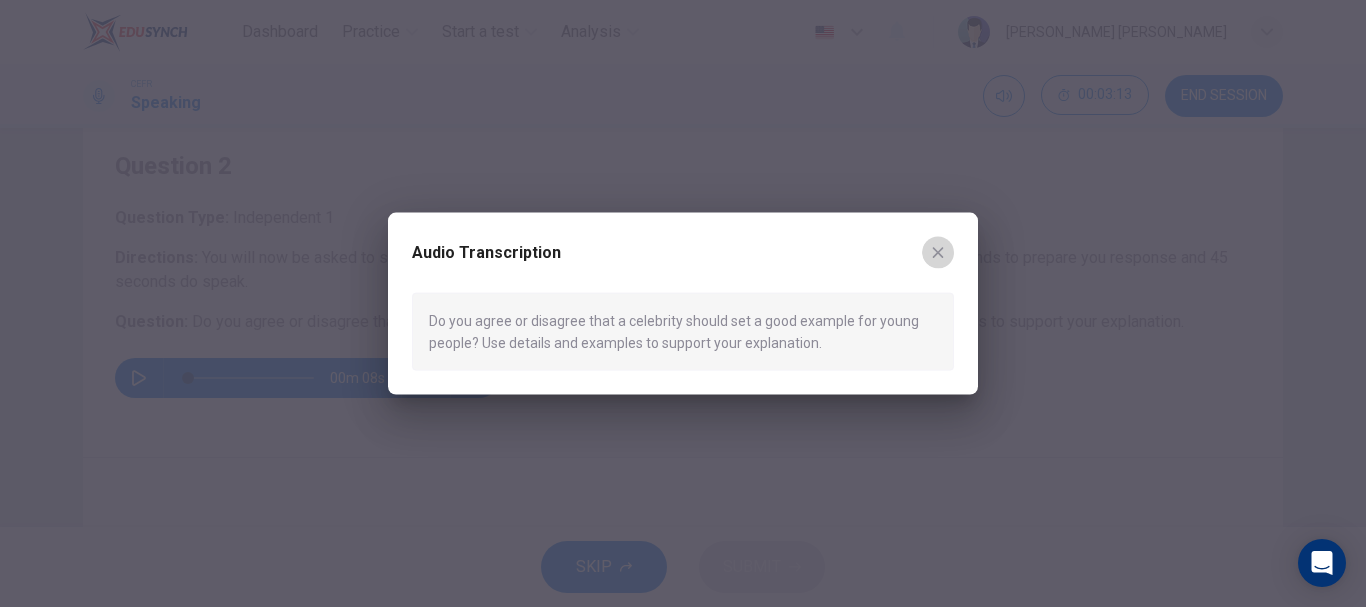 click 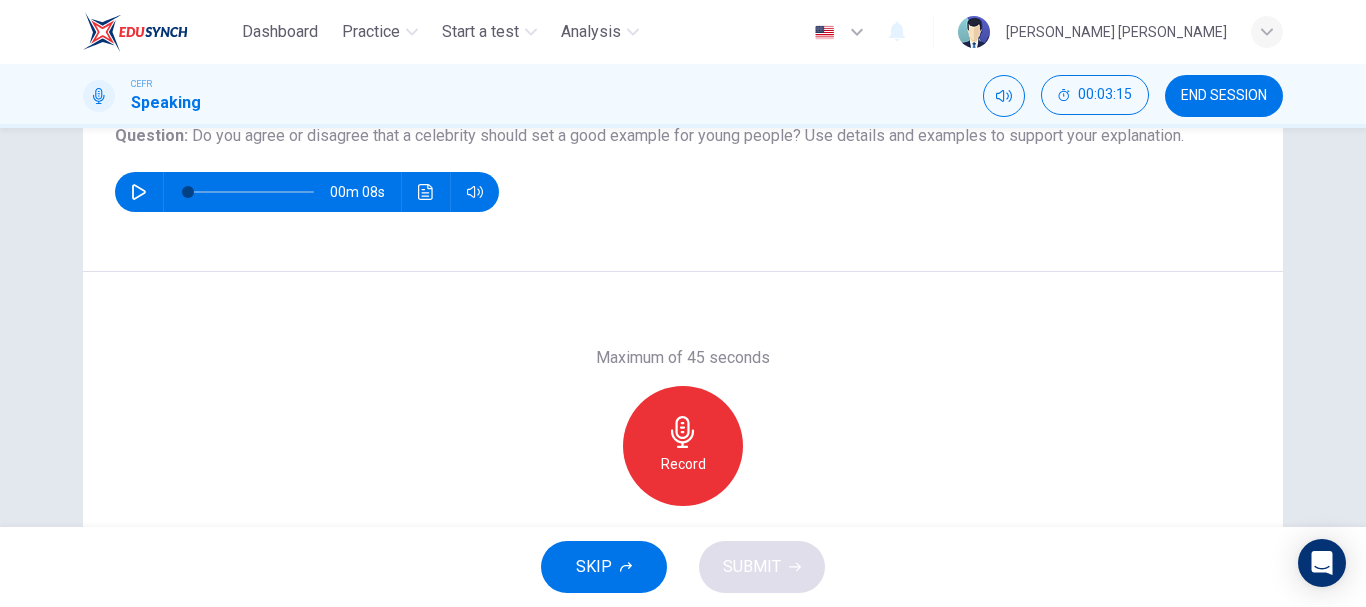 scroll, scrollTop: 376, scrollLeft: 0, axis: vertical 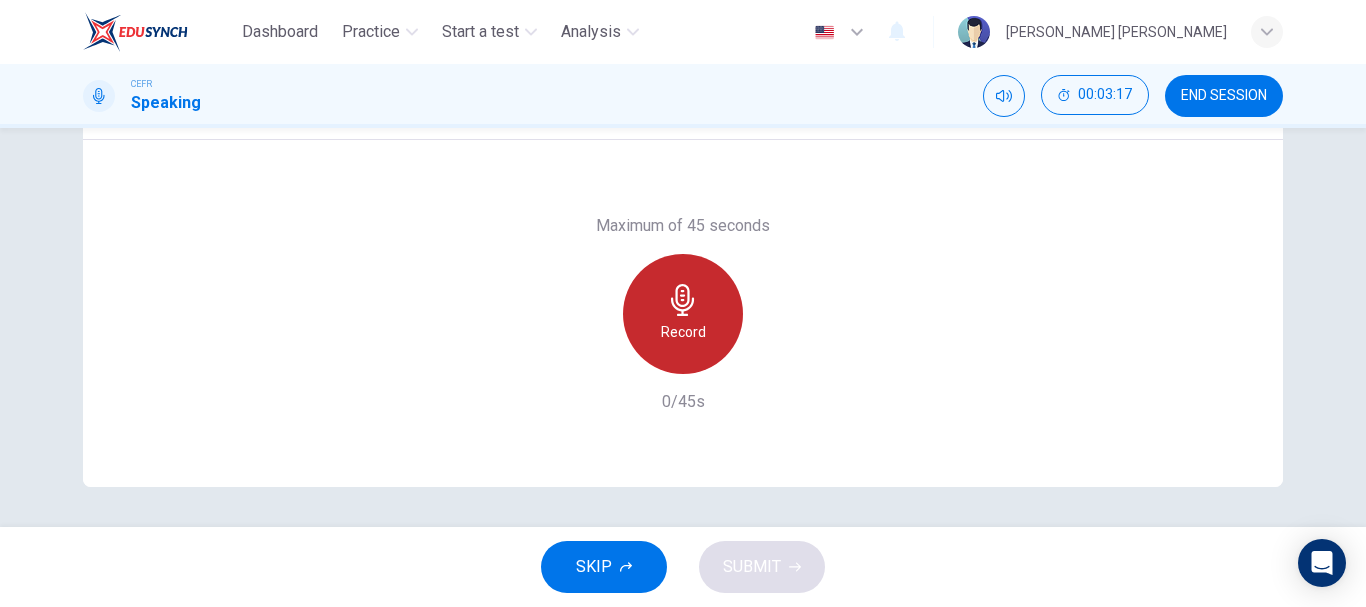 click on "Record" at bounding box center [683, 314] 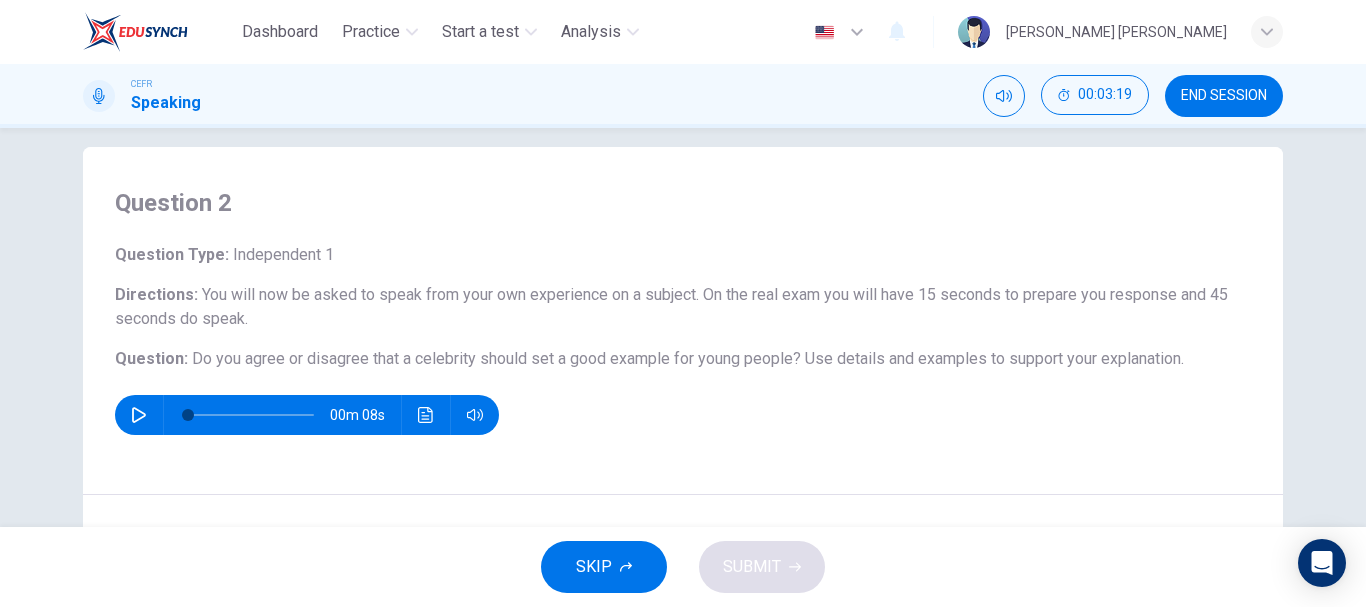 scroll, scrollTop: 62, scrollLeft: 0, axis: vertical 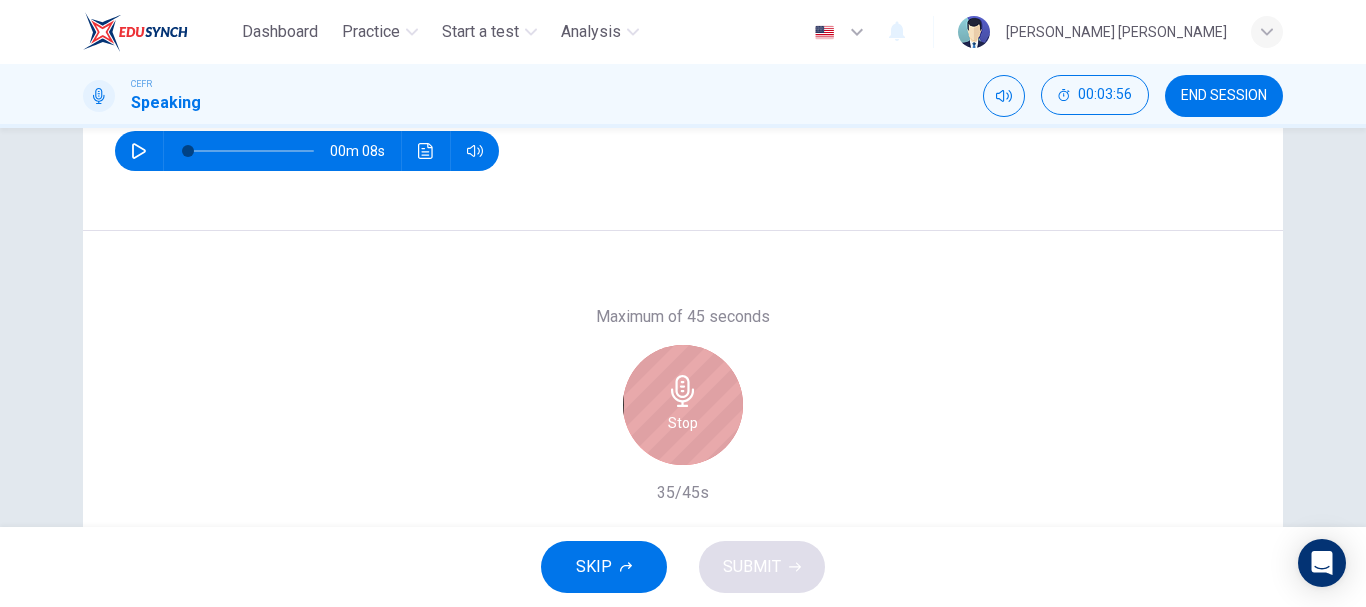 click on "Stop" at bounding box center [683, 423] 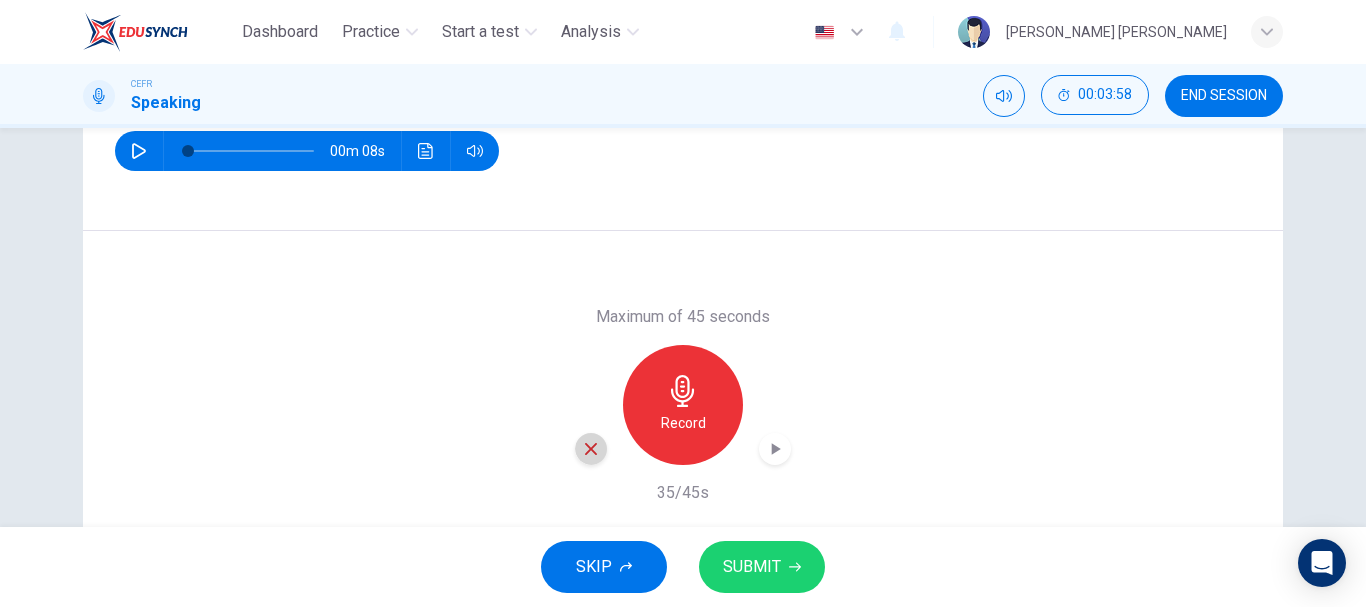 click 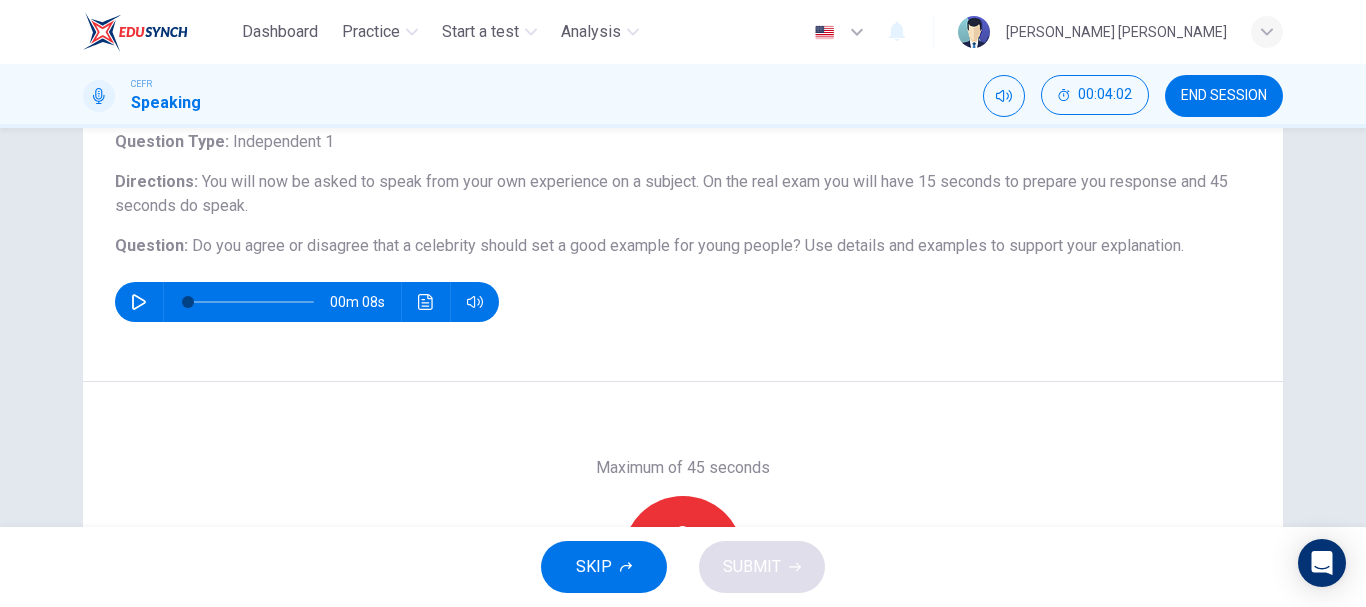 scroll, scrollTop: 145, scrollLeft: 0, axis: vertical 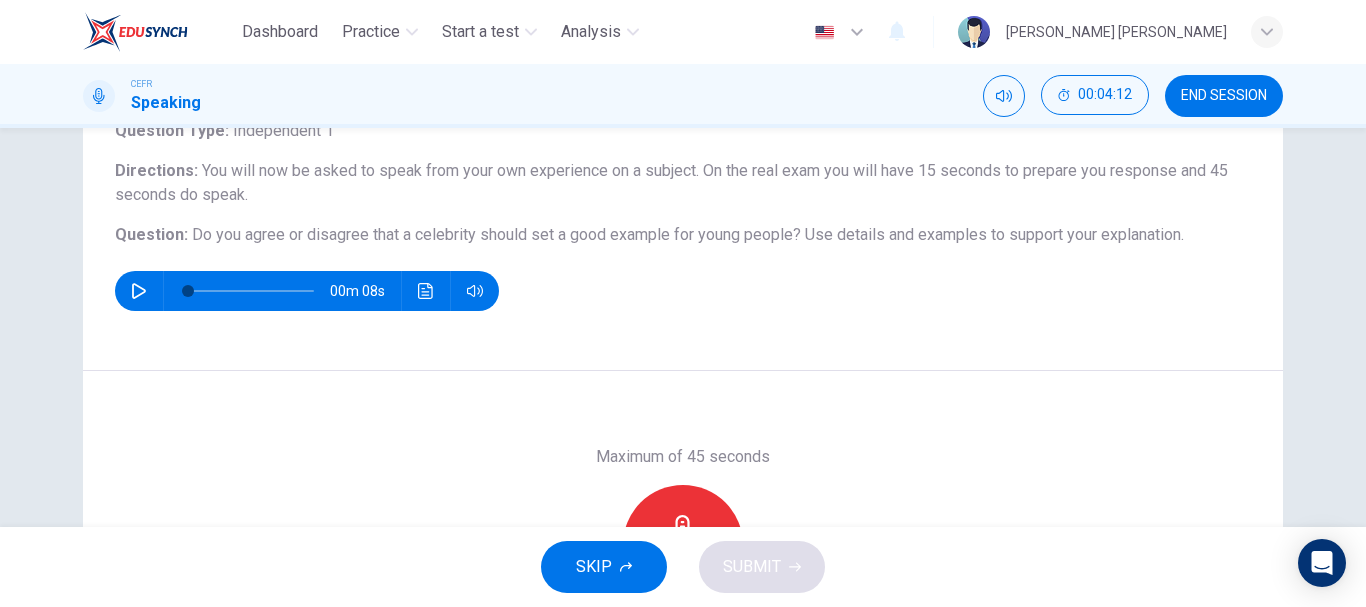 drag, startPoint x: 184, startPoint y: 239, endPoint x: 784, endPoint y: 231, distance: 600.05334 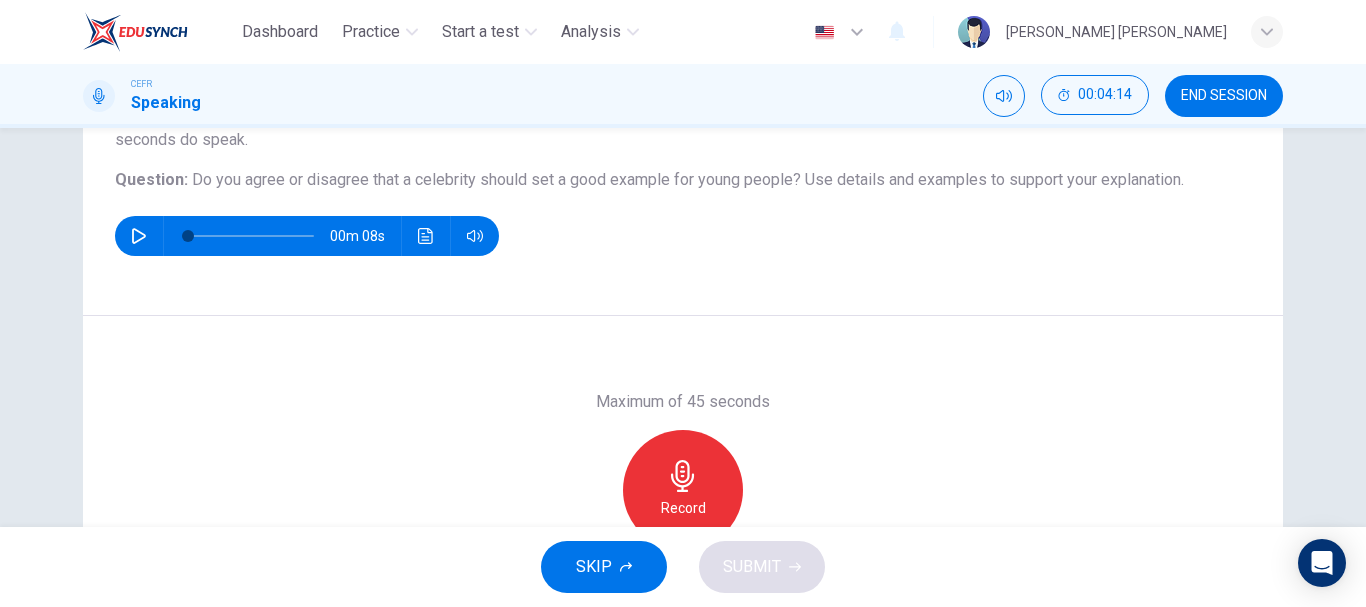 scroll, scrollTop: 219, scrollLeft: 0, axis: vertical 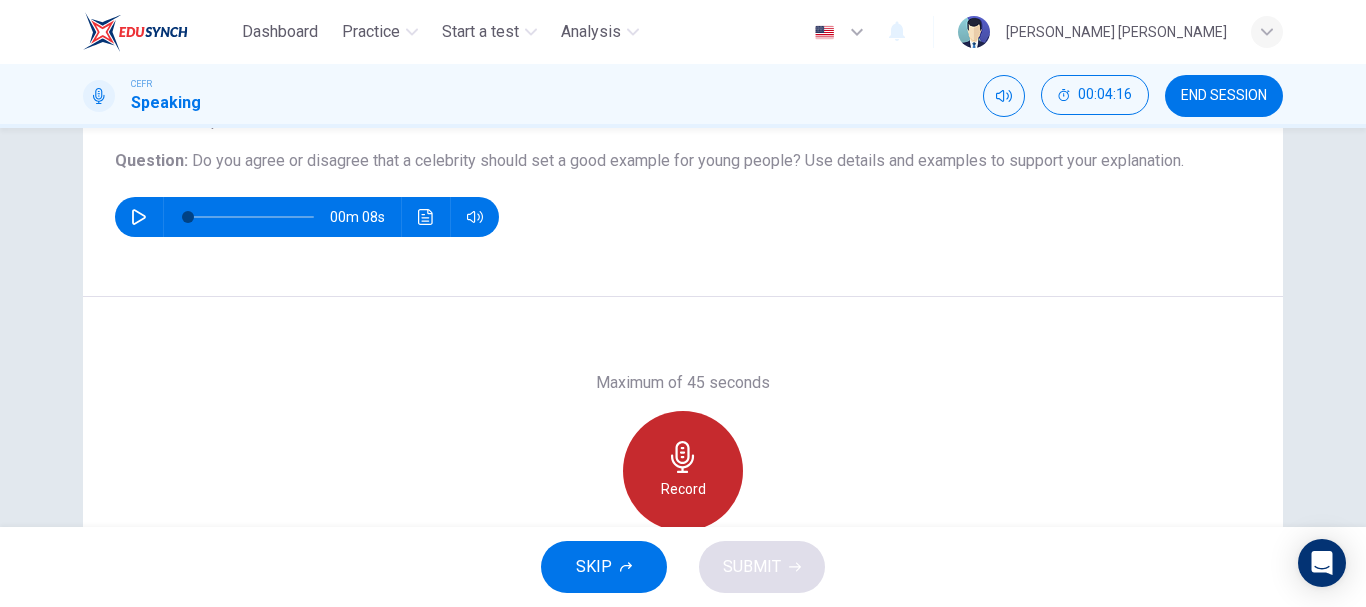 click on "Record" at bounding box center (683, 471) 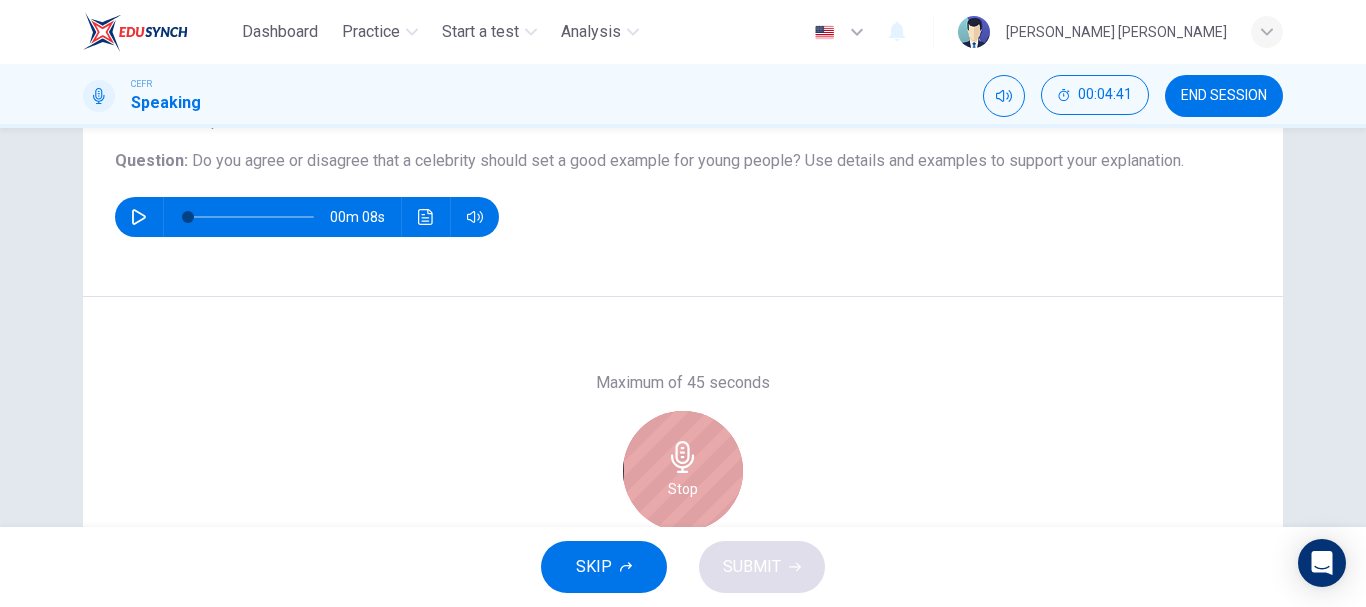 click on "Stop" at bounding box center (683, 471) 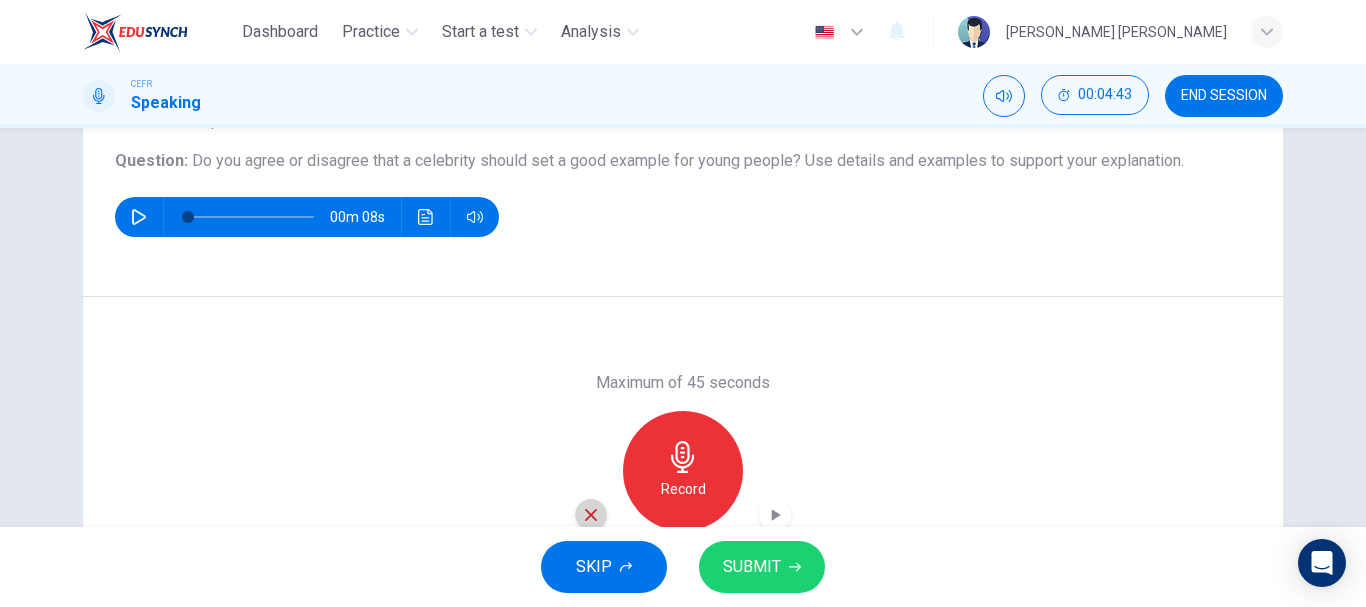 click 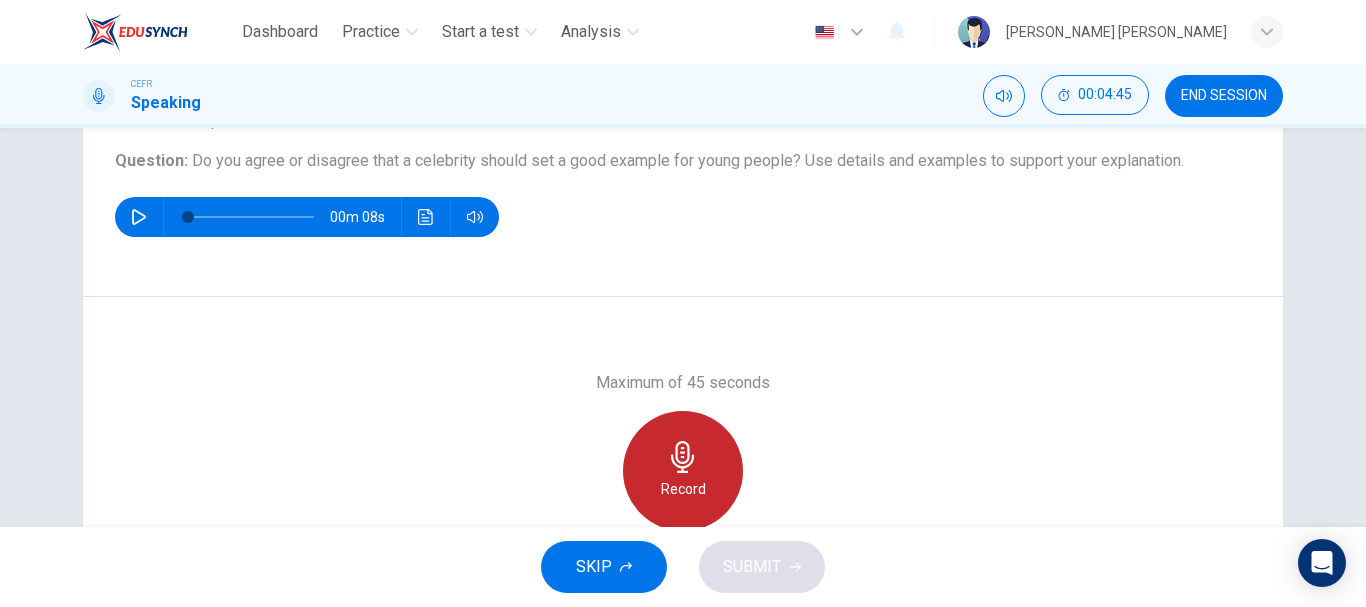 click on "Record" at bounding box center (683, 471) 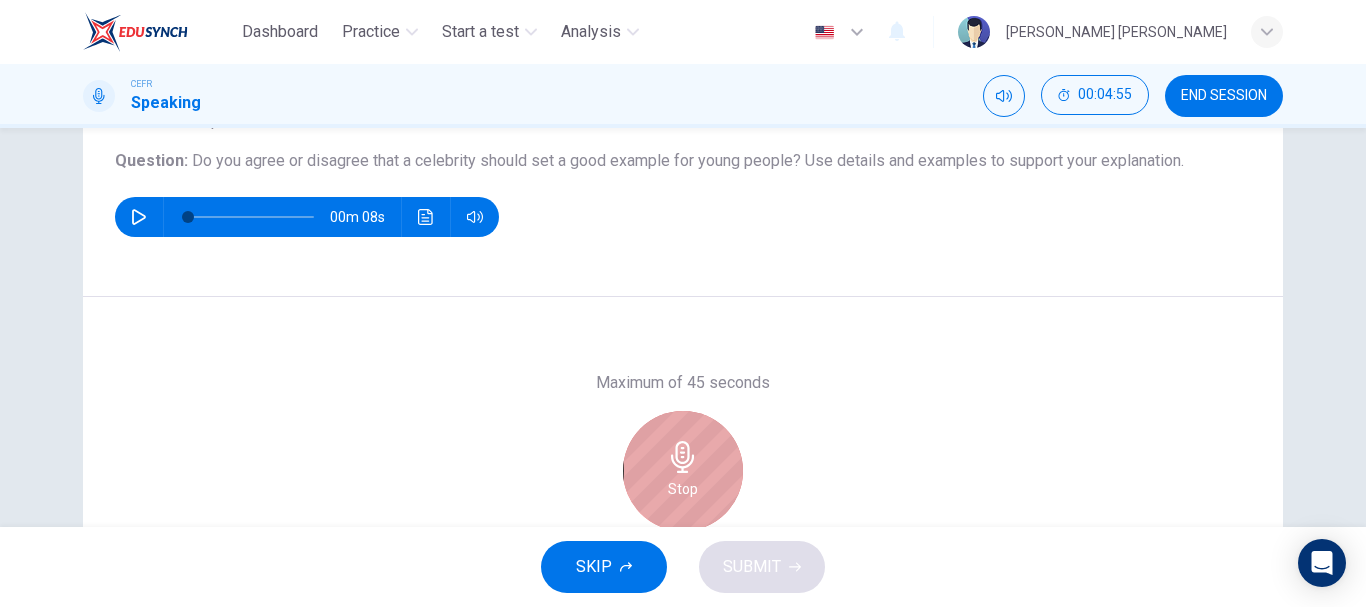 click on "Stop" at bounding box center (683, 471) 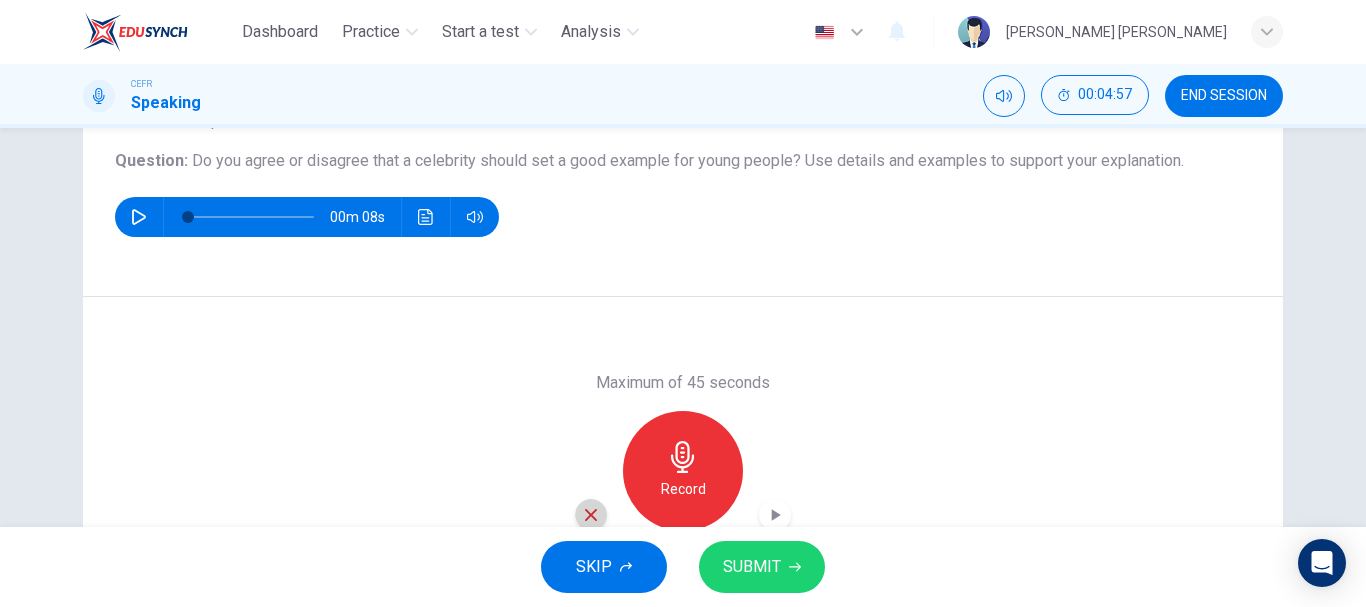 click 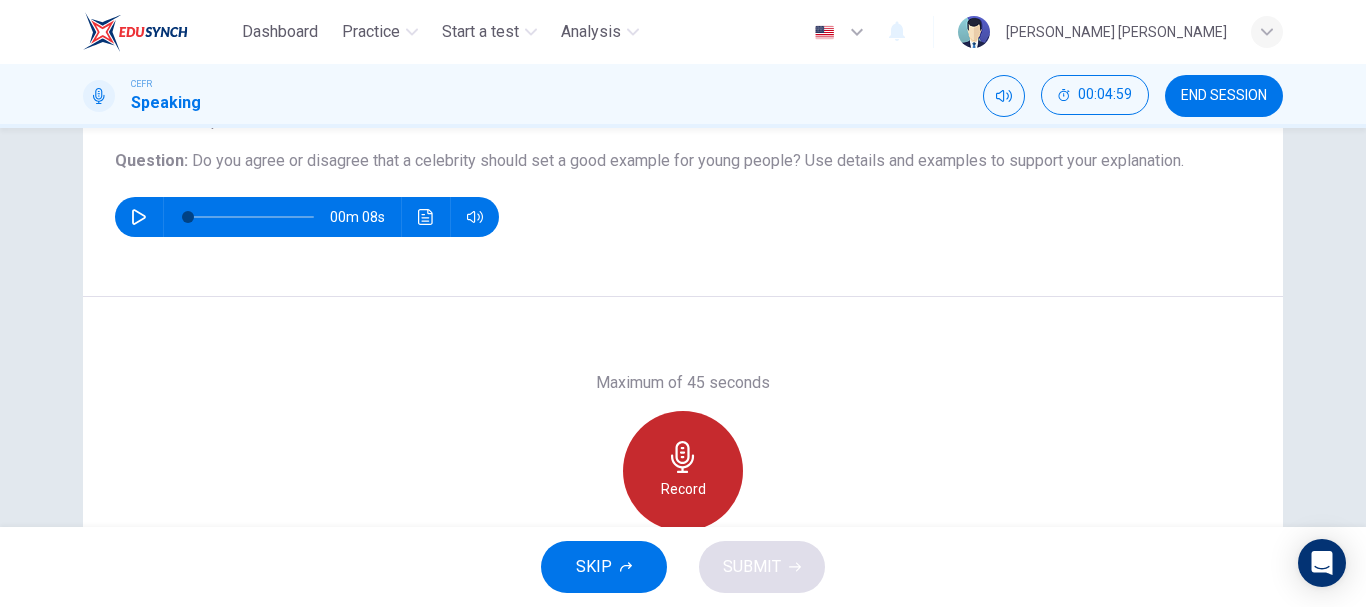 click on "Record" at bounding box center [683, 471] 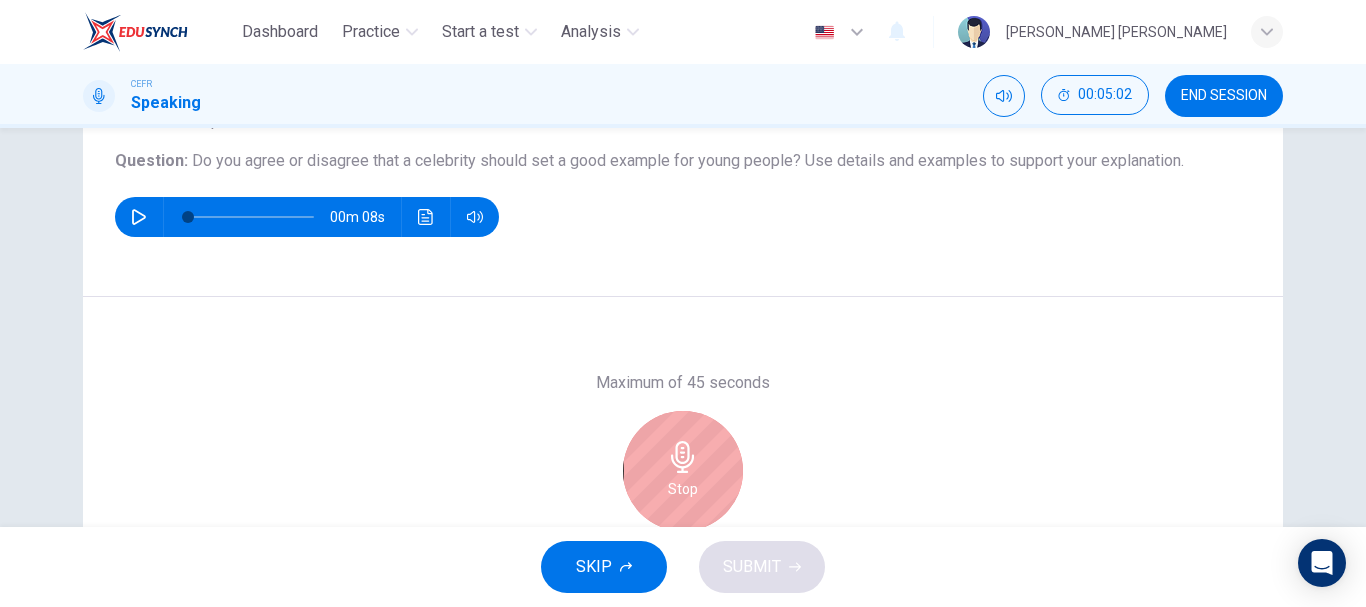 click 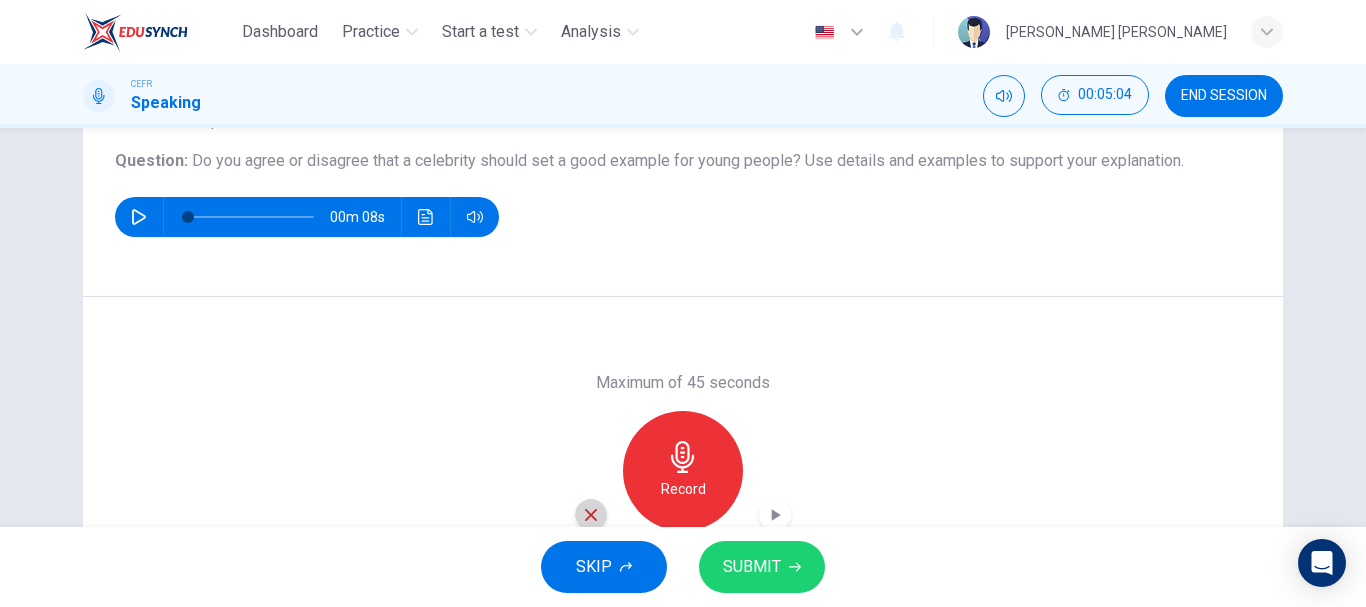 click 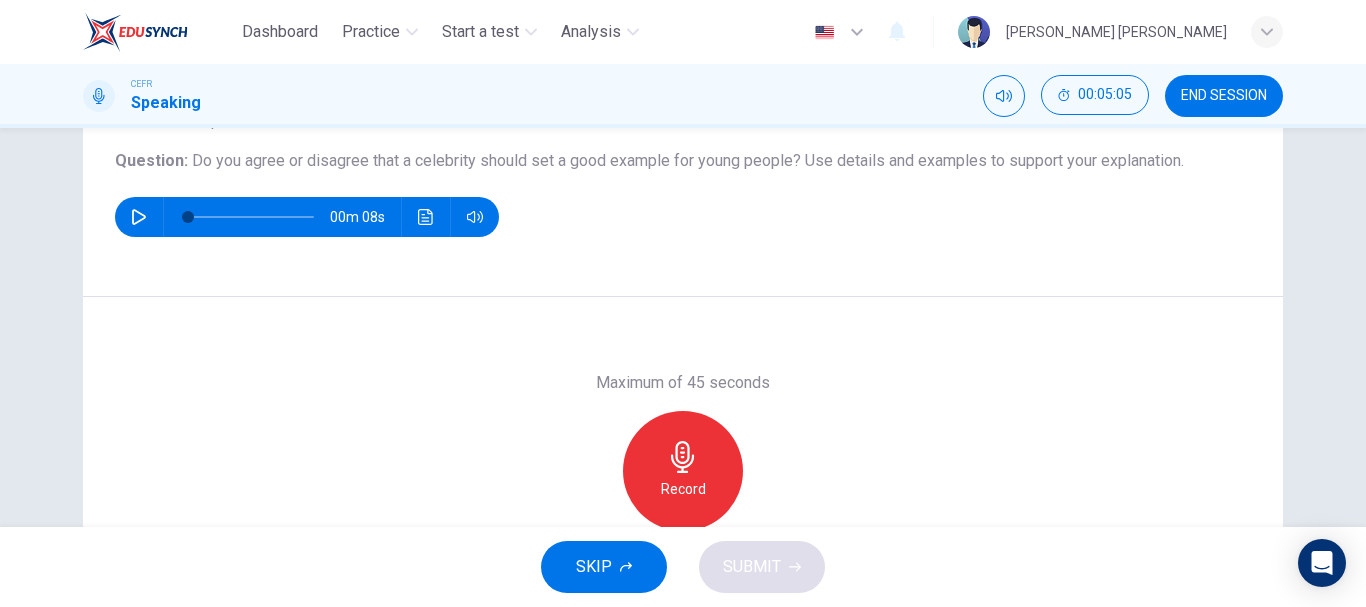 click on "Record" at bounding box center [683, 489] 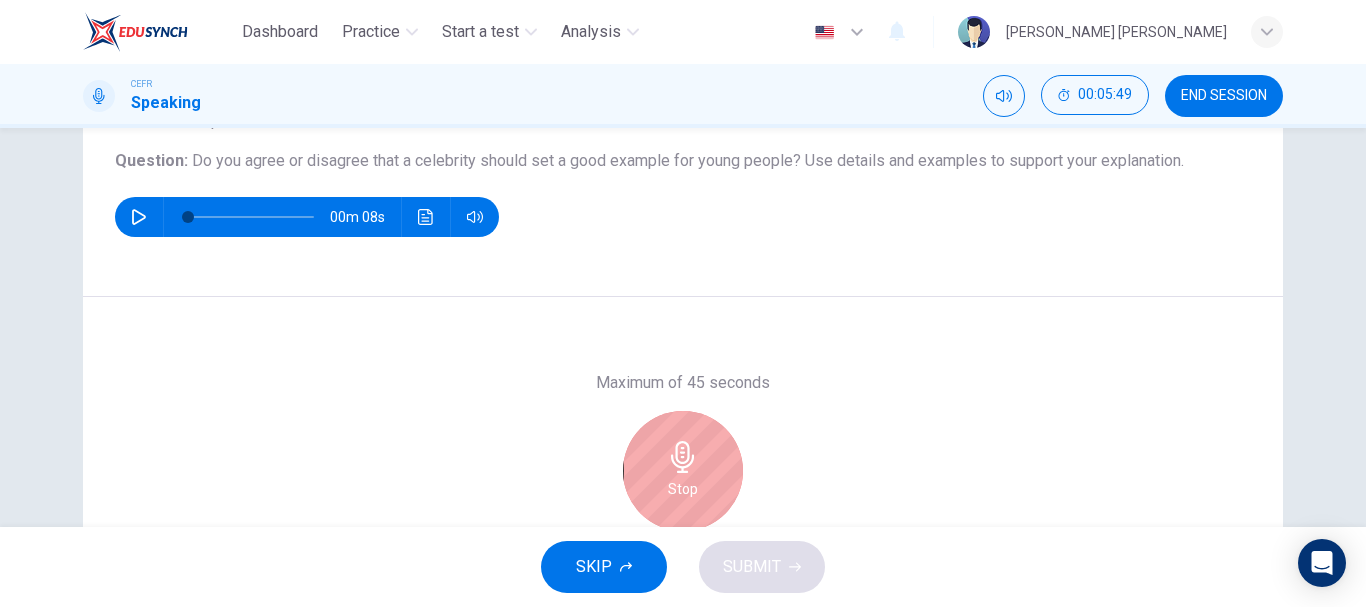 scroll, scrollTop: 128, scrollLeft: 0, axis: vertical 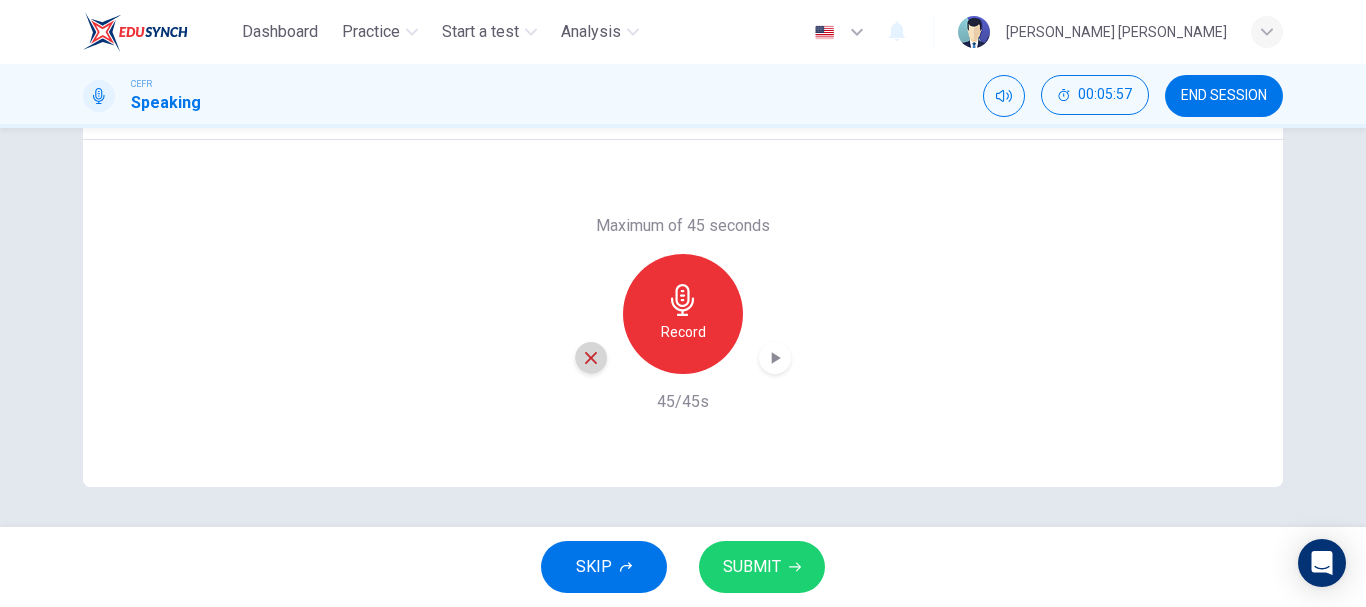 click 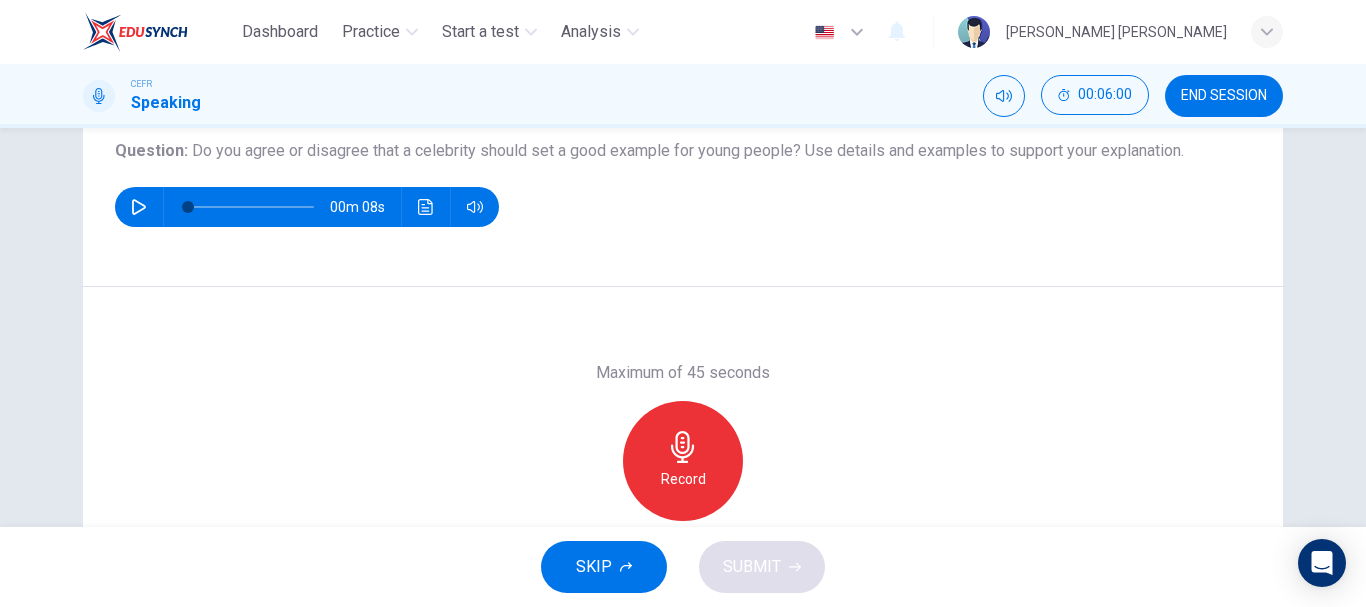 scroll, scrollTop: 209, scrollLeft: 0, axis: vertical 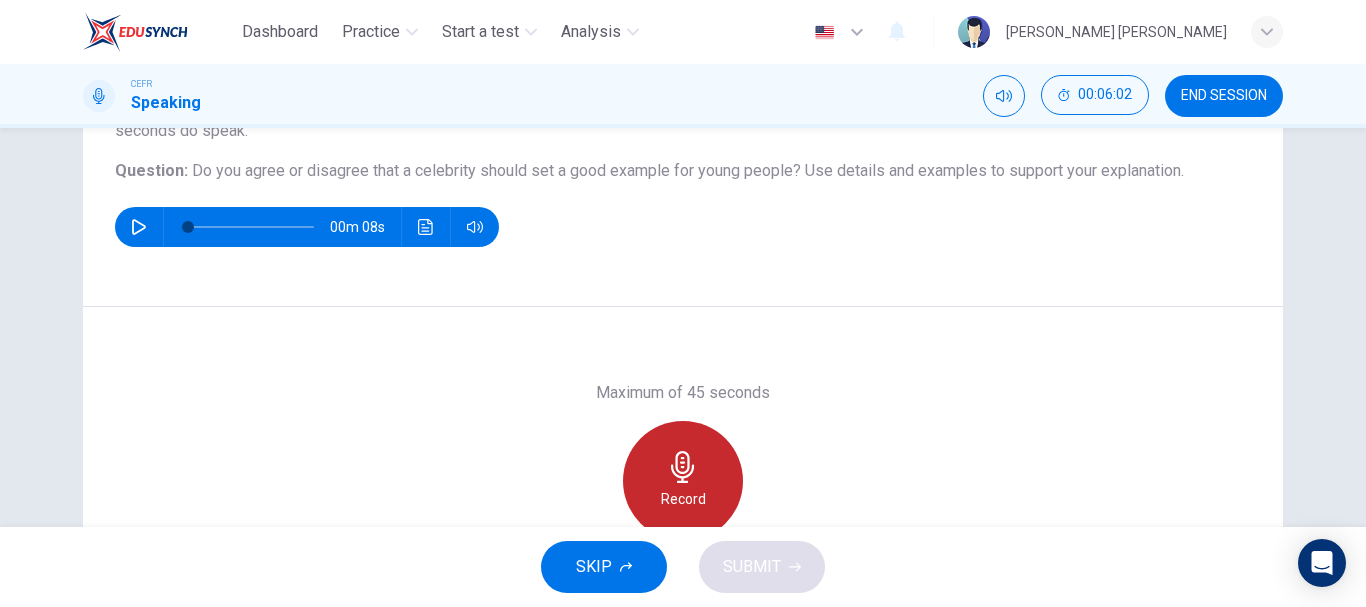 click on "Record" at bounding box center (683, 481) 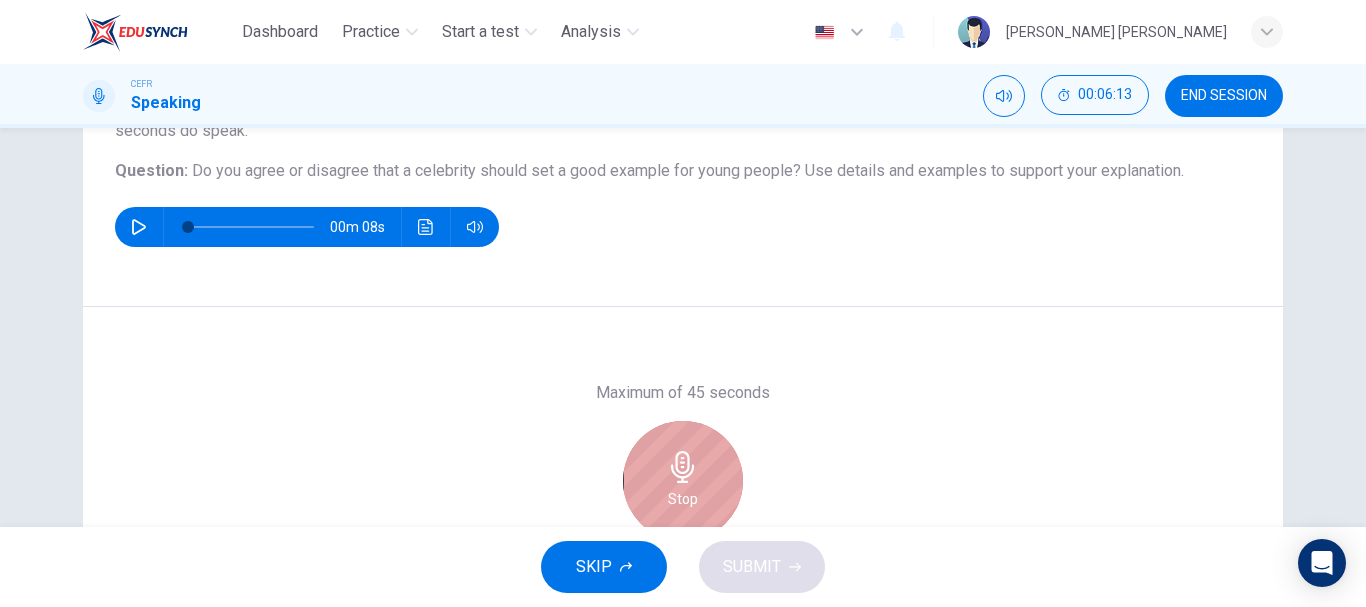 click on "Stop" at bounding box center (683, 481) 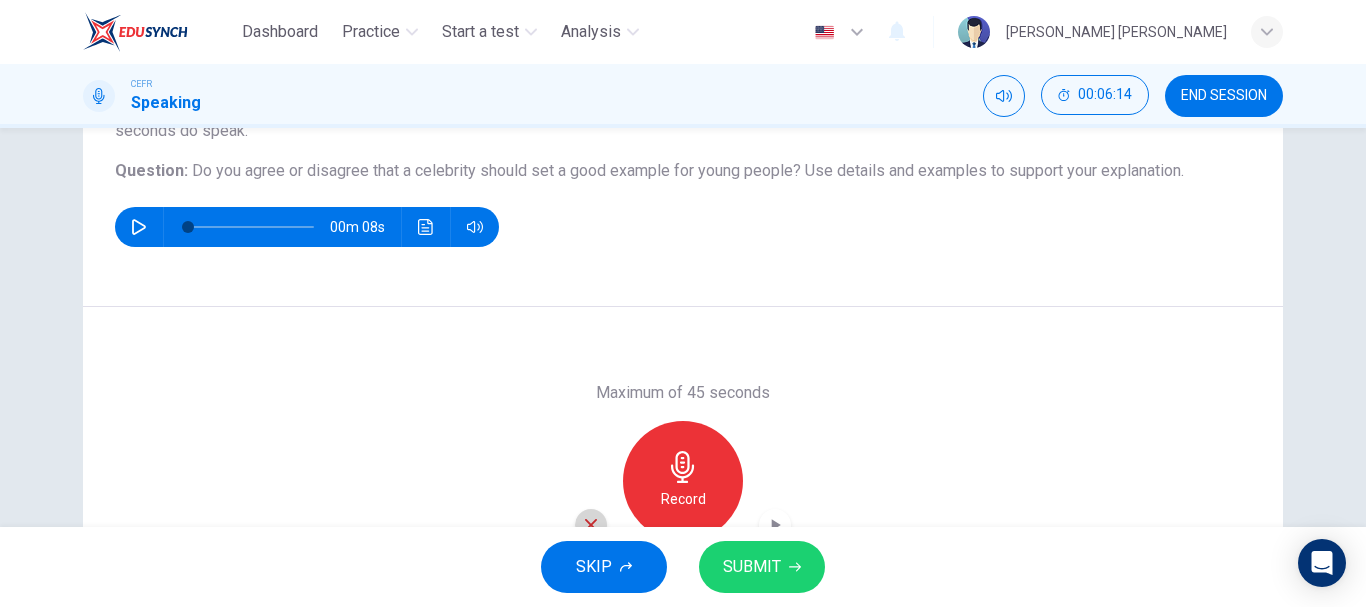 click 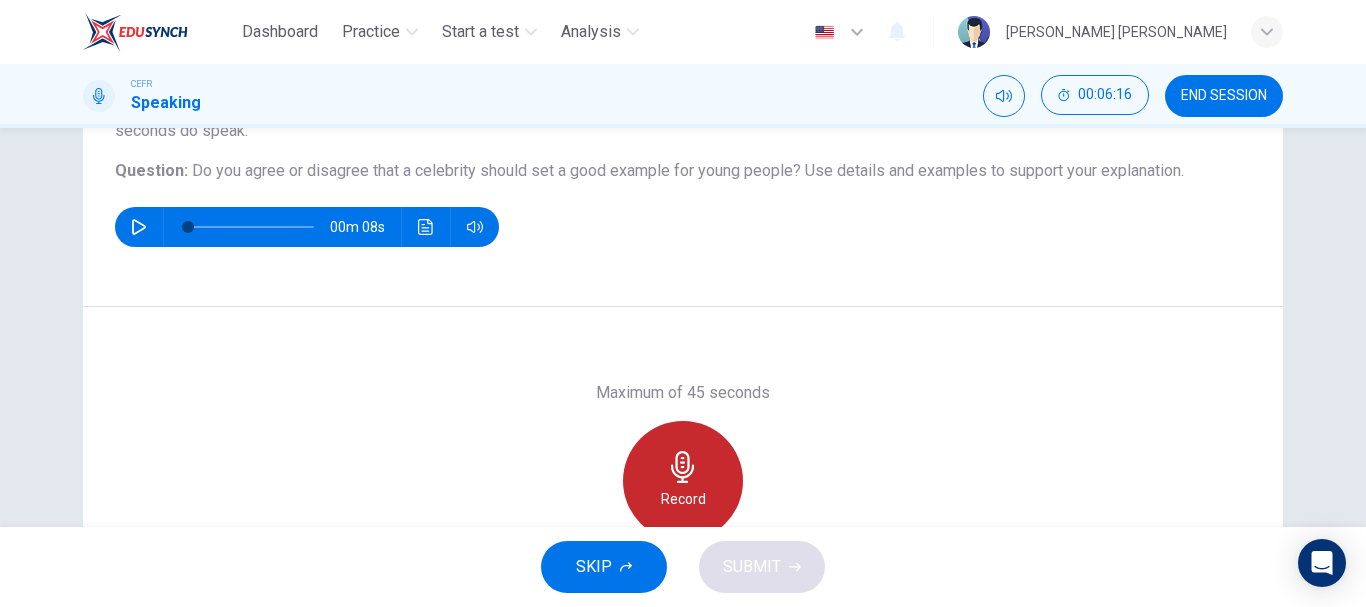 click on "Record" at bounding box center (683, 499) 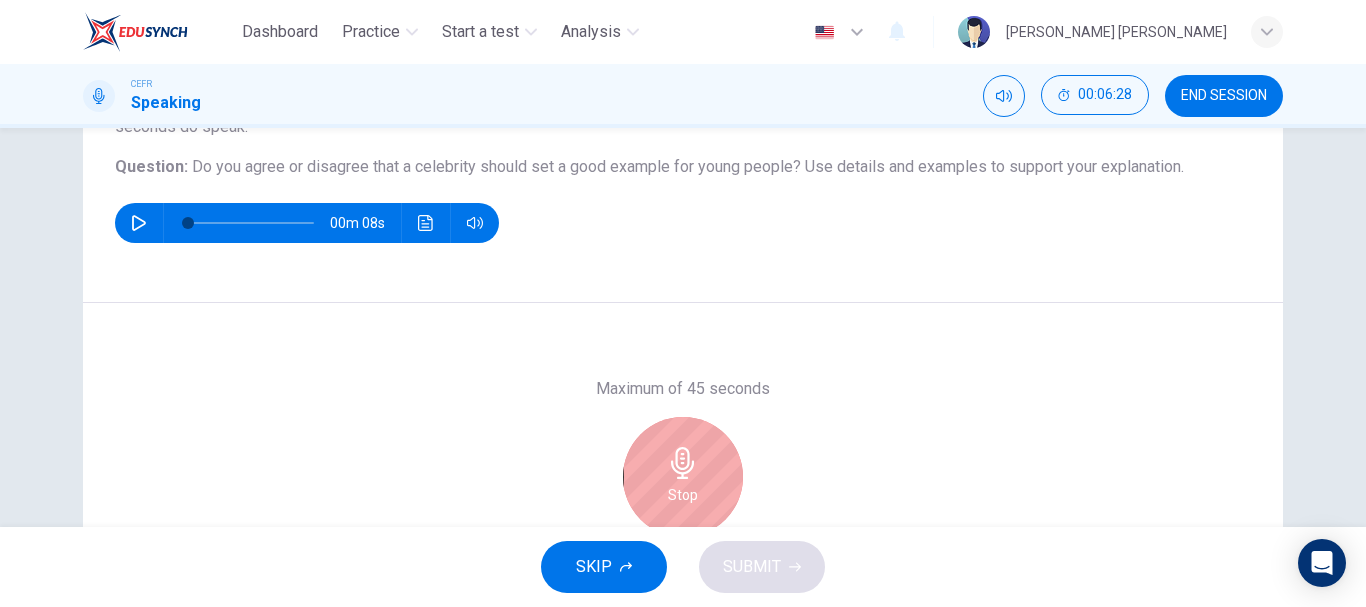 scroll, scrollTop: 231, scrollLeft: 0, axis: vertical 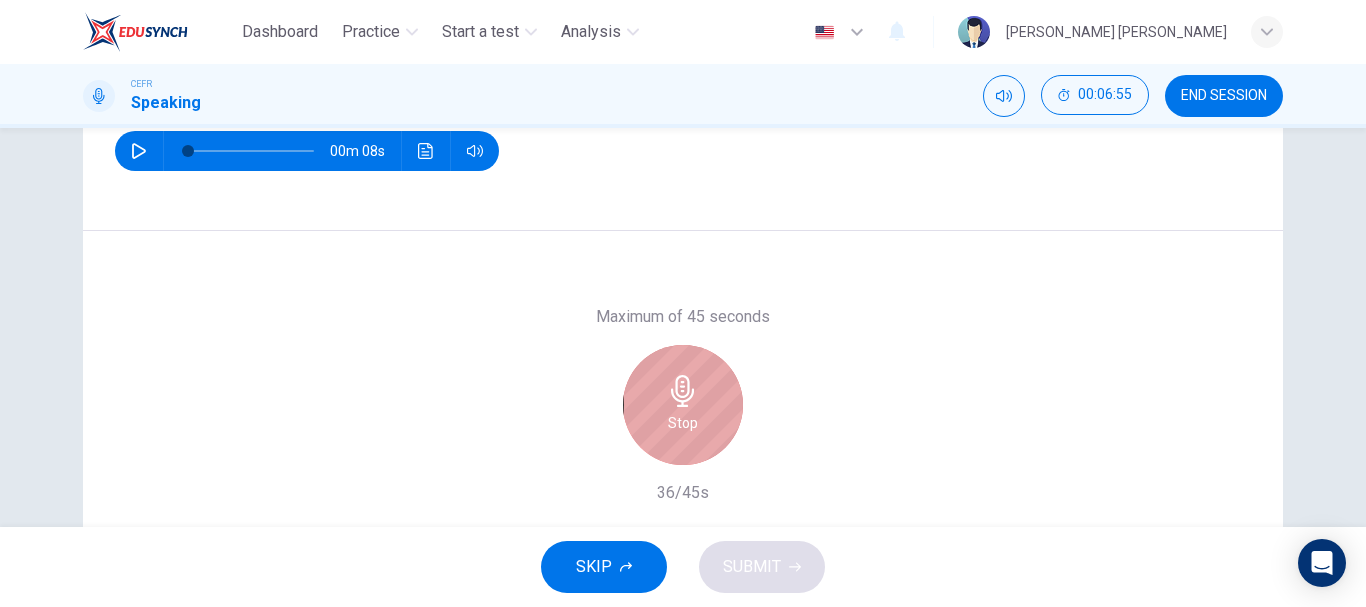 click on "Stop" at bounding box center (683, 405) 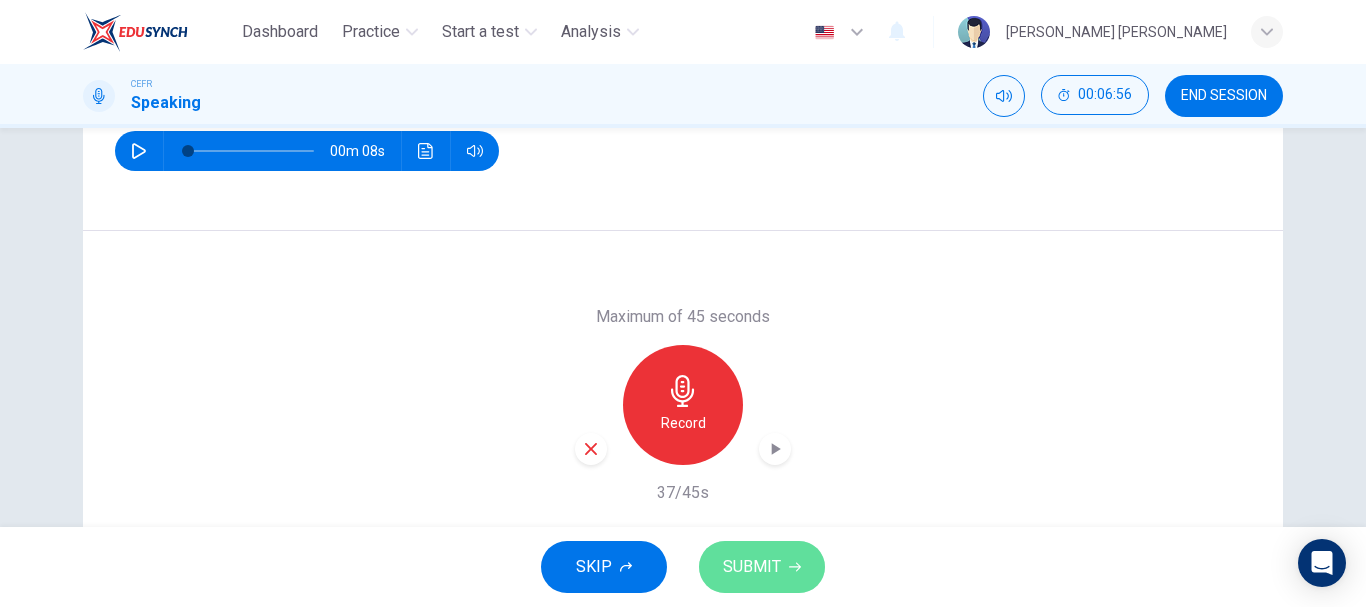 click on "SUBMIT" at bounding box center [752, 567] 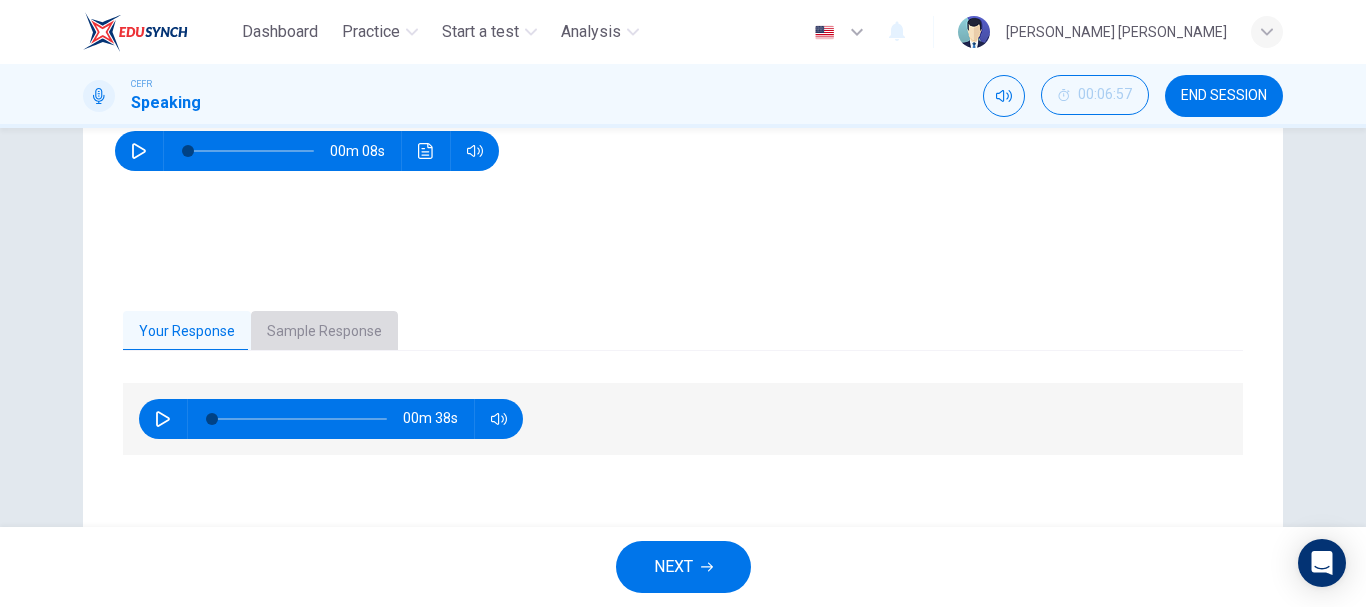 click on "Sample Response" at bounding box center (324, 332) 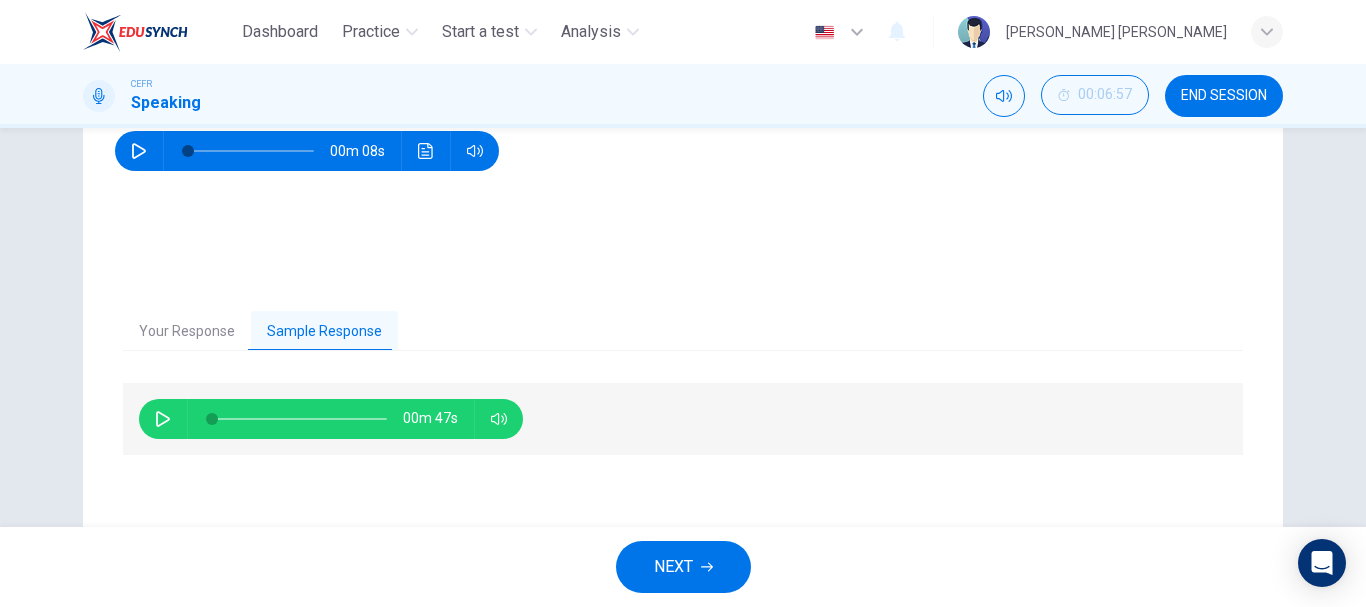 scroll, scrollTop: 376, scrollLeft: 0, axis: vertical 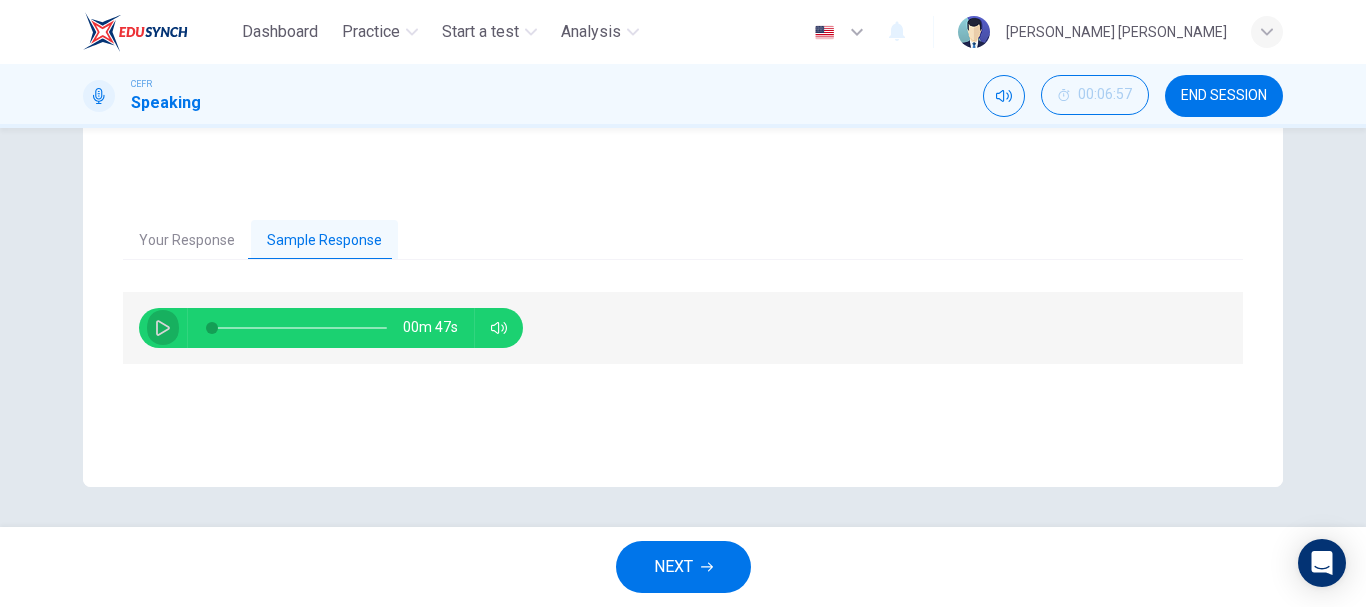click at bounding box center [163, 328] 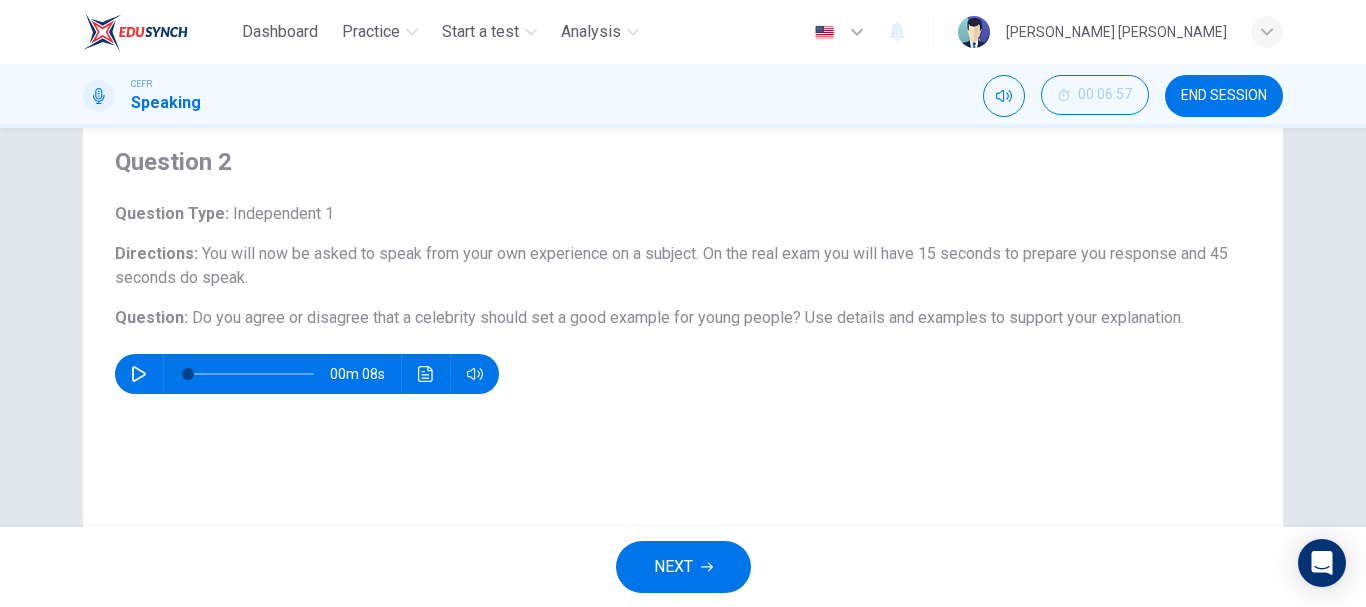 scroll, scrollTop: 93, scrollLeft: 0, axis: vertical 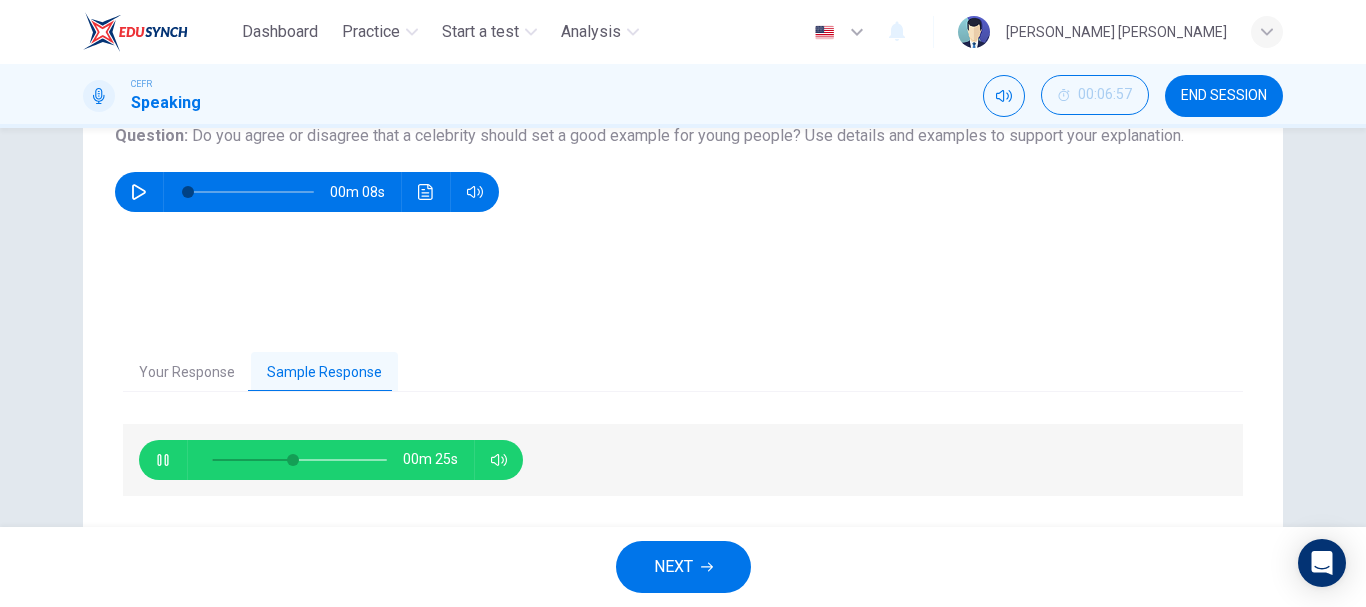 type on "48" 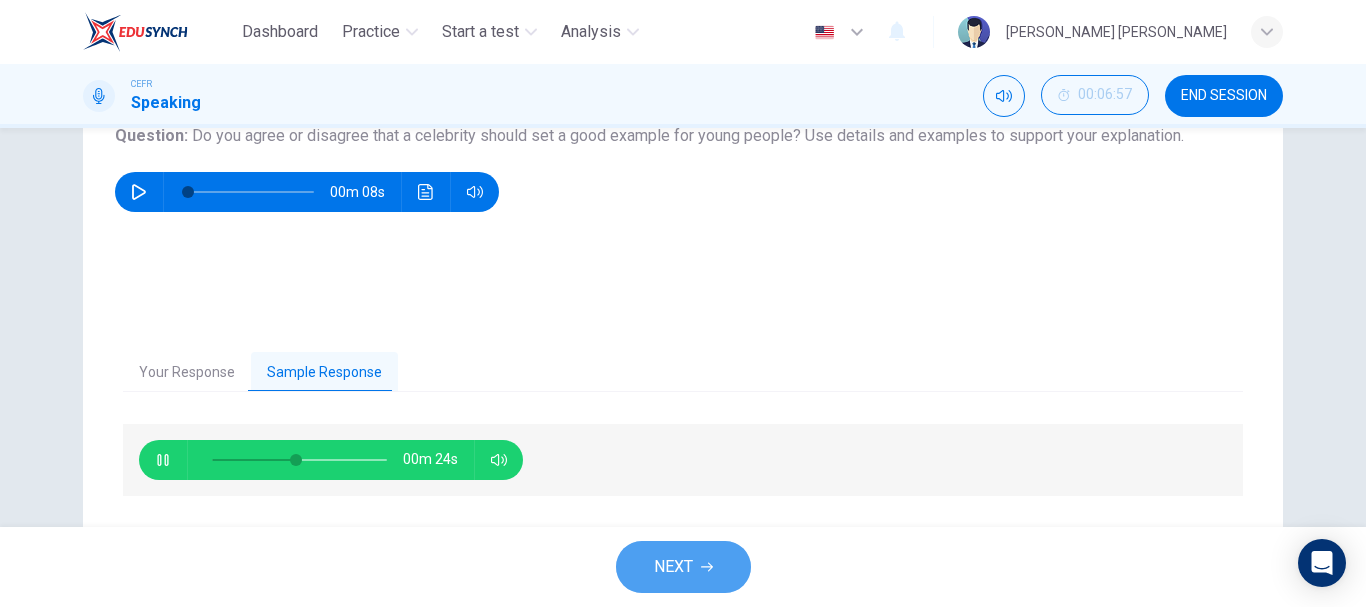 click on "NEXT" at bounding box center (683, 567) 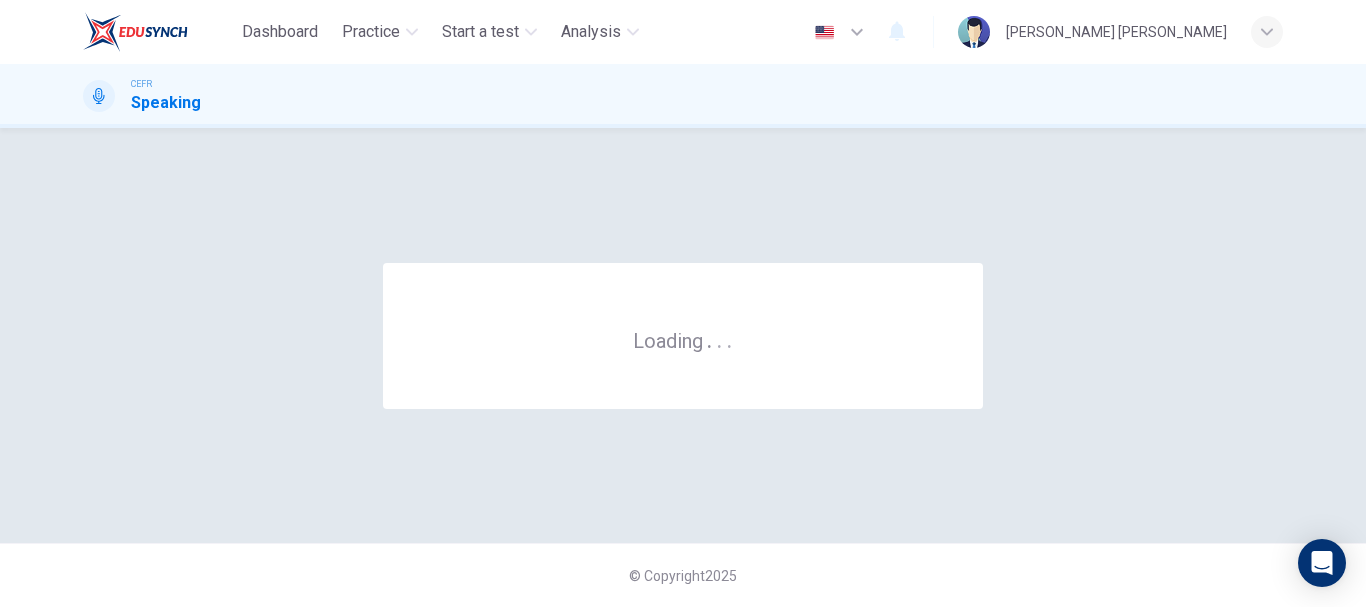 scroll, scrollTop: 0, scrollLeft: 0, axis: both 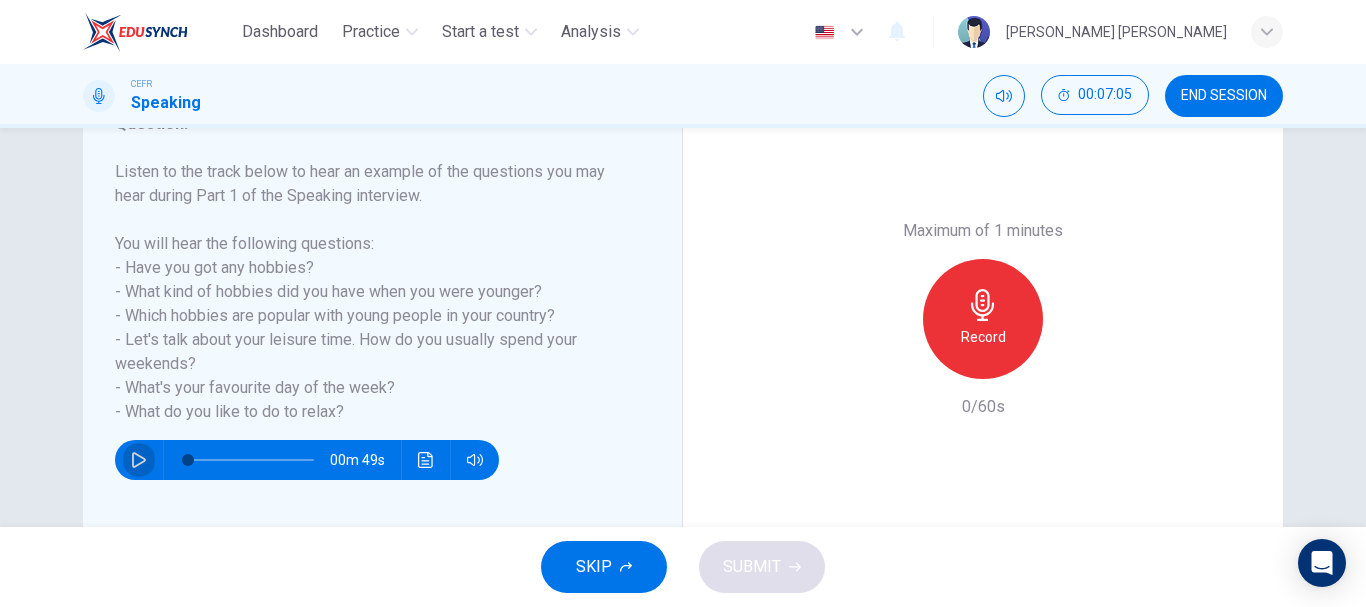 click at bounding box center [139, 460] 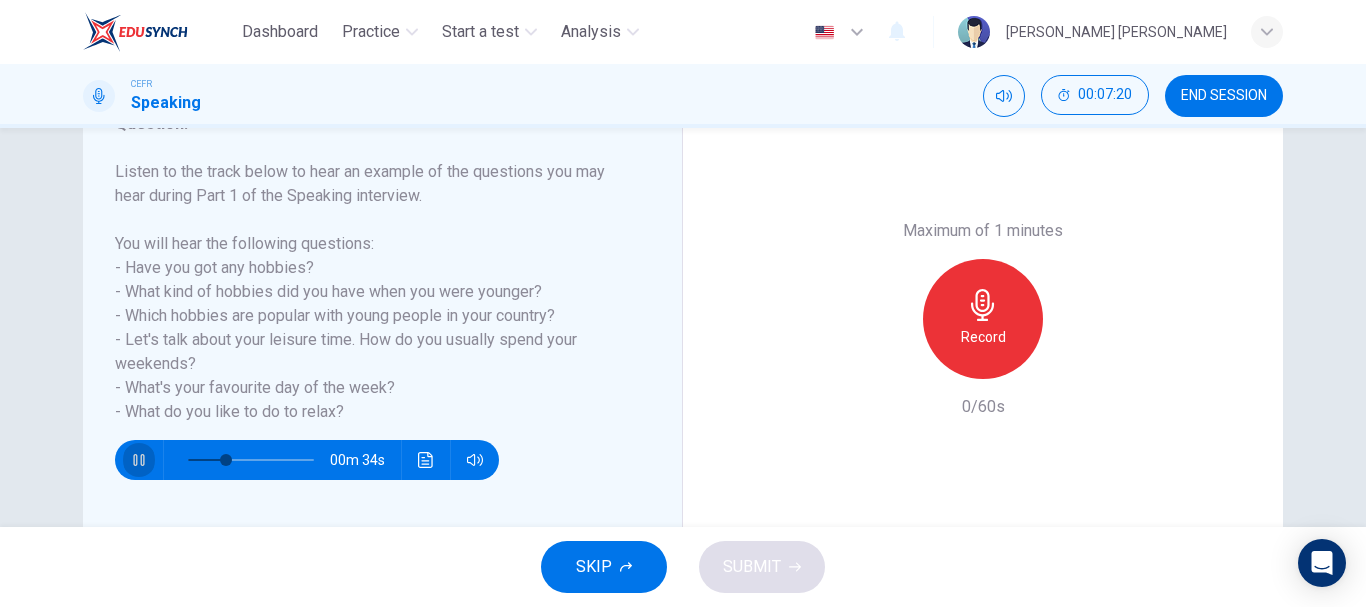 click at bounding box center (139, 460) 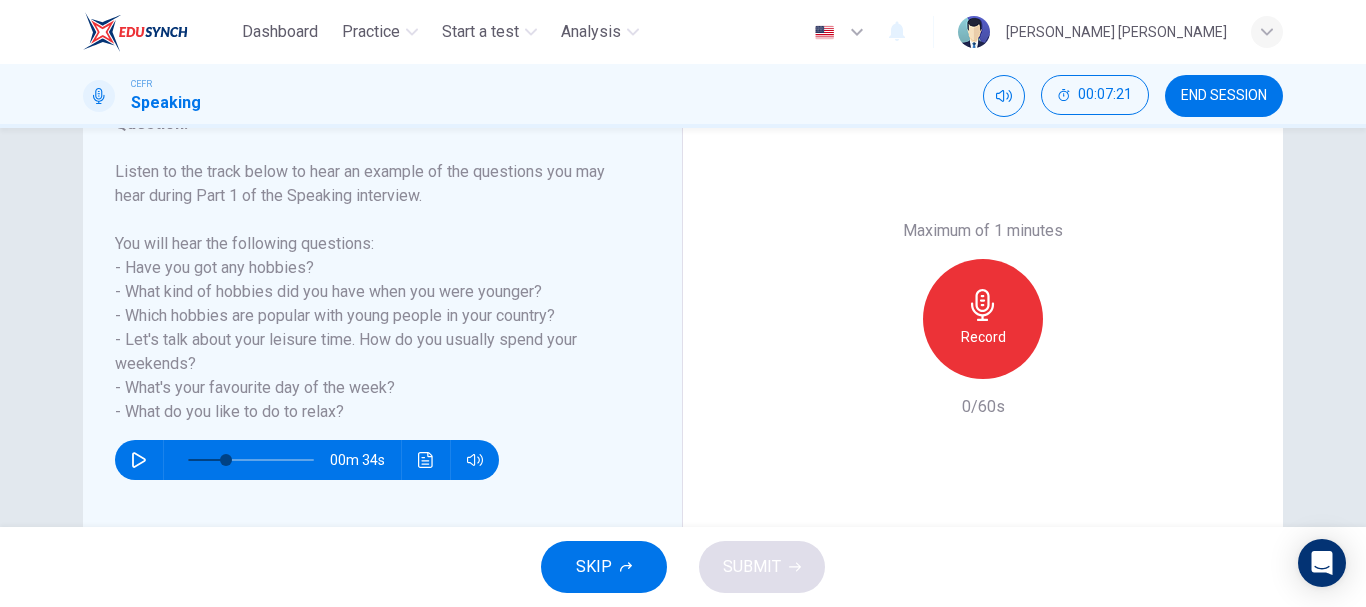 click on "Record" at bounding box center [983, 319] 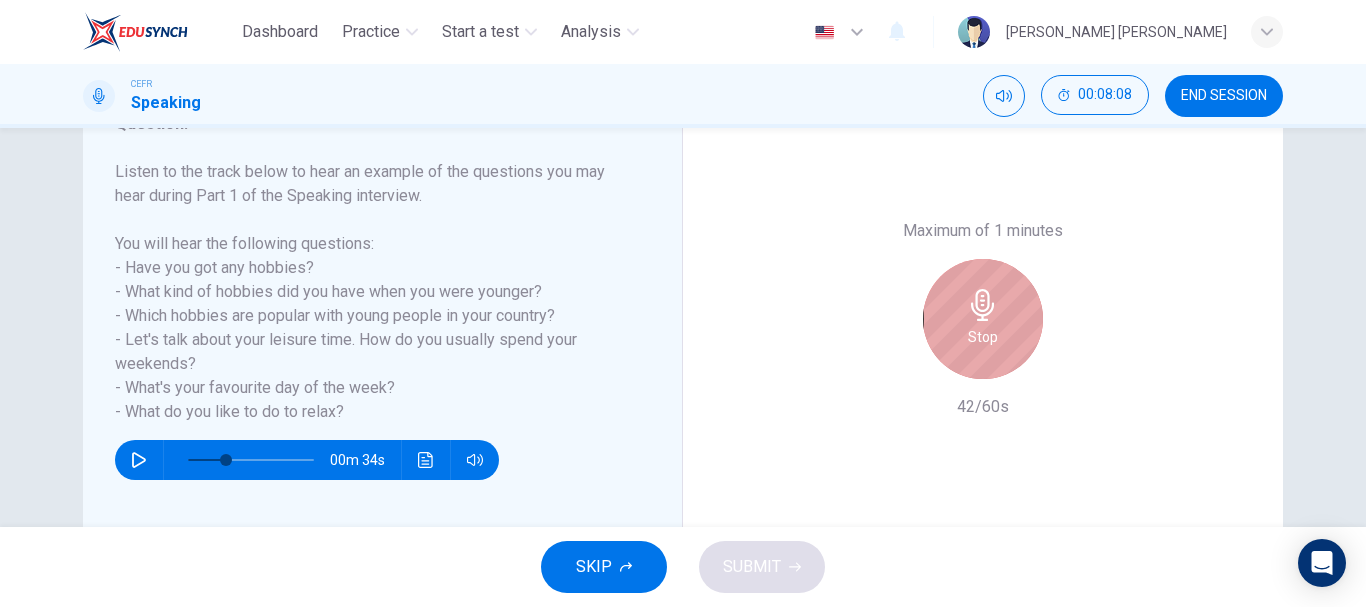 click on "Stop" at bounding box center (983, 319) 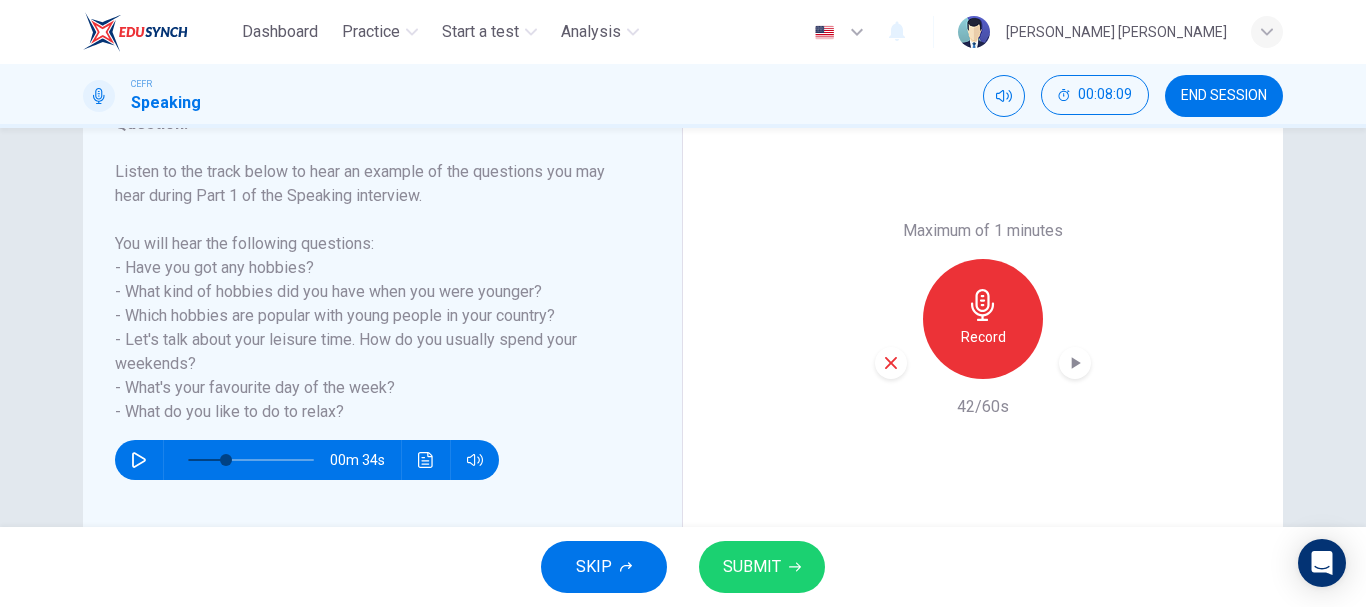 click 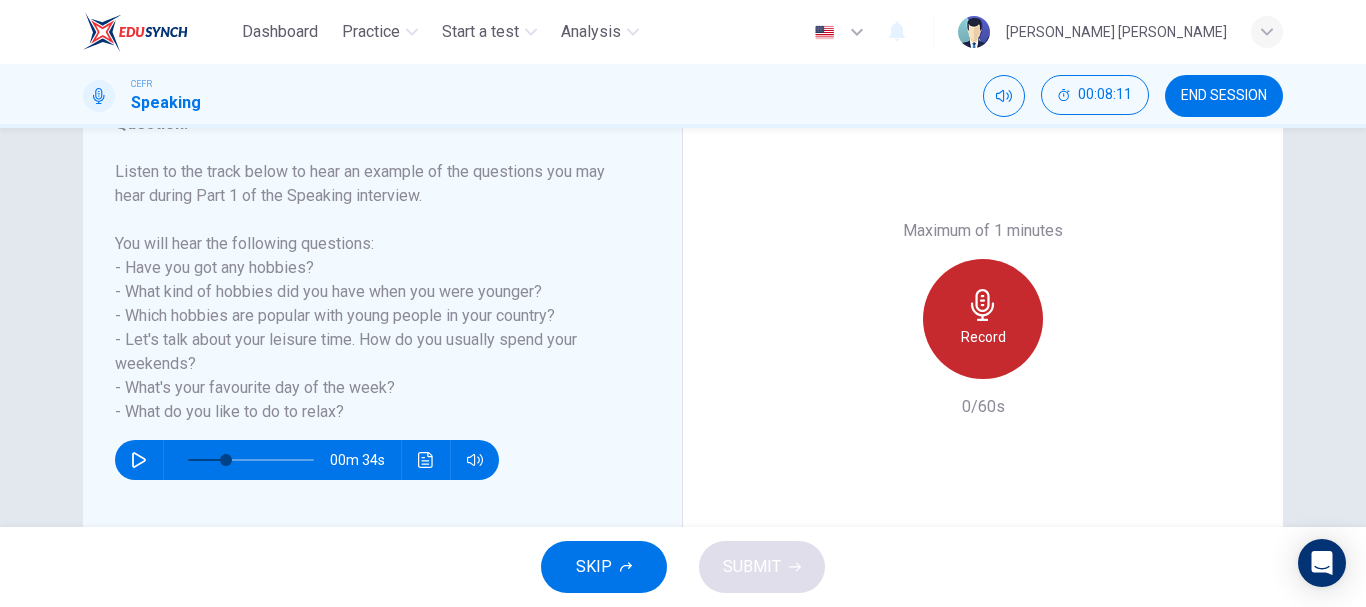 click on "Record" at bounding box center (983, 319) 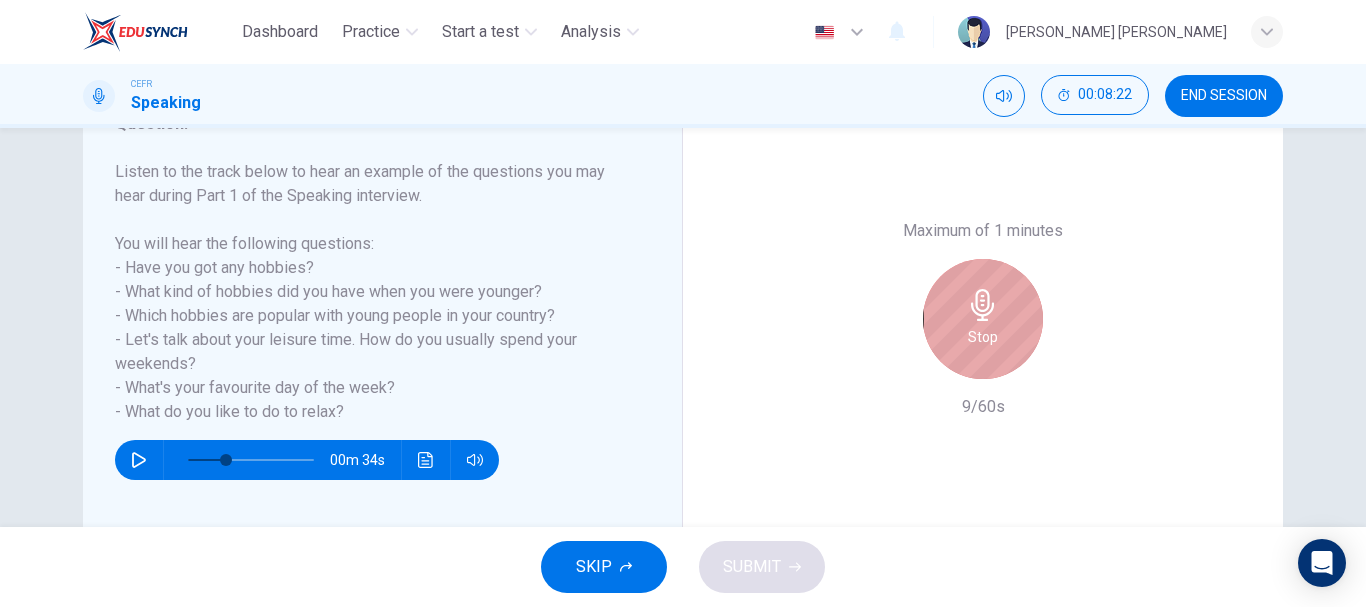 click on "Stop" at bounding box center [983, 319] 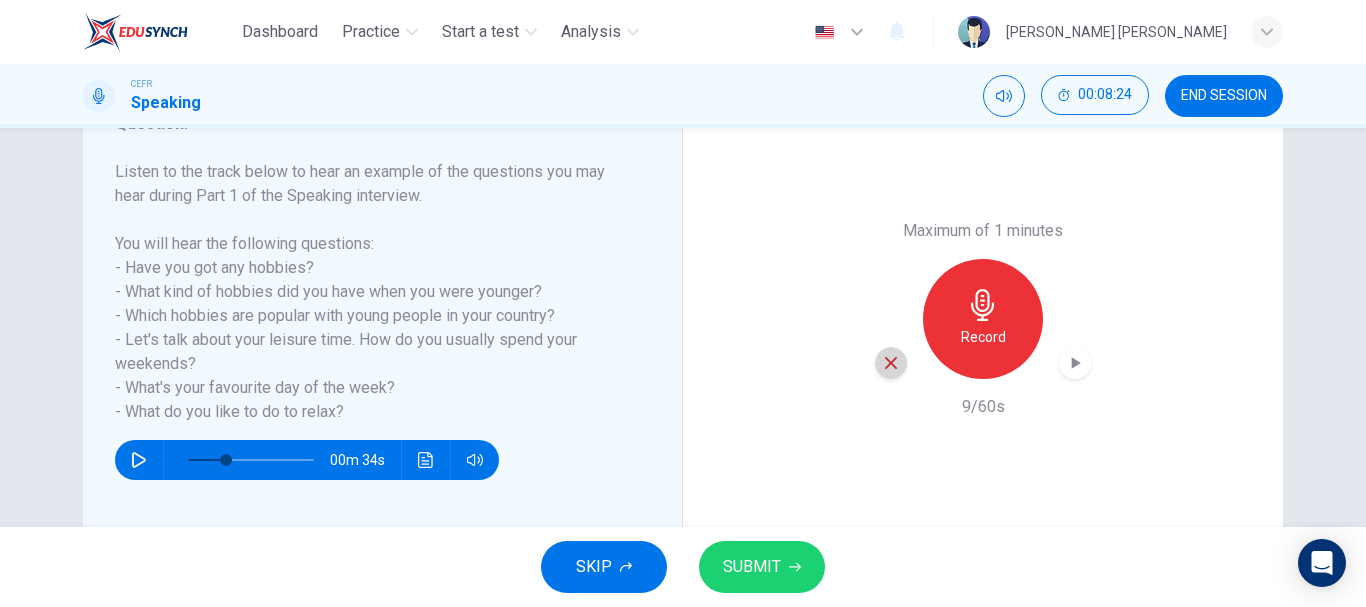 click at bounding box center [891, 363] 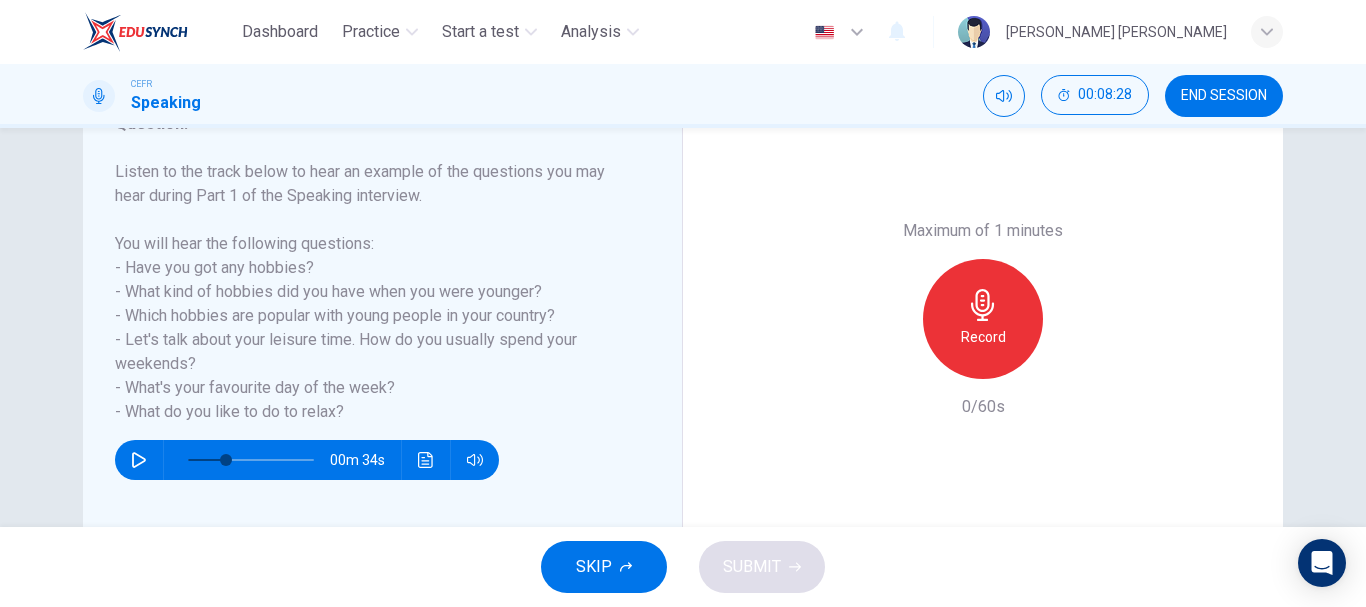 click on "Question : Listen to the track below to hear an example of the questions you may hear during Part 1 of the Speaking interview.  You will hear the following questions:
- Have you got any hobbies?
- What kind of hobbies did you have when you were younger?
- Which hobbies are popular with young people in your country?
- Let's talk about your leisure time. How do you usually spend your weekends?
- What's your favourite day of the week?
- What do you like to do to relax? 00m 34s" at bounding box center (383, 319) 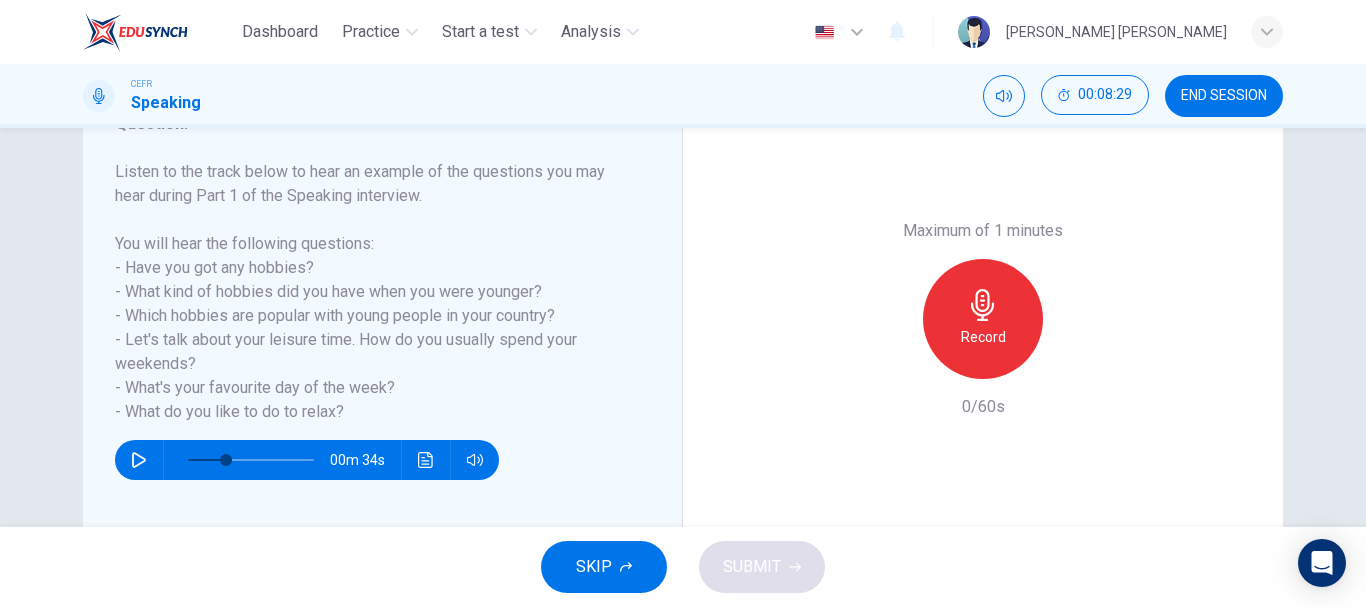 drag, startPoint x: 116, startPoint y: 244, endPoint x: 1055, endPoint y: 612, distance: 1008.5361 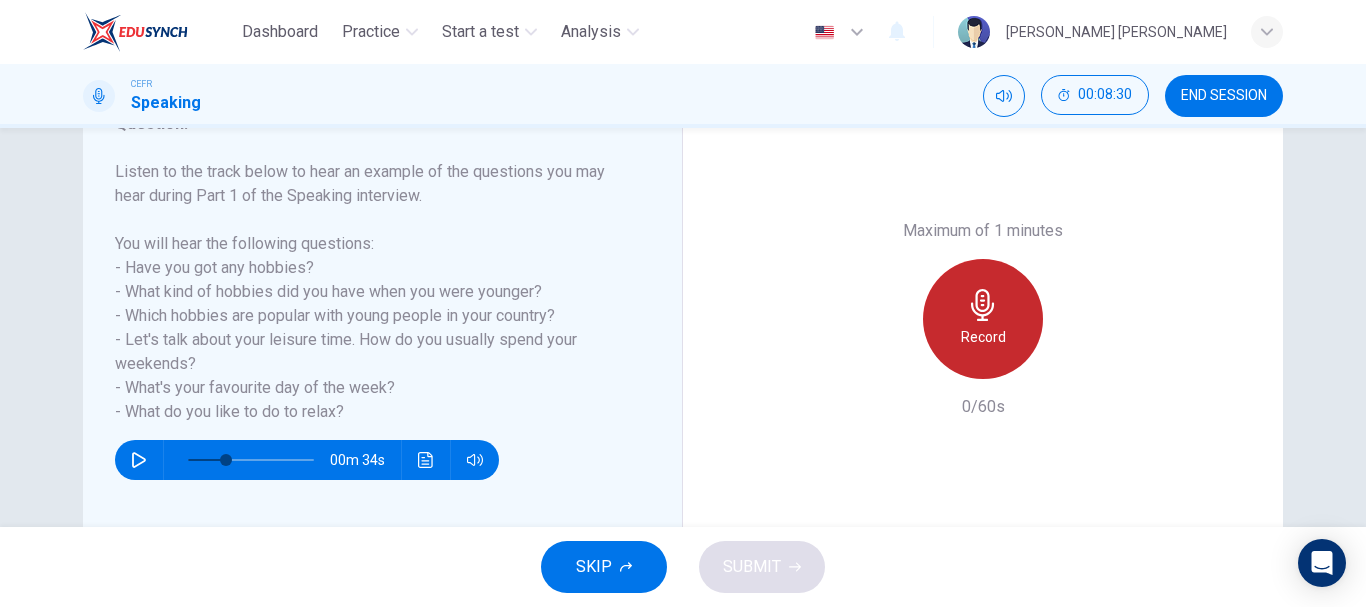 click on "Record" at bounding box center [983, 319] 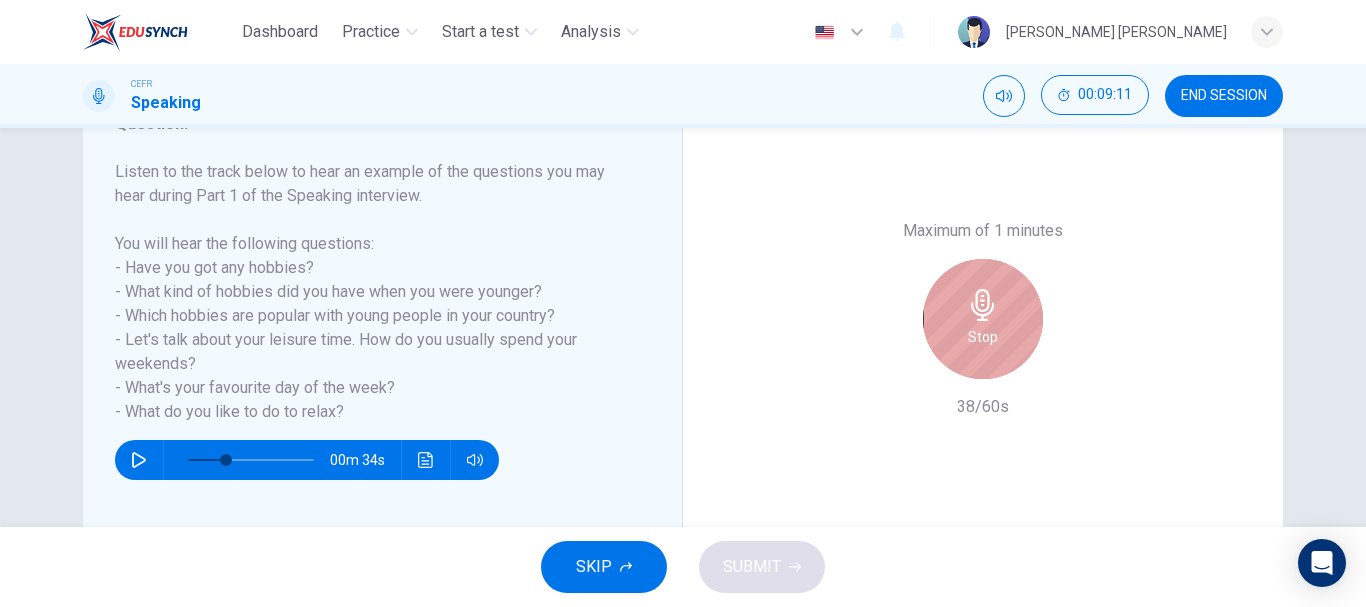 click on "Stop" at bounding box center [983, 319] 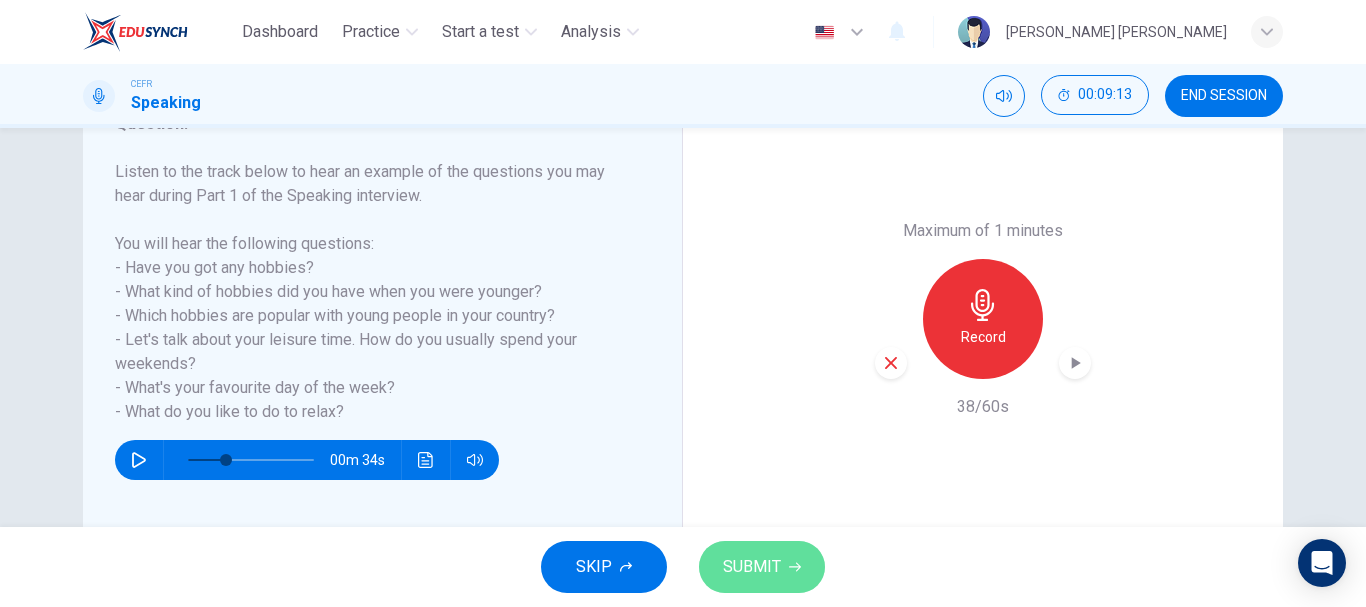 click on "SUBMIT" at bounding box center (752, 567) 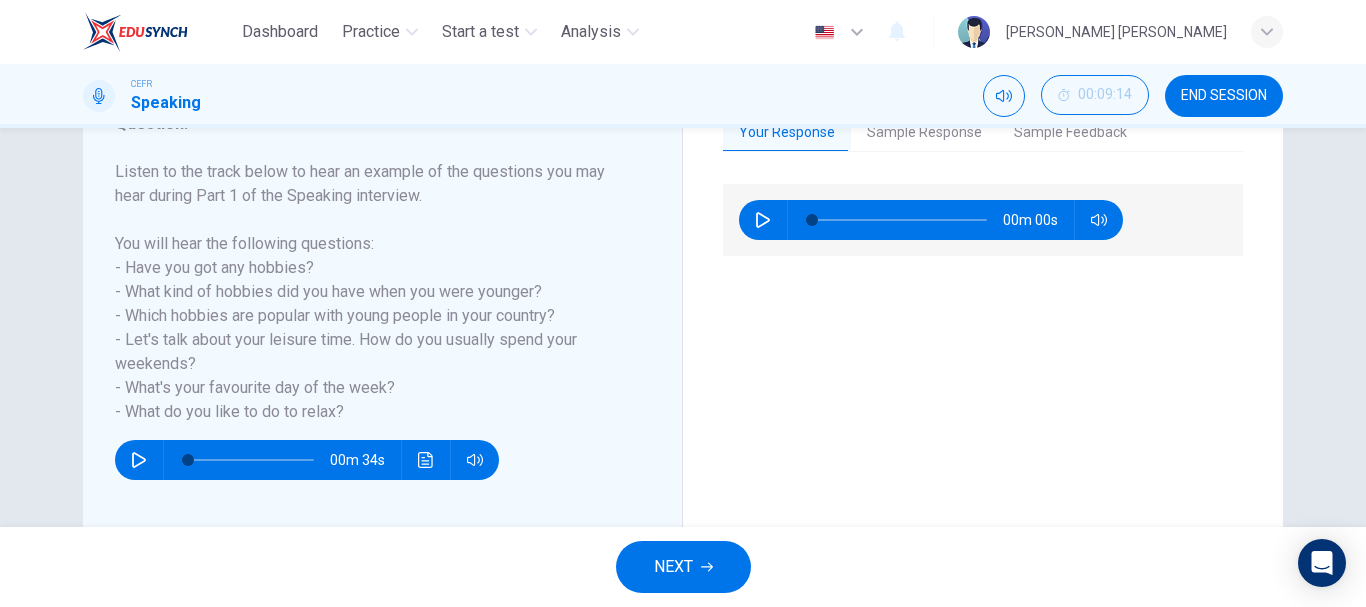 type on "0" 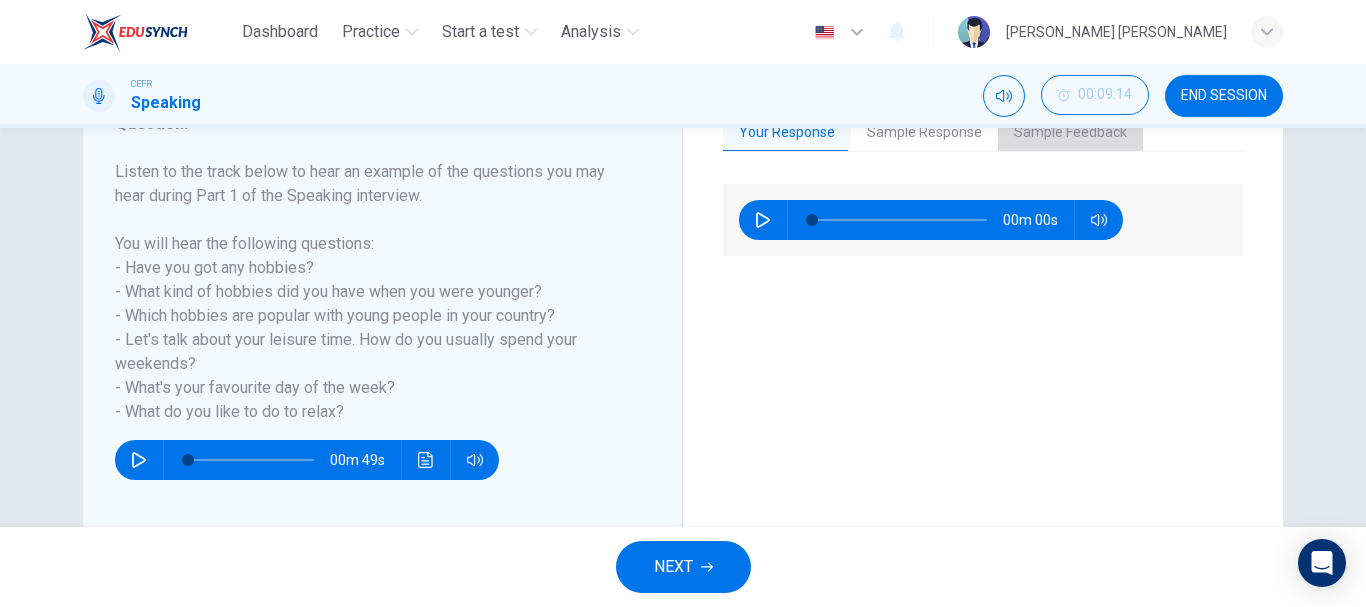 click on "Sample Feedback" at bounding box center (1070, 133) 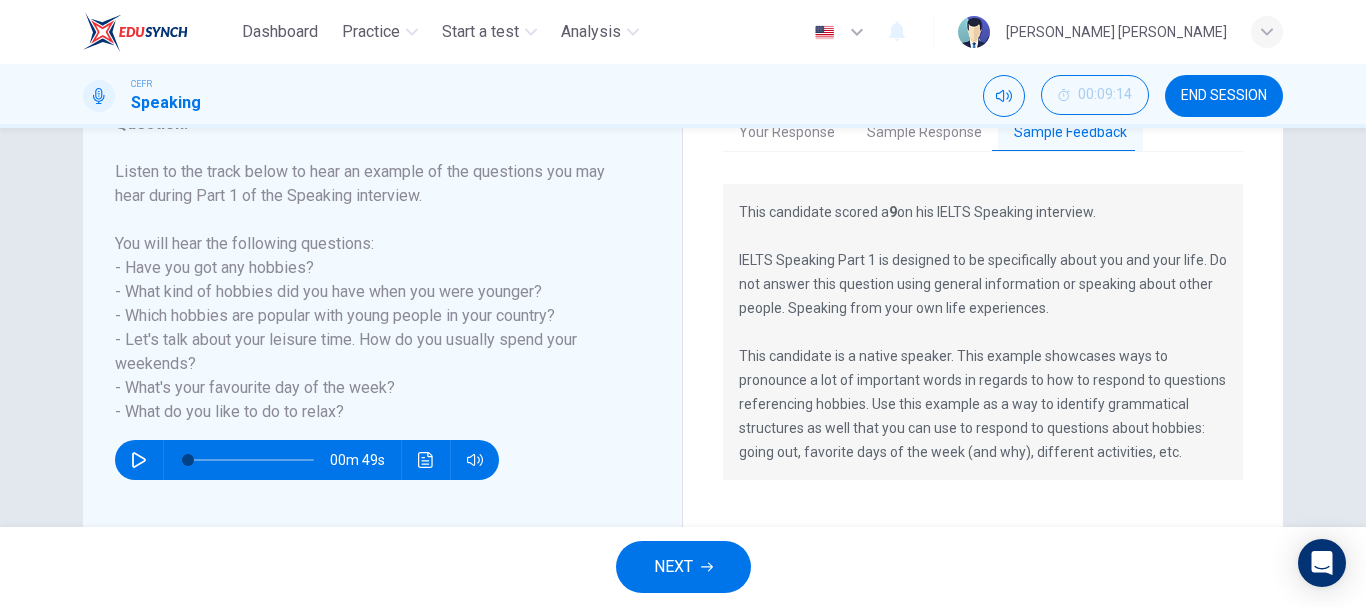 type 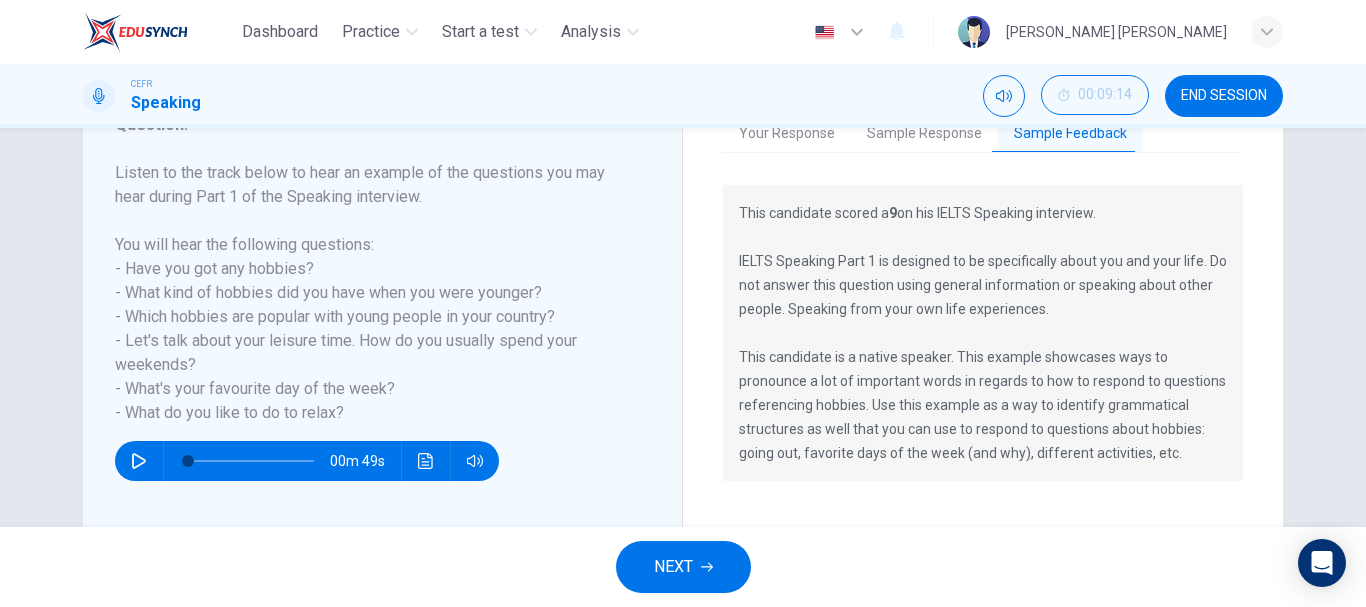 scroll, scrollTop: 336, scrollLeft: 0, axis: vertical 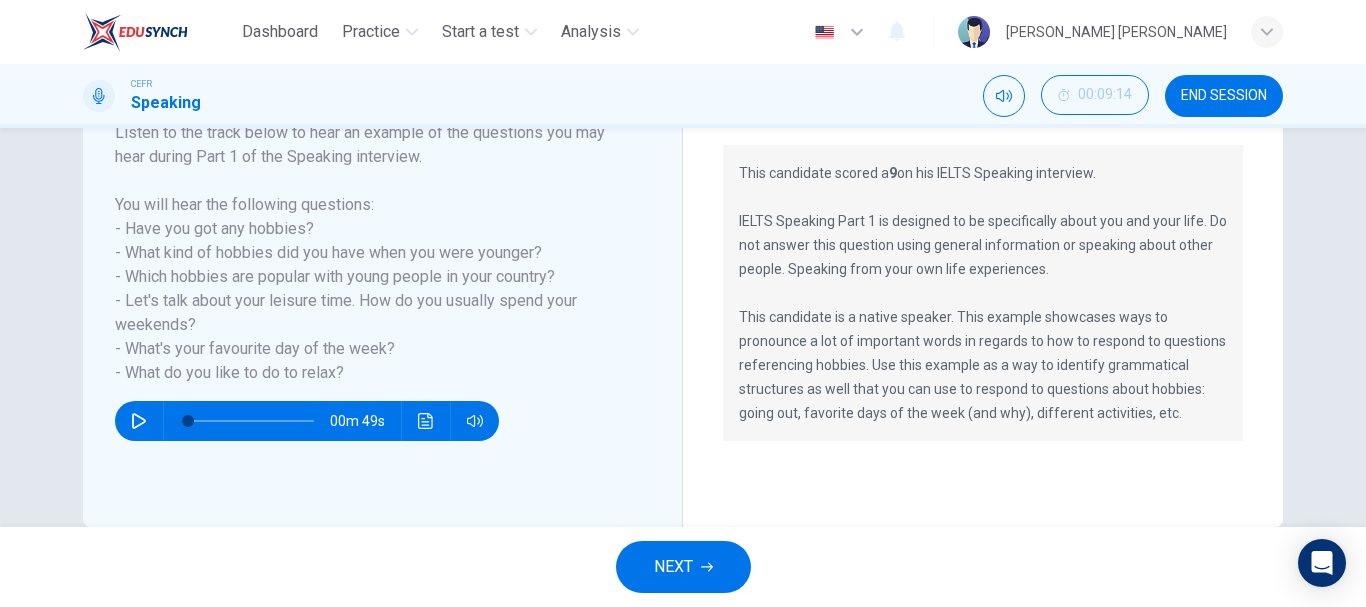 drag, startPoint x: 946, startPoint y: 316, endPoint x: 838, endPoint y: 315, distance: 108.00463 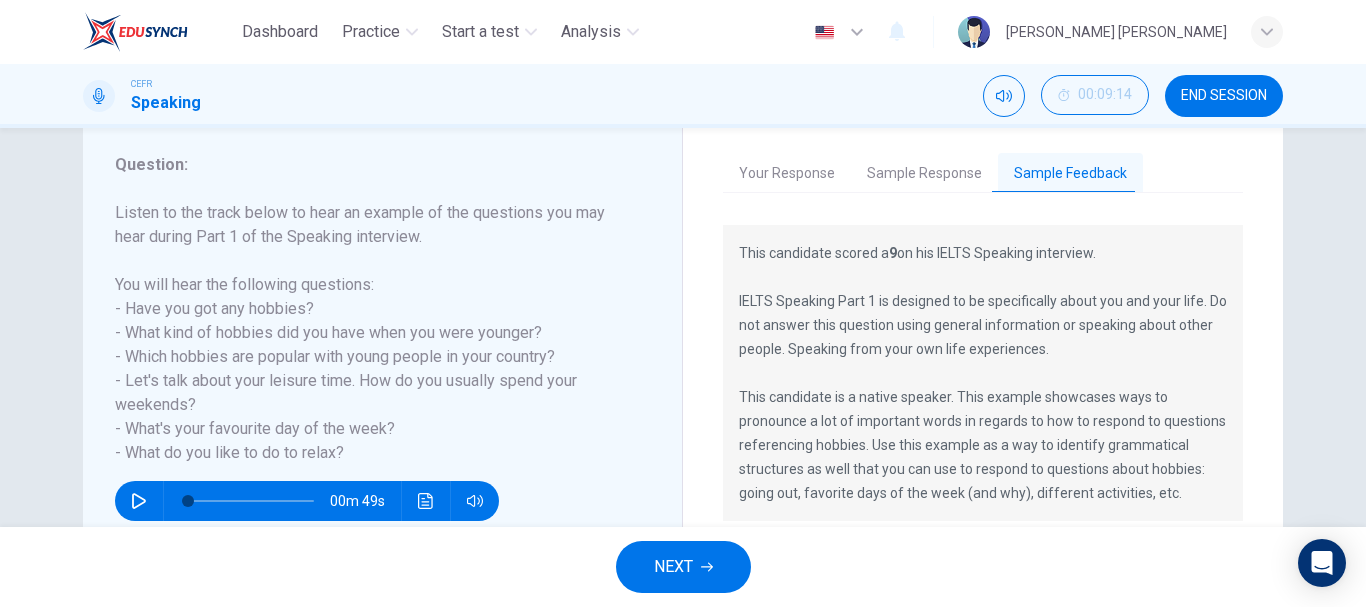 scroll, scrollTop: 296, scrollLeft: 0, axis: vertical 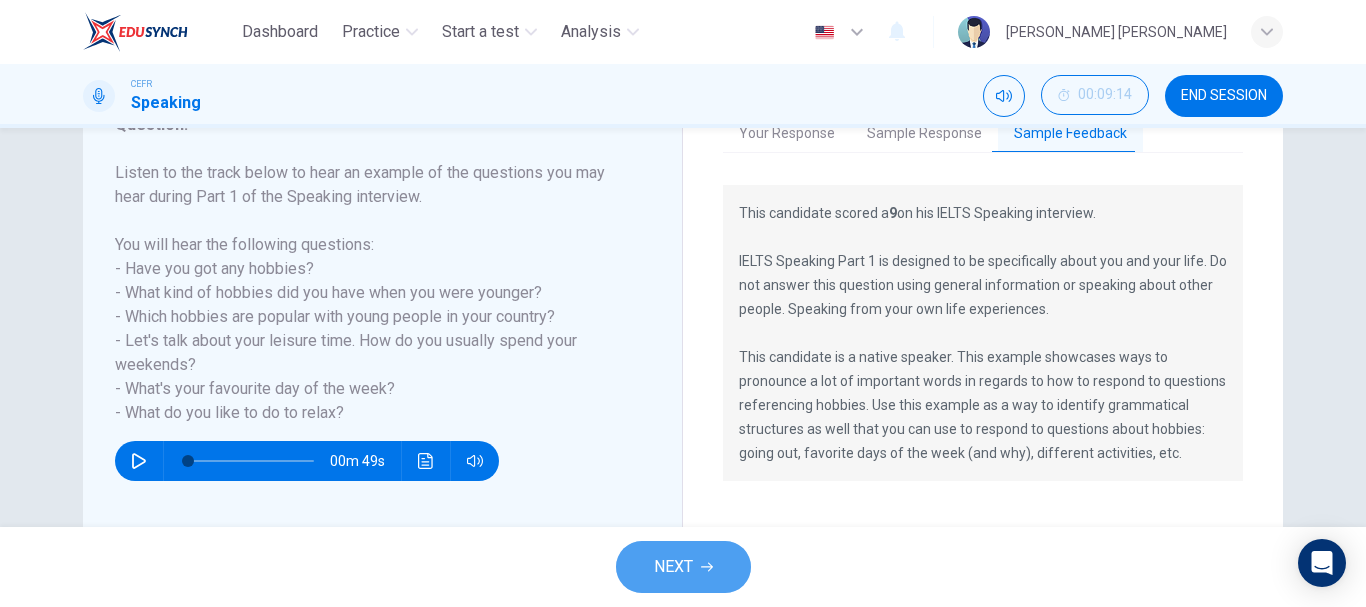 click on "NEXT" at bounding box center (683, 567) 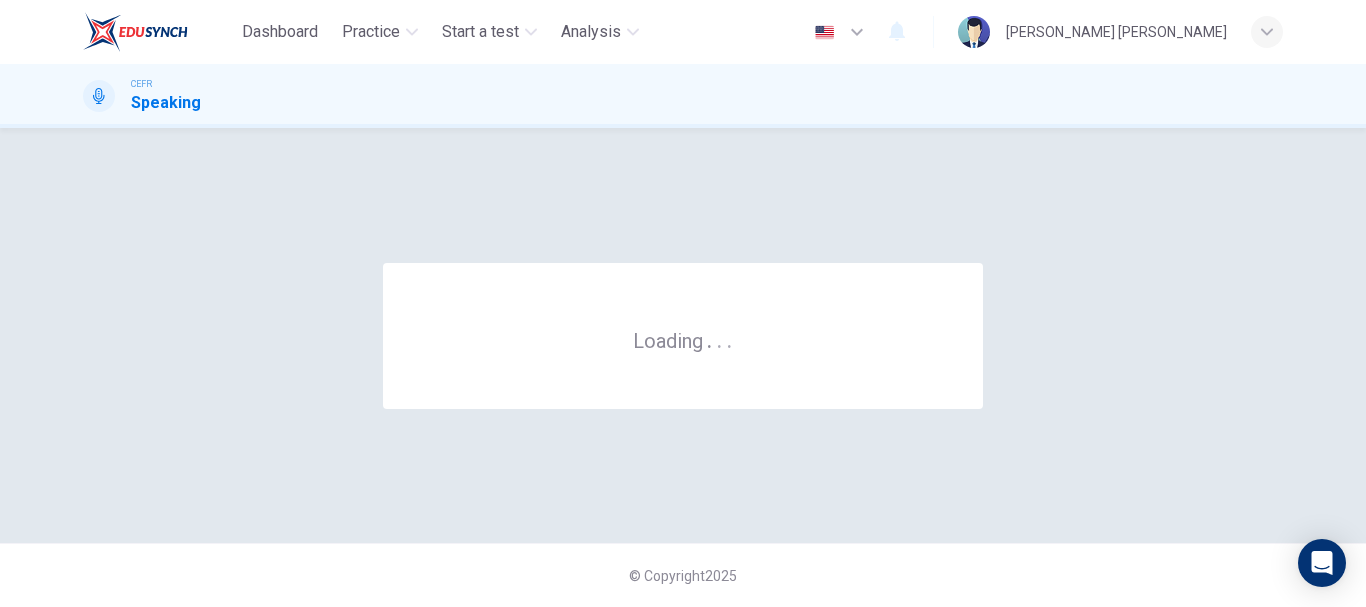 scroll, scrollTop: 0, scrollLeft: 0, axis: both 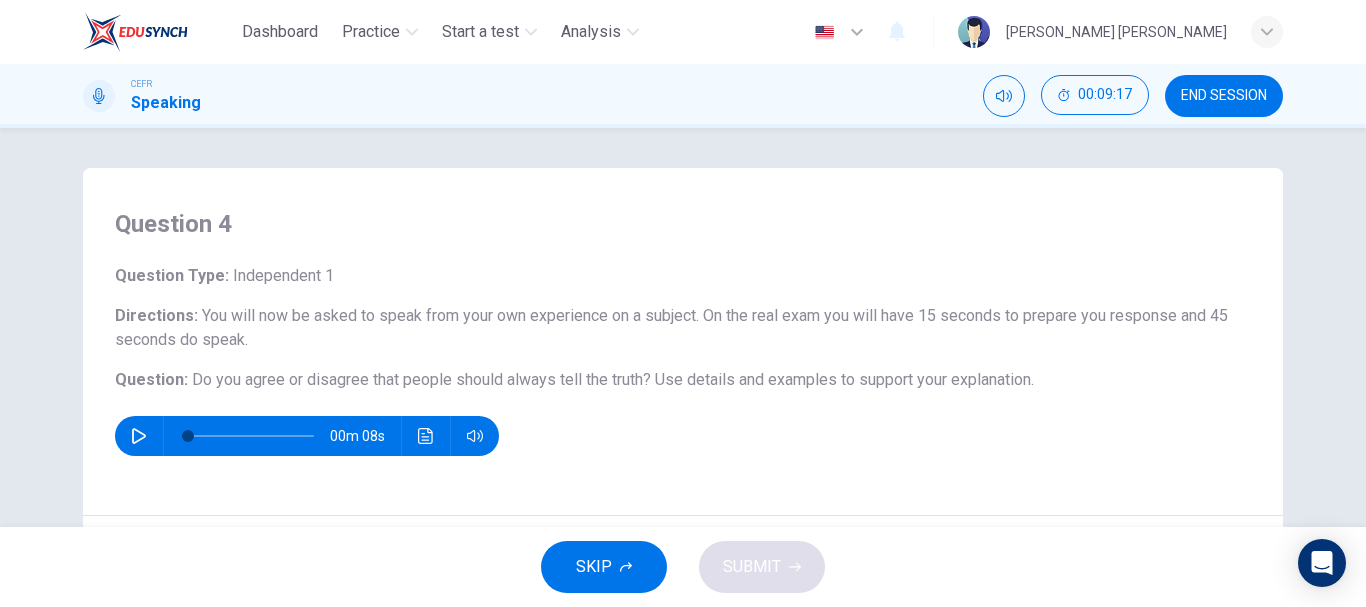 click on "Question Type :   Independent 1 Directions :   You will now be asked to speak from your own experience on a subject. On the real exam you will have 15 seconds to prepare you response and 45 seconds do speak. Question :   Do you agree or disagree that people should always tell the truth?    Use details and examples to support your explanation. 00m 08s" at bounding box center (683, 360) 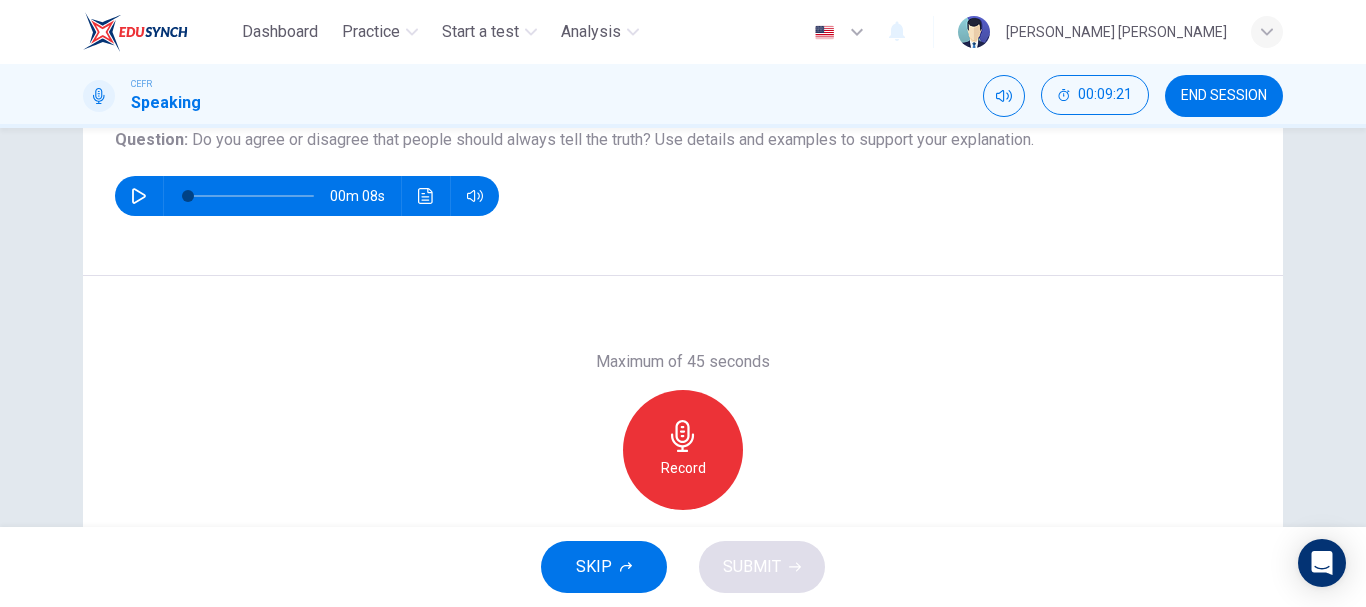 scroll, scrollTop: 200, scrollLeft: 0, axis: vertical 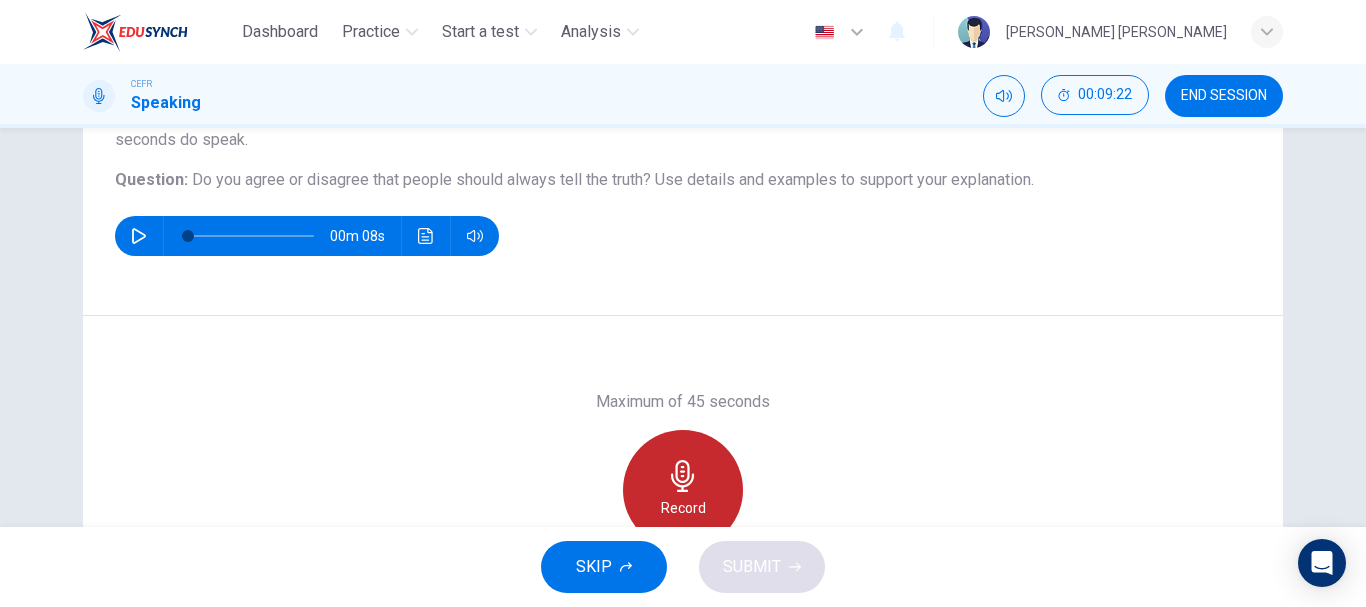 click on "Record" at bounding box center (683, 490) 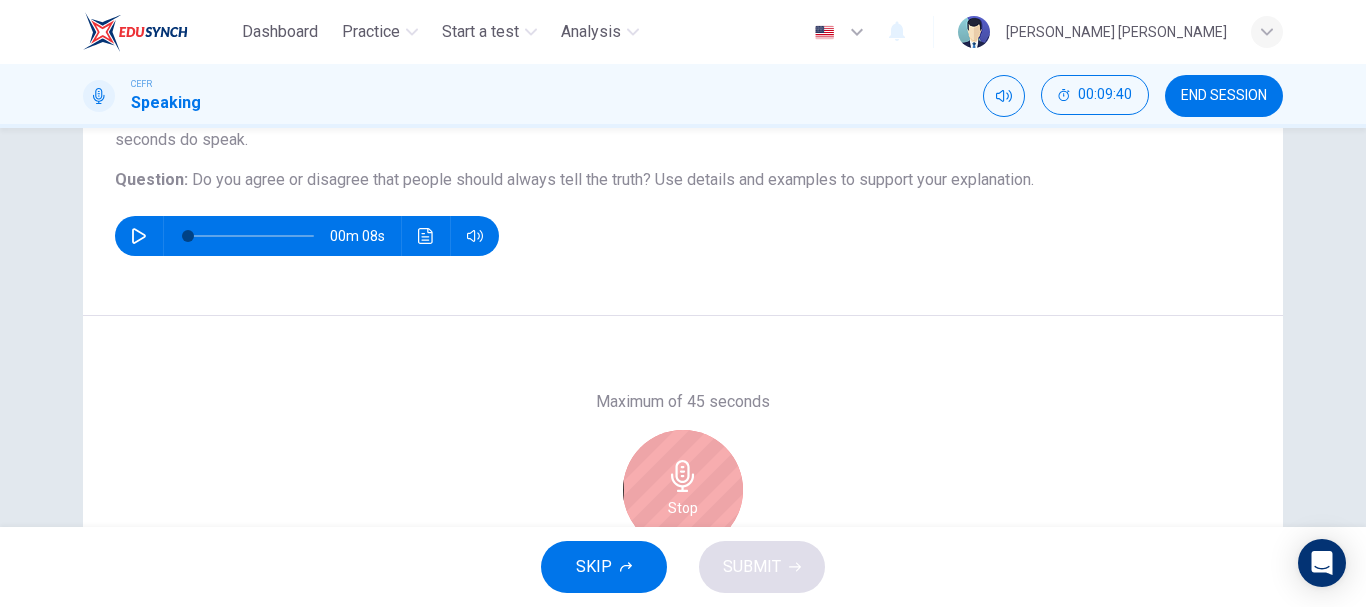 click on "Stop" at bounding box center (683, 490) 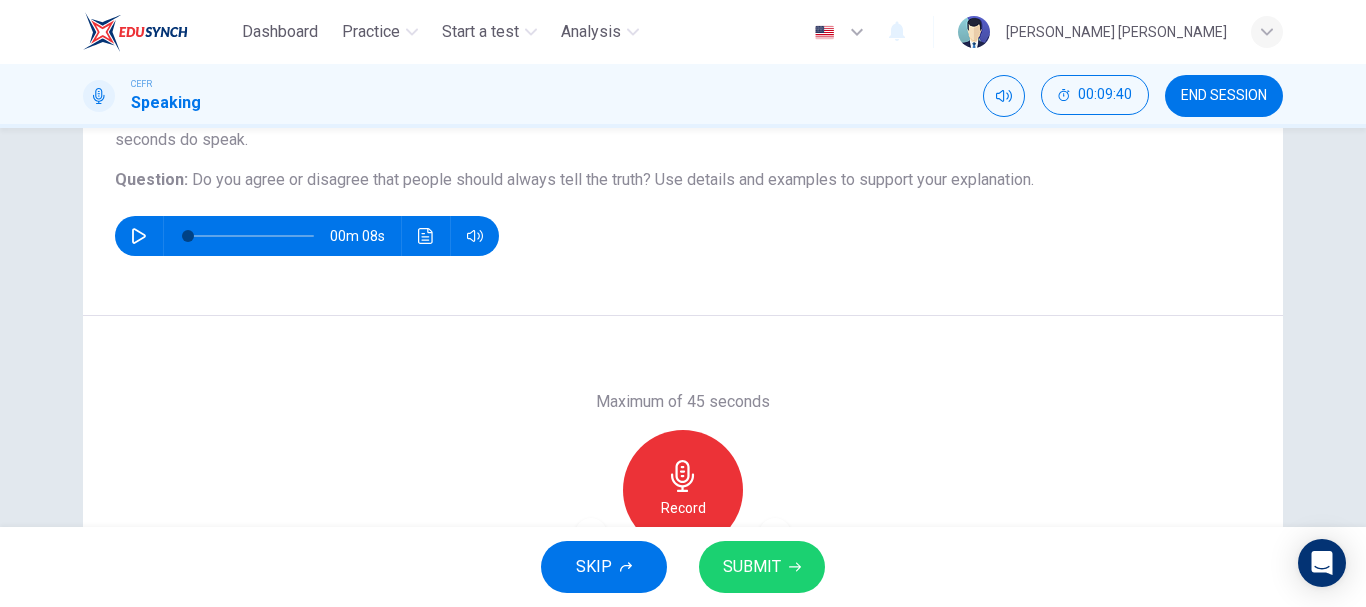 type 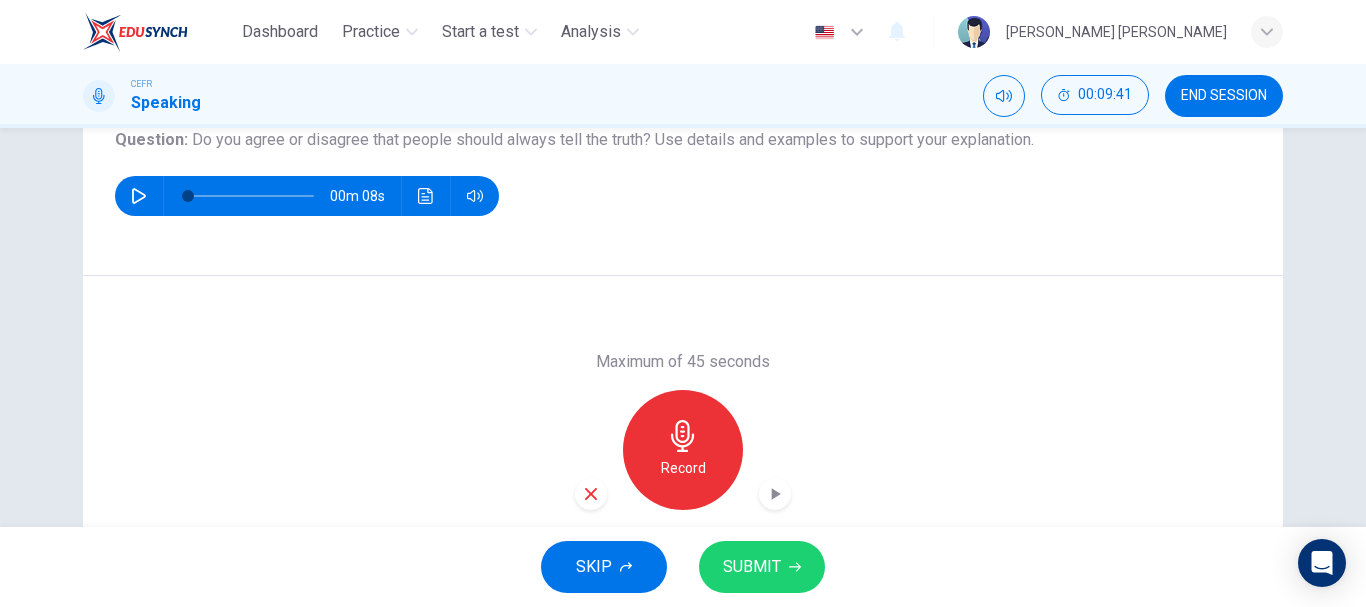 scroll, scrollTop: 280, scrollLeft: 0, axis: vertical 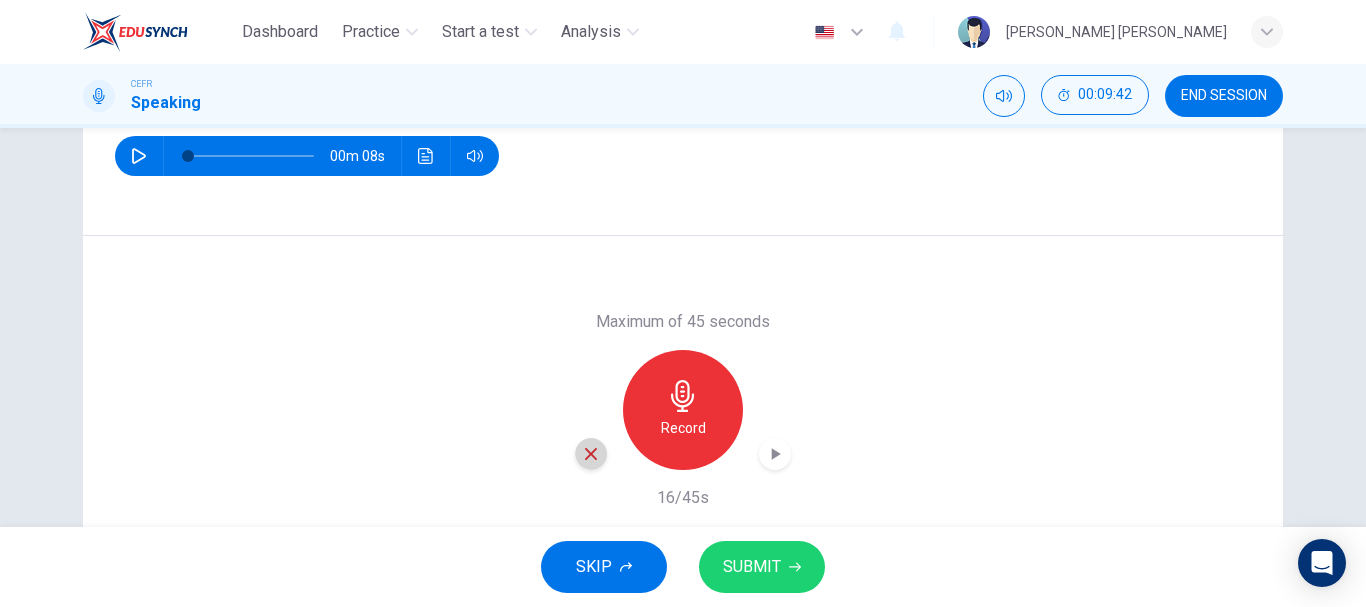 click 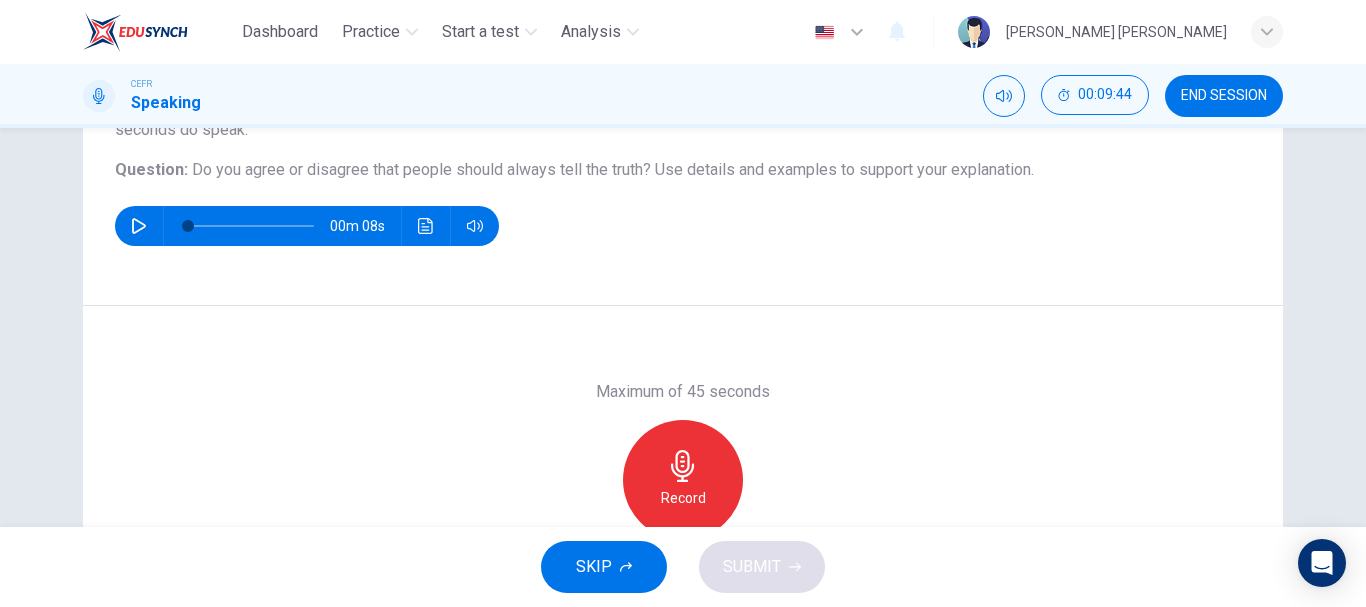 scroll, scrollTop: 200, scrollLeft: 0, axis: vertical 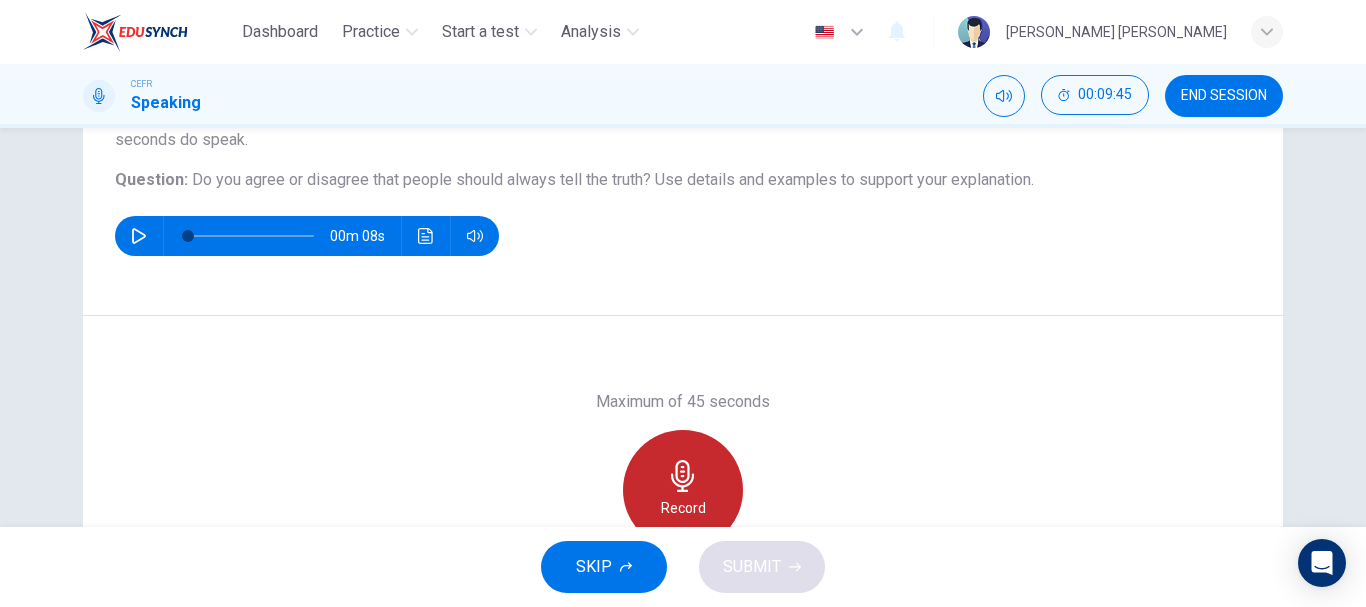 click on "Record" at bounding box center (683, 490) 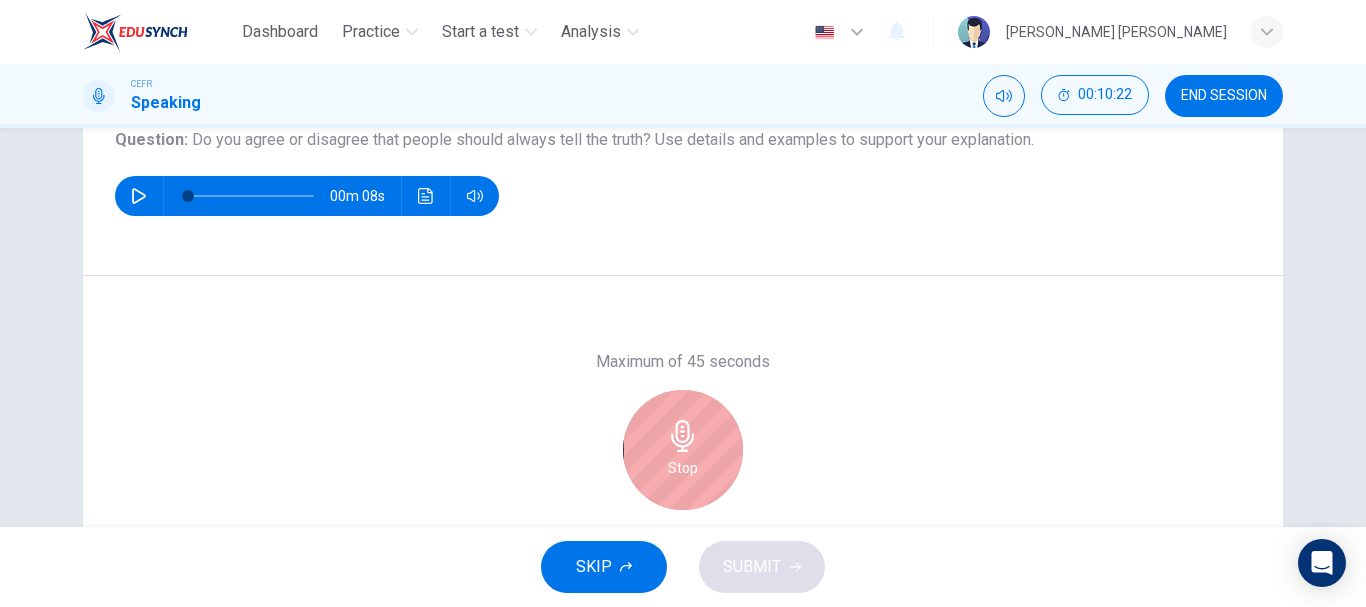 scroll, scrollTop: 280, scrollLeft: 0, axis: vertical 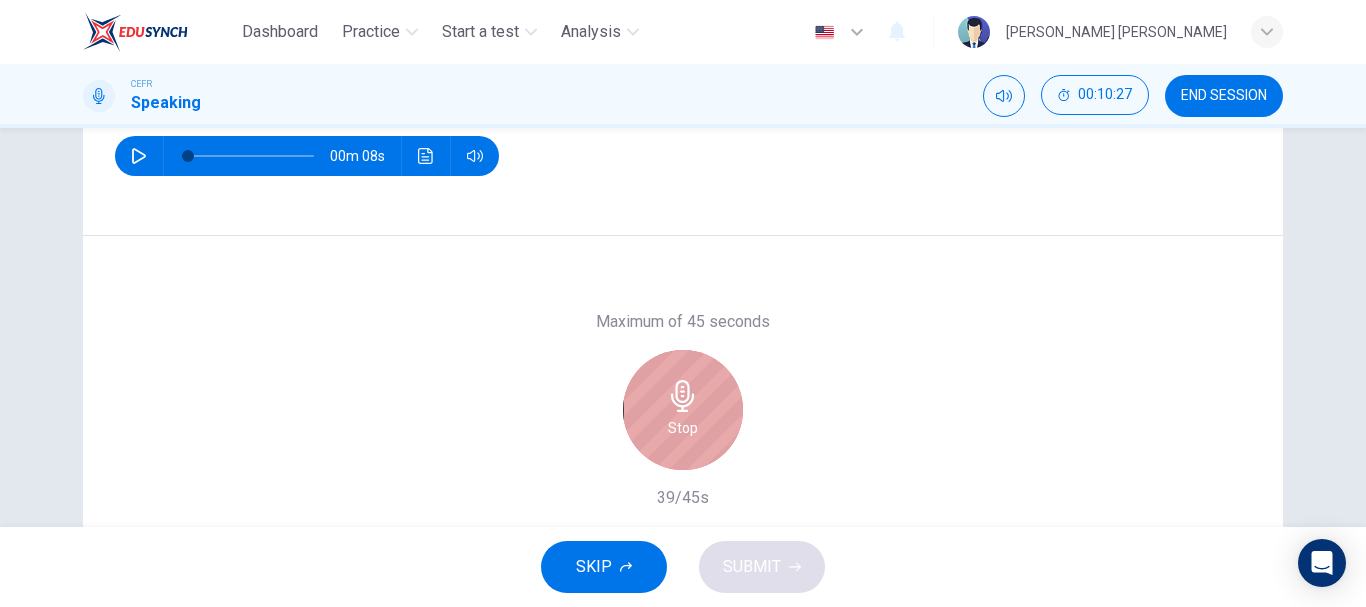 click on "Stop" at bounding box center (683, 410) 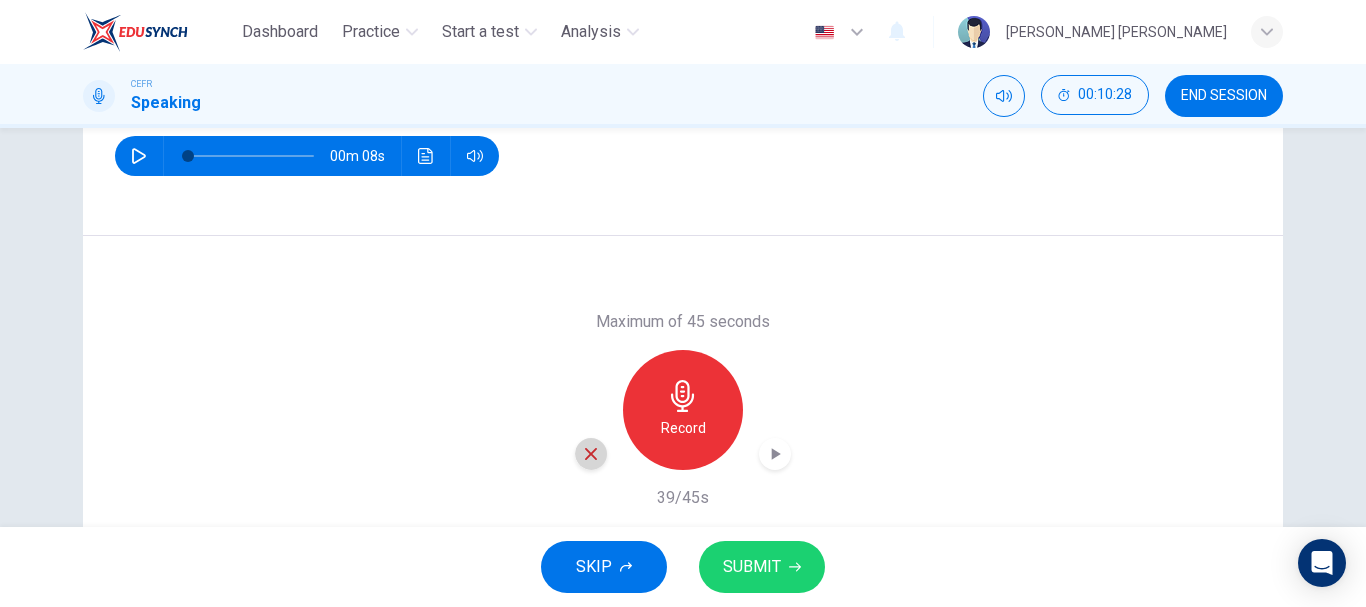 click at bounding box center (591, 454) 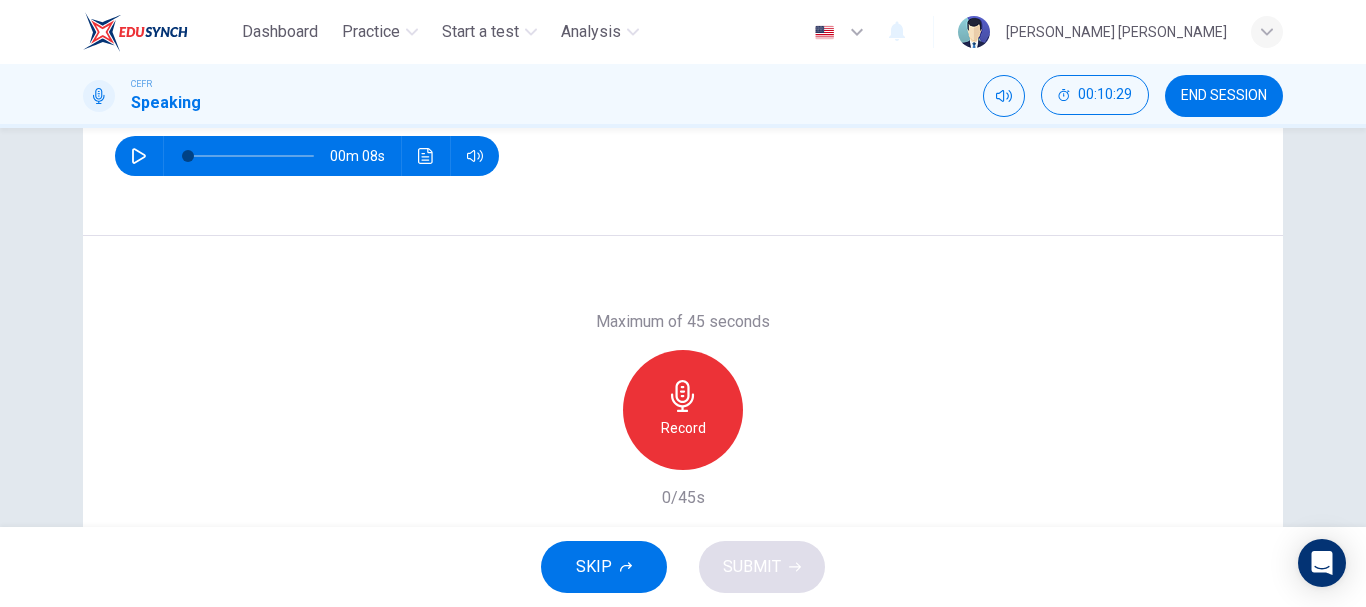 click on "Maximum of 45 seconds Record 0/45s" at bounding box center [683, 409] 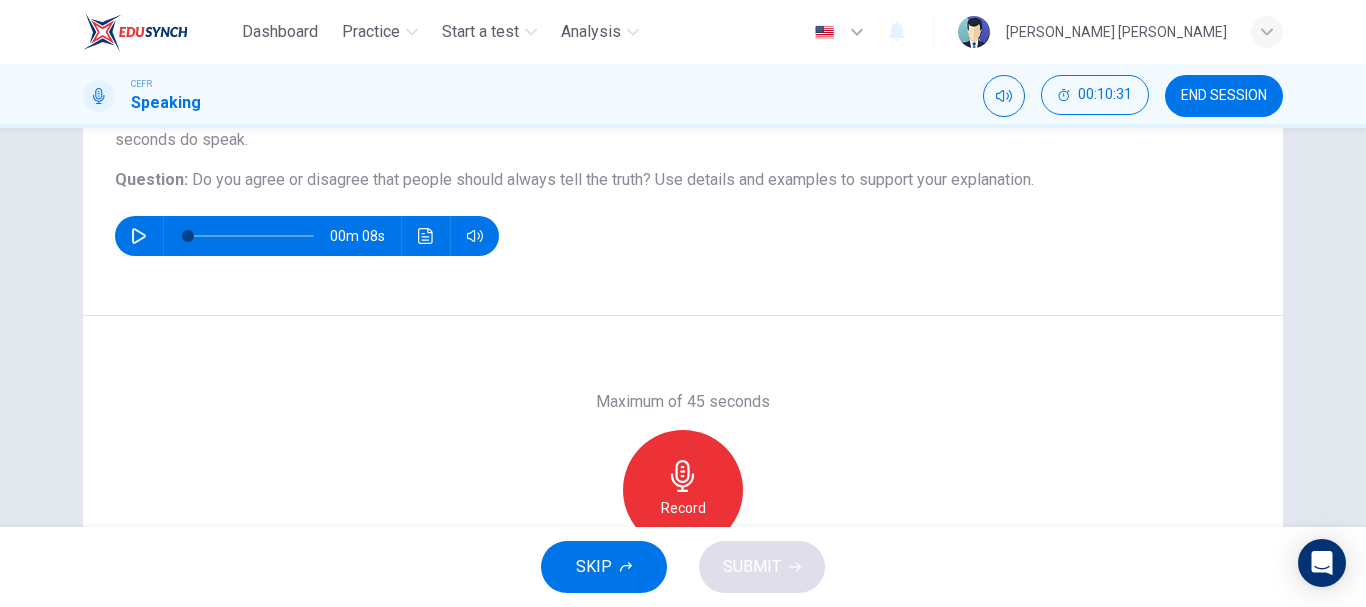 scroll, scrollTop: 240, scrollLeft: 0, axis: vertical 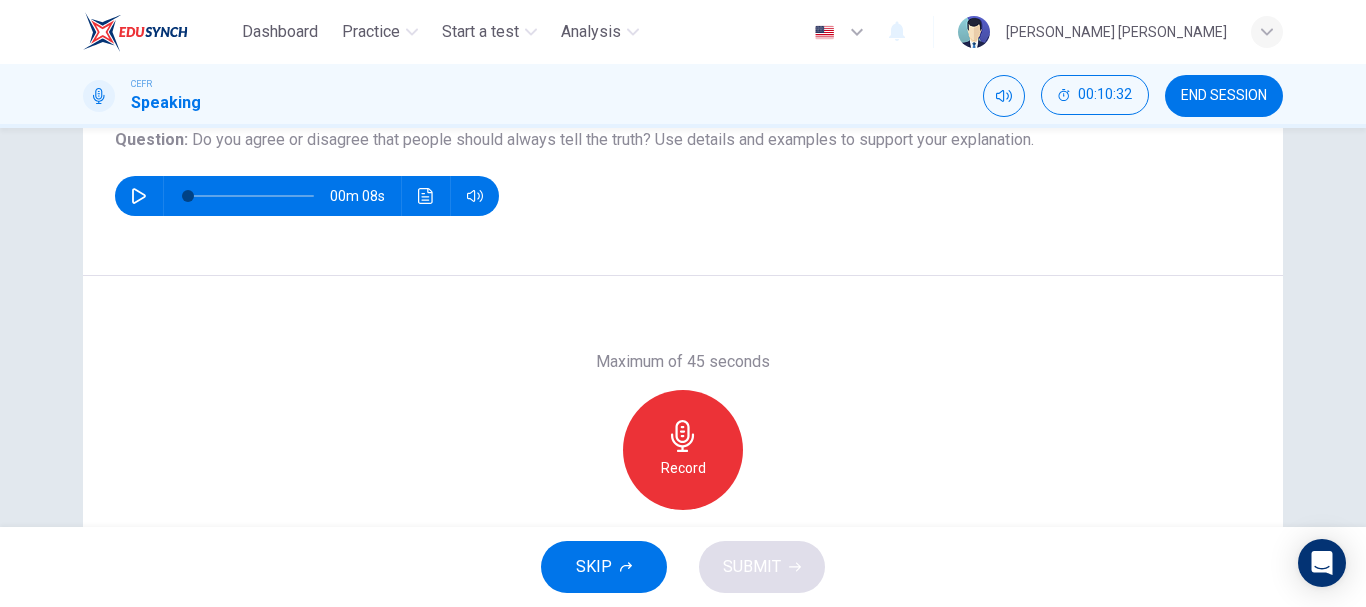 click on "Record" at bounding box center (683, 450) 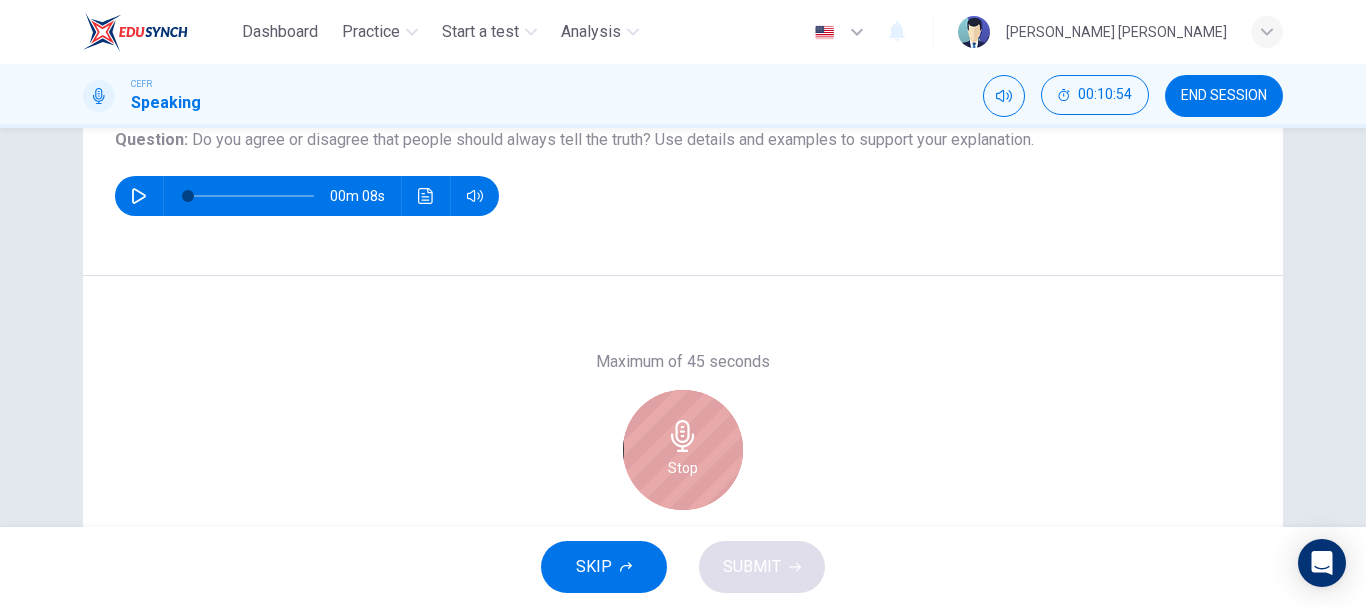 click on "Stop" at bounding box center (683, 450) 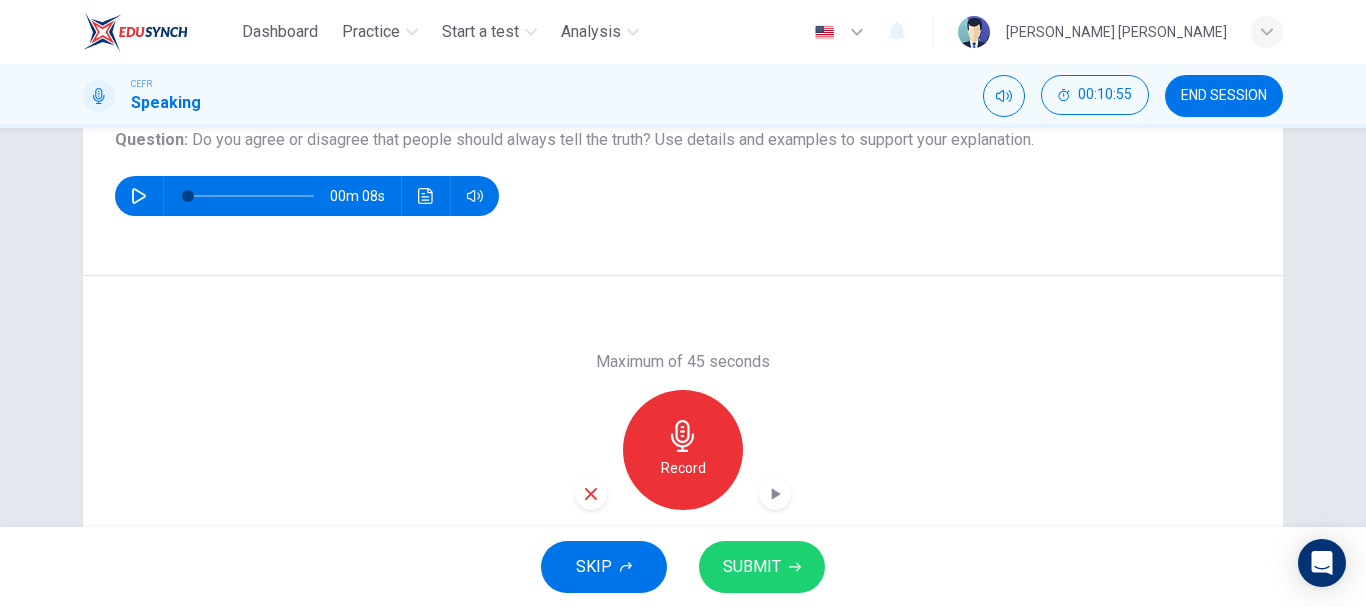 click on "Maximum of 45 seconds Record 20/45s" at bounding box center (683, 449) 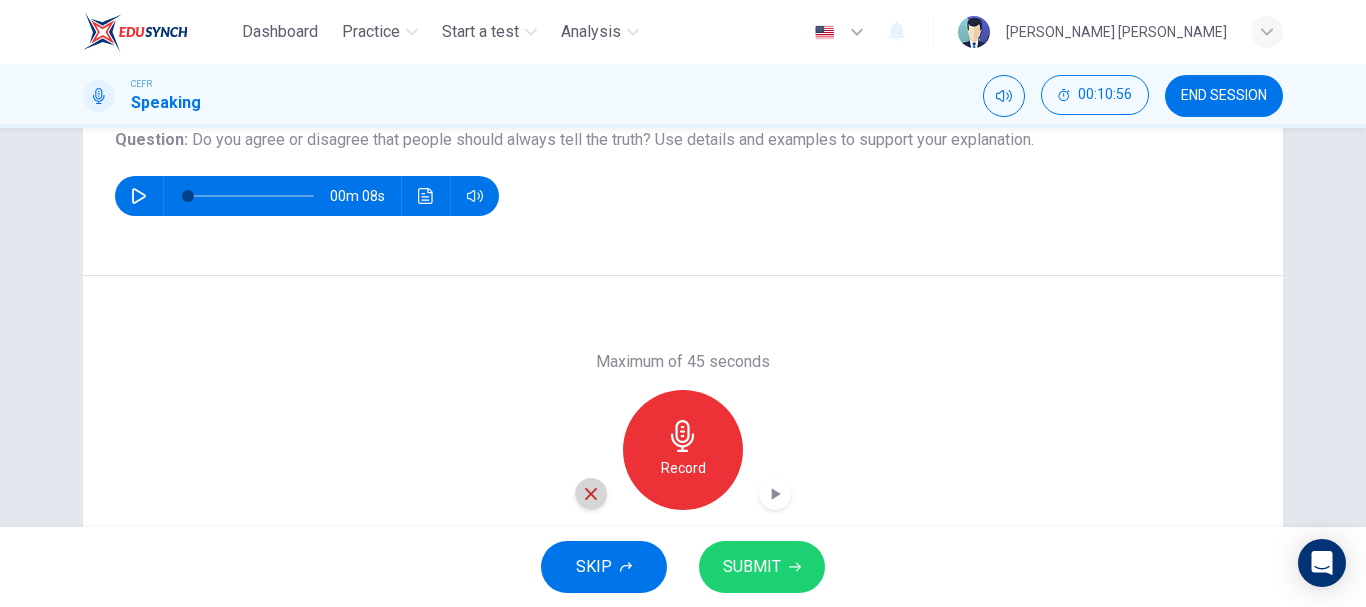 click at bounding box center (591, 494) 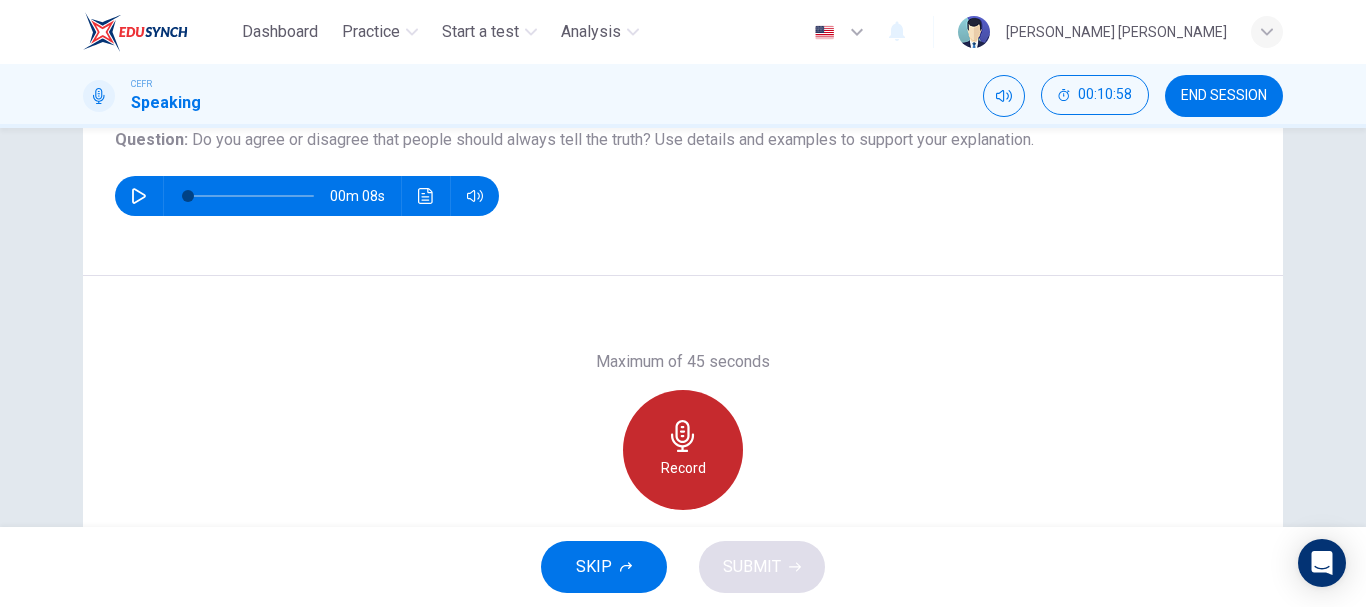 click on "Record" at bounding box center [683, 450] 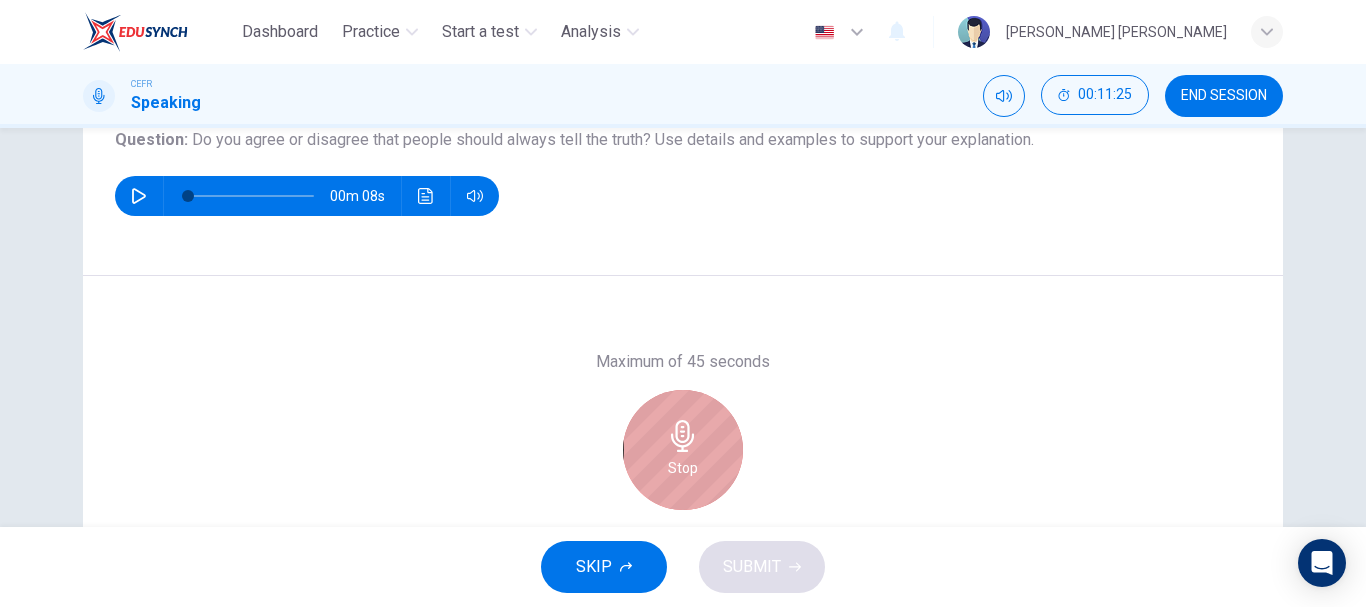 click on "Stop" at bounding box center (683, 450) 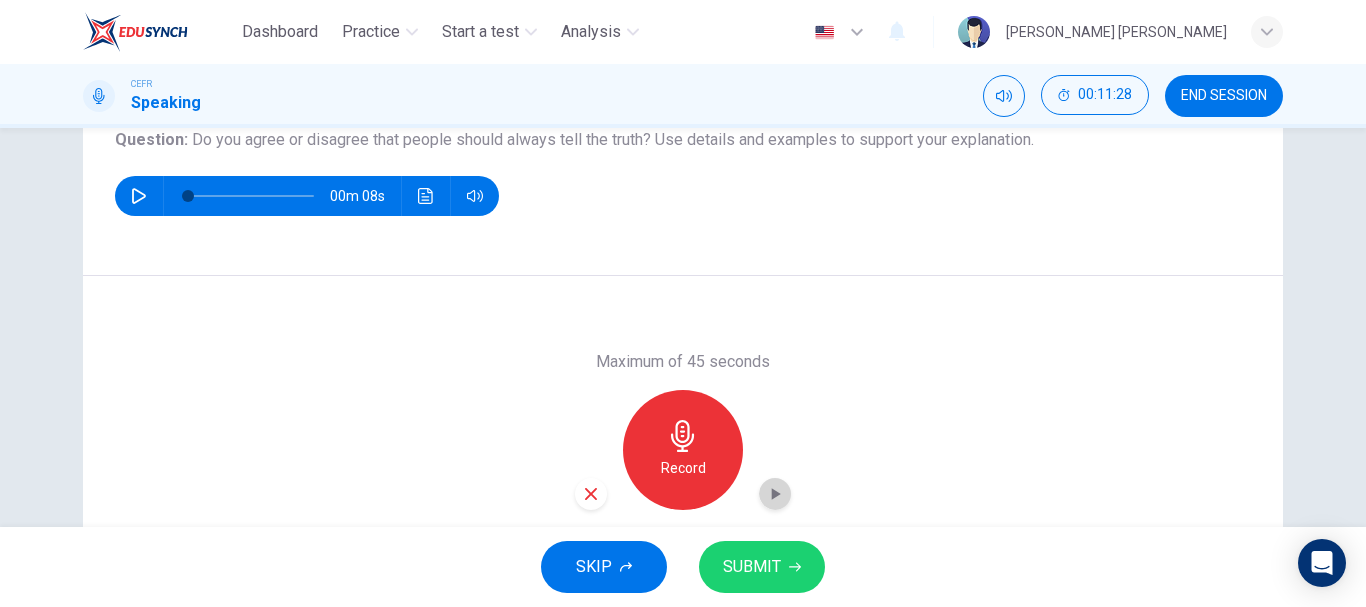 click 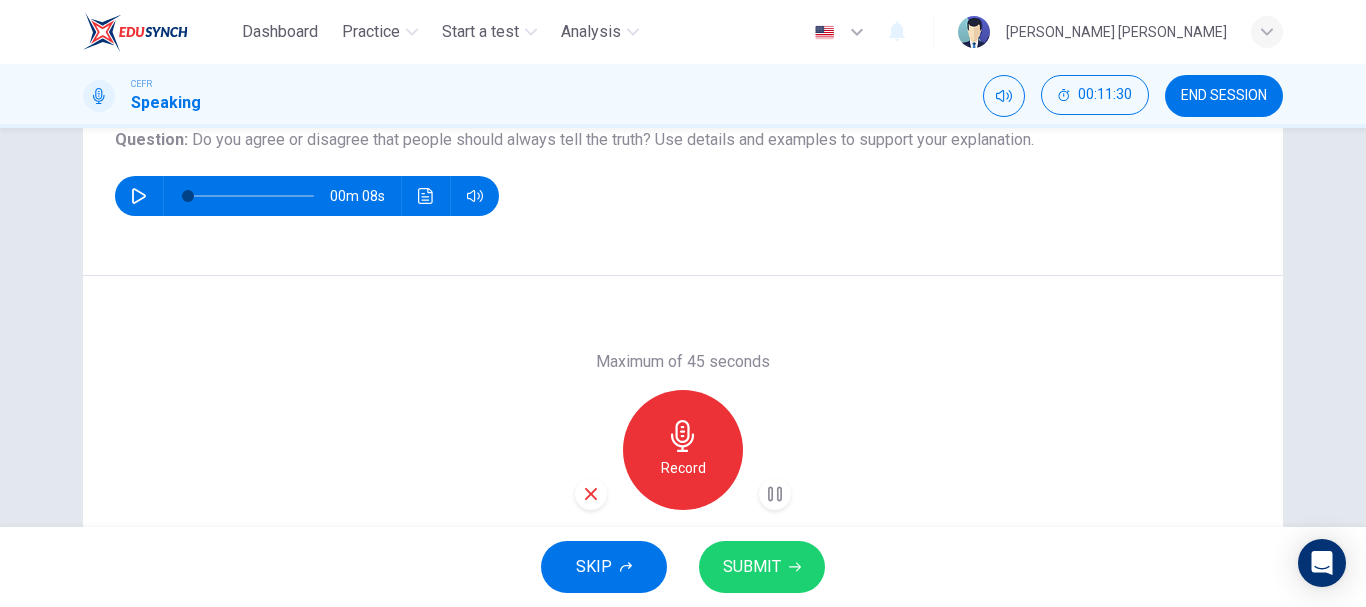 click on "Maximum of 45 seconds Record 25/45s" at bounding box center [683, 449] 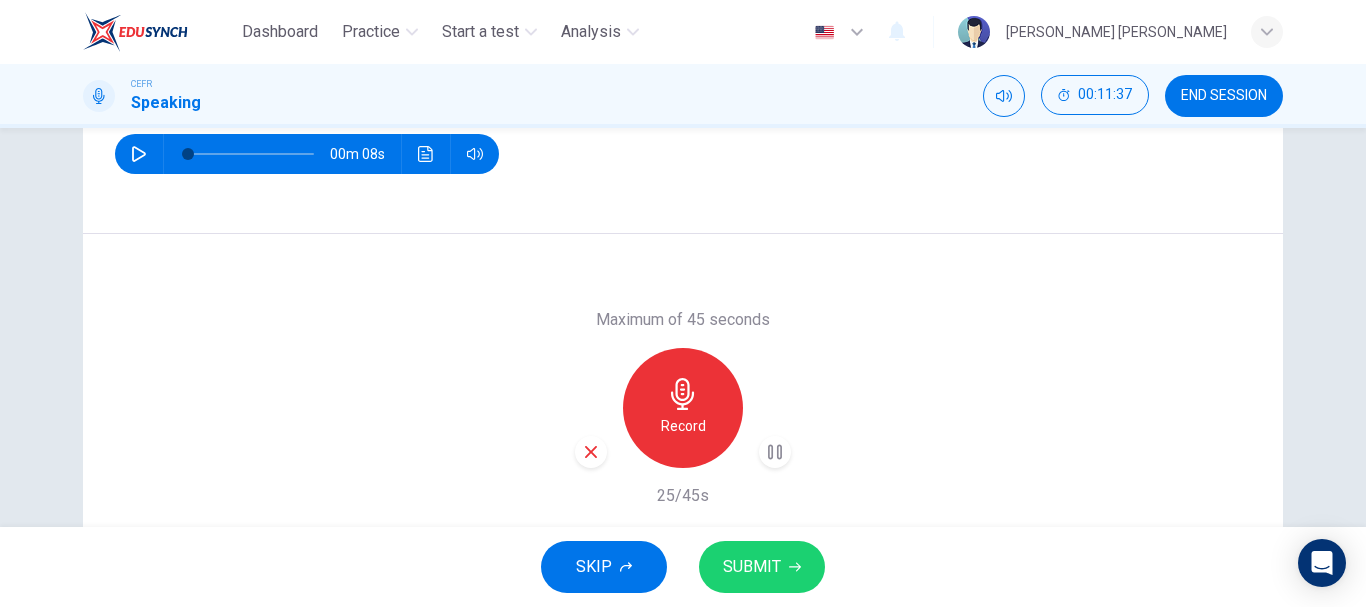 scroll, scrollTop: 280, scrollLeft: 0, axis: vertical 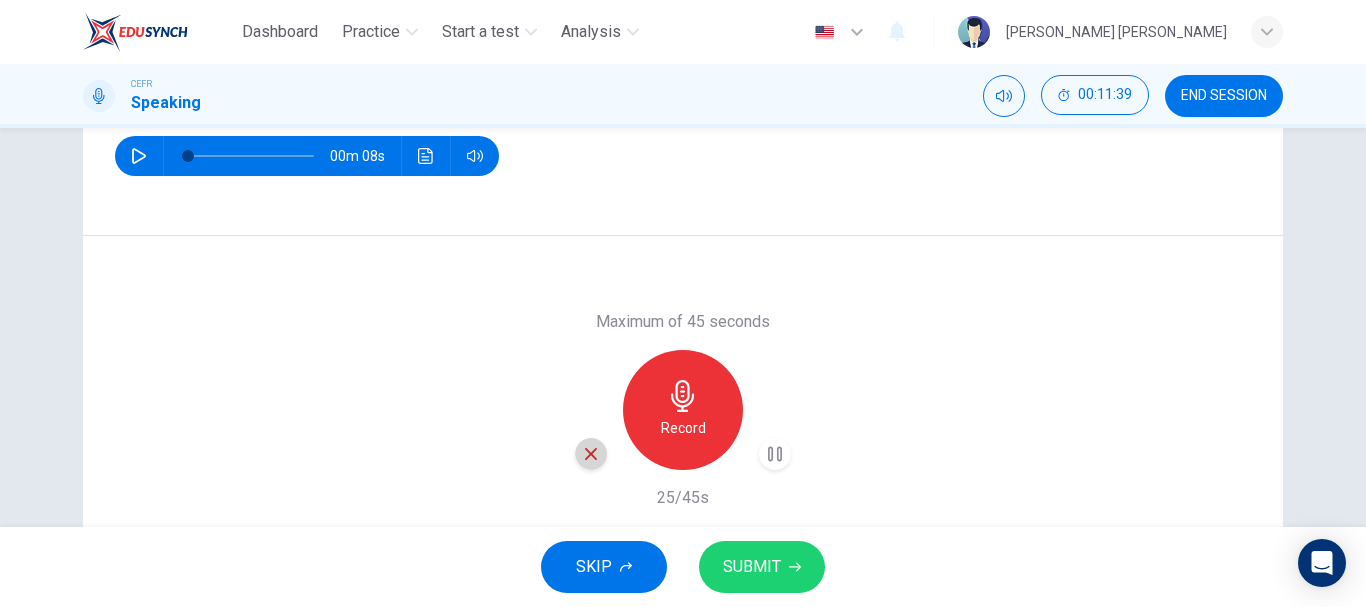 click at bounding box center [591, 454] 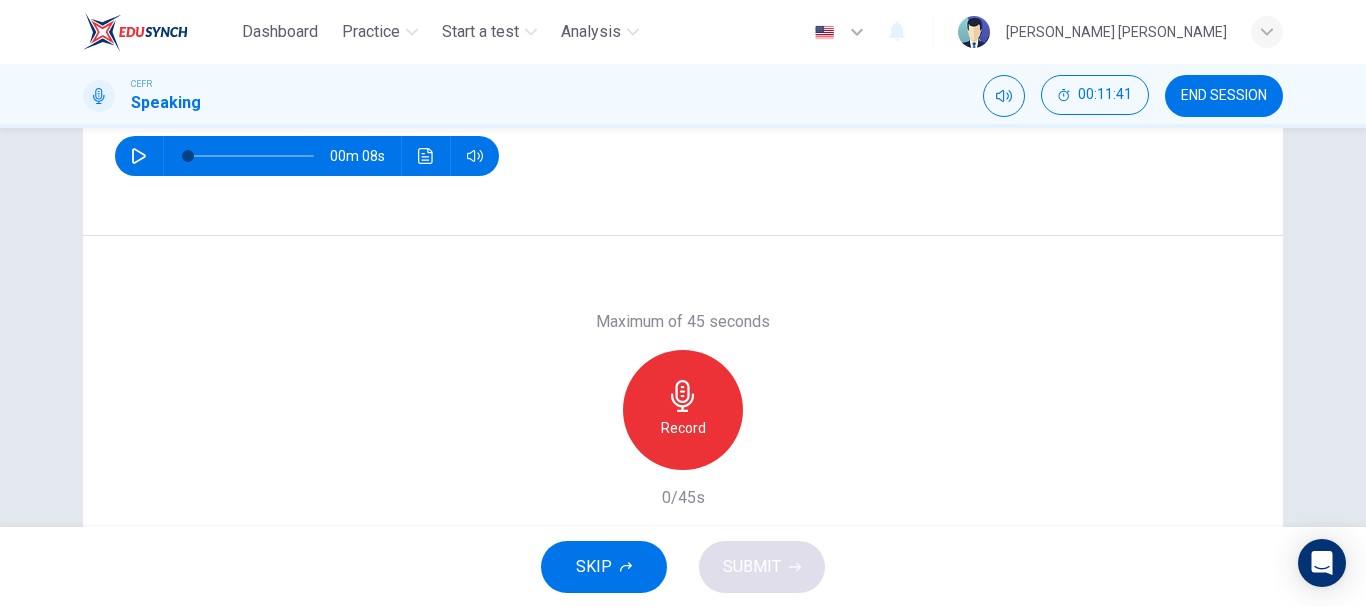 click on "Maximum of 45 seconds Record 0/45s" at bounding box center [683, 409] 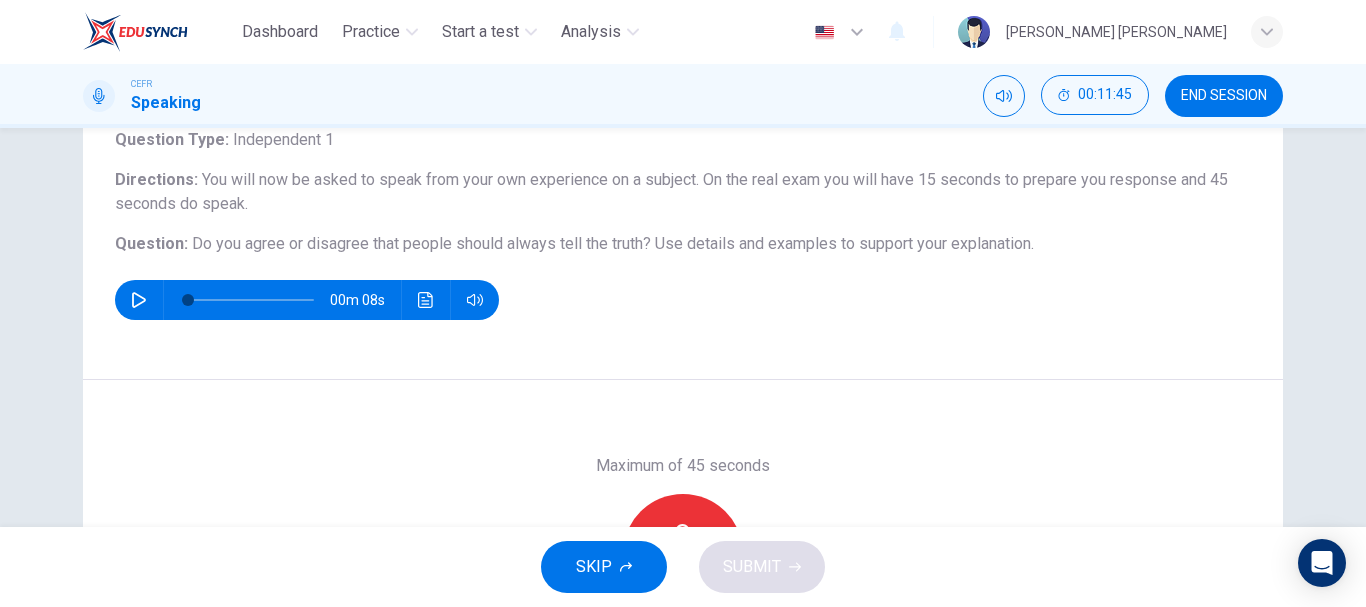 scroll, scrollTop: 296, scrollLeft: 0, axis: vertical 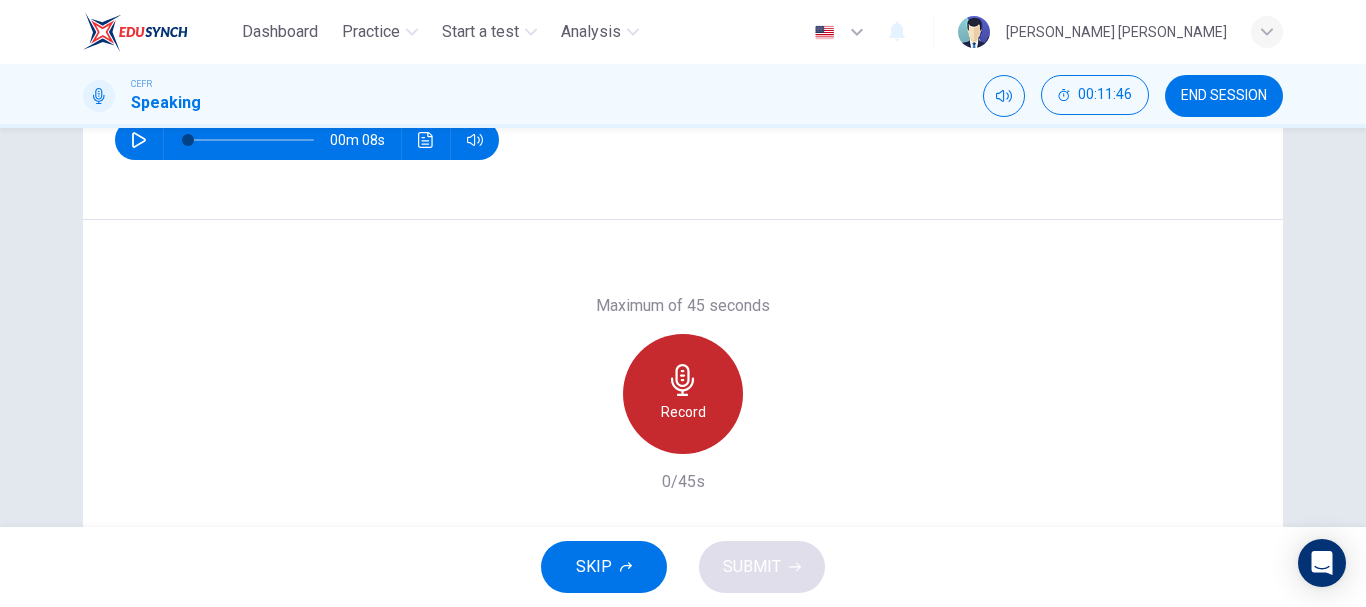 click on "Record" at bounding box center (683, 412) 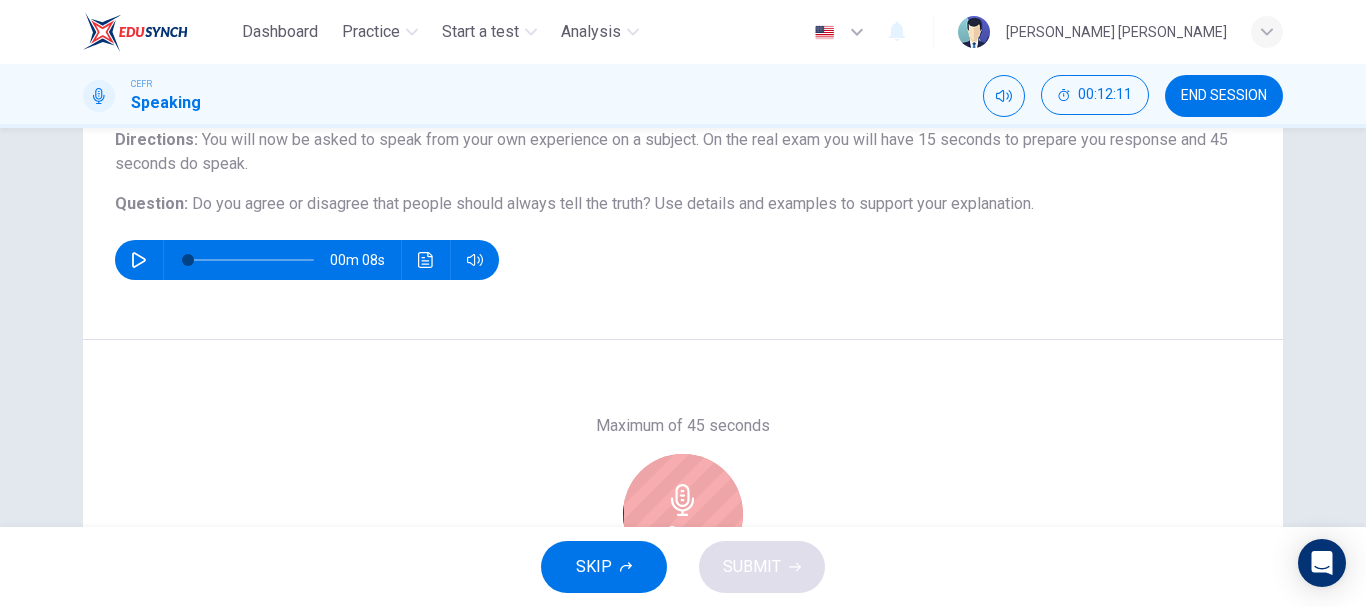scroll, scrollTop: 216, scrollLeft: 0, axis: vertical 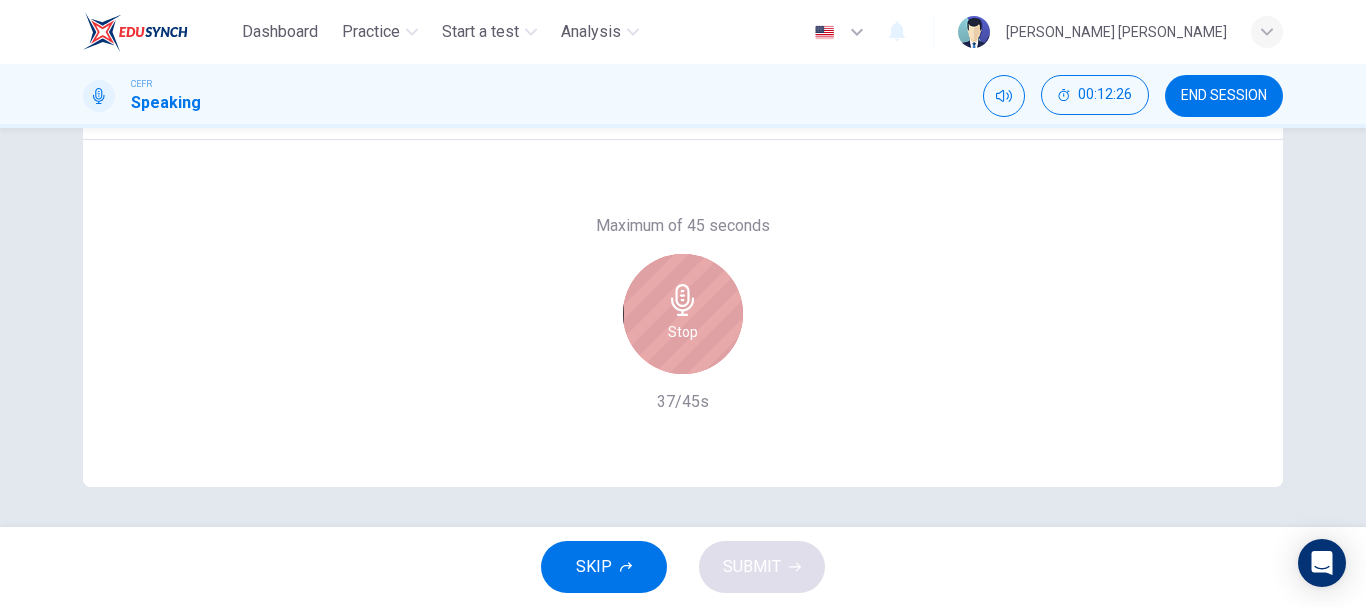 click on "Stop" at bounding box center (683, 314) 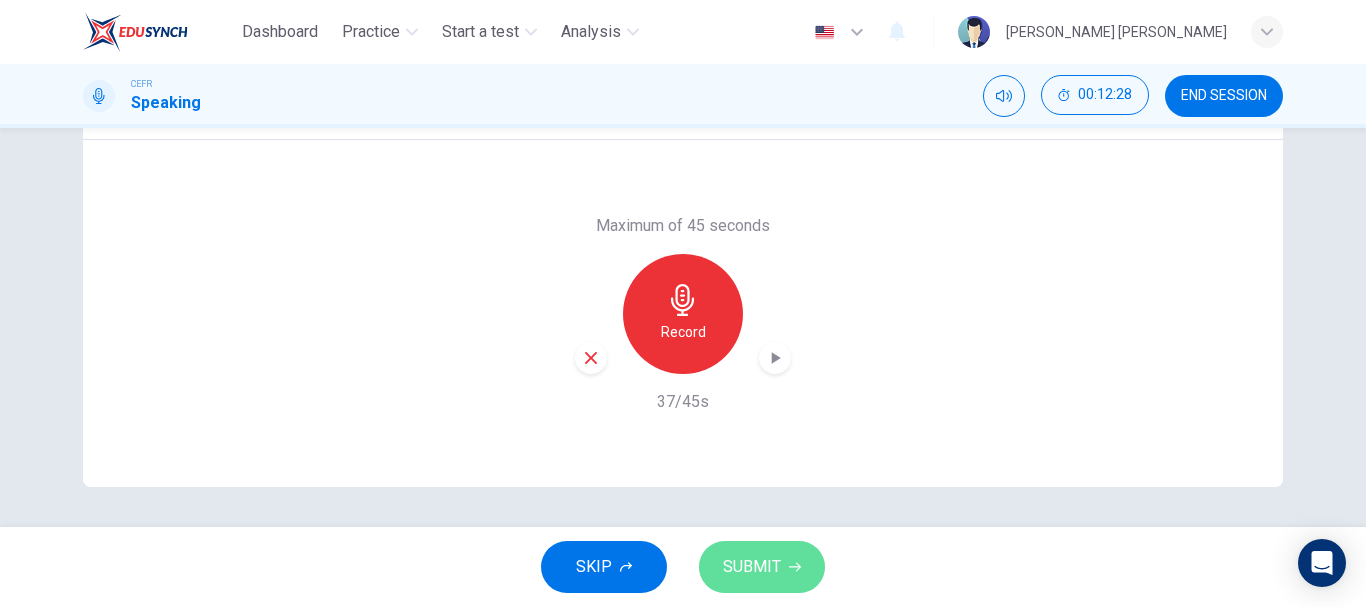 click on "SUBMIT" at bounding box center (752, 567) 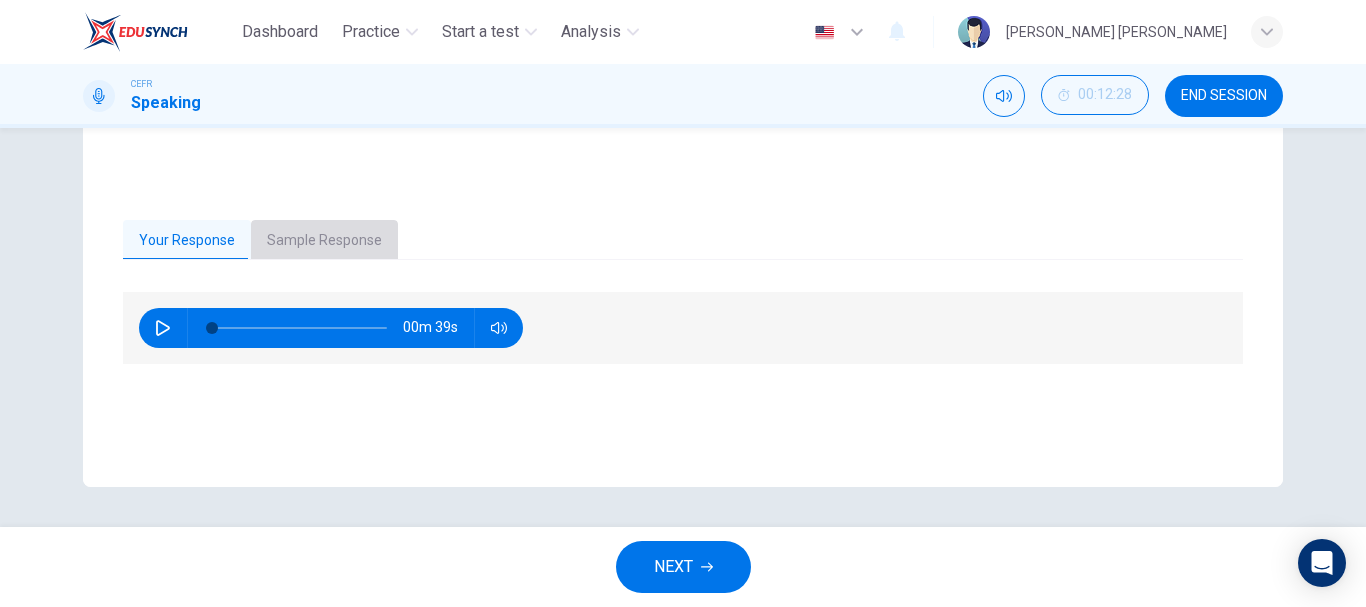 click on "Sample Response" at bounding box center [324, 241] 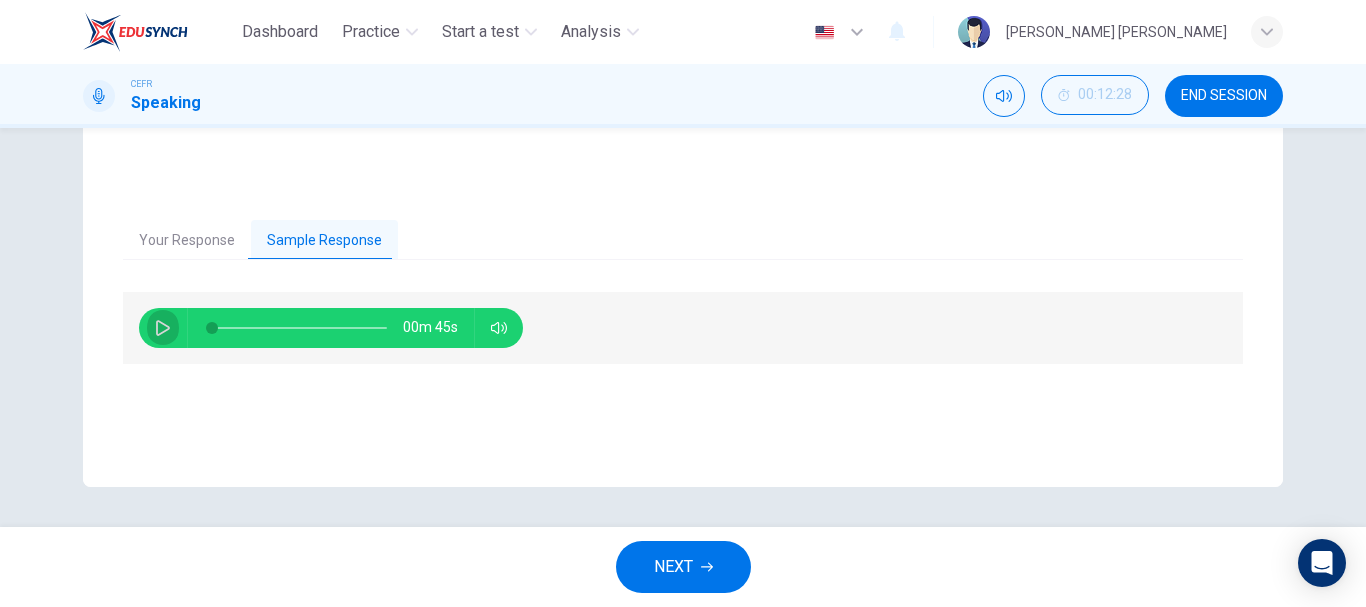 click 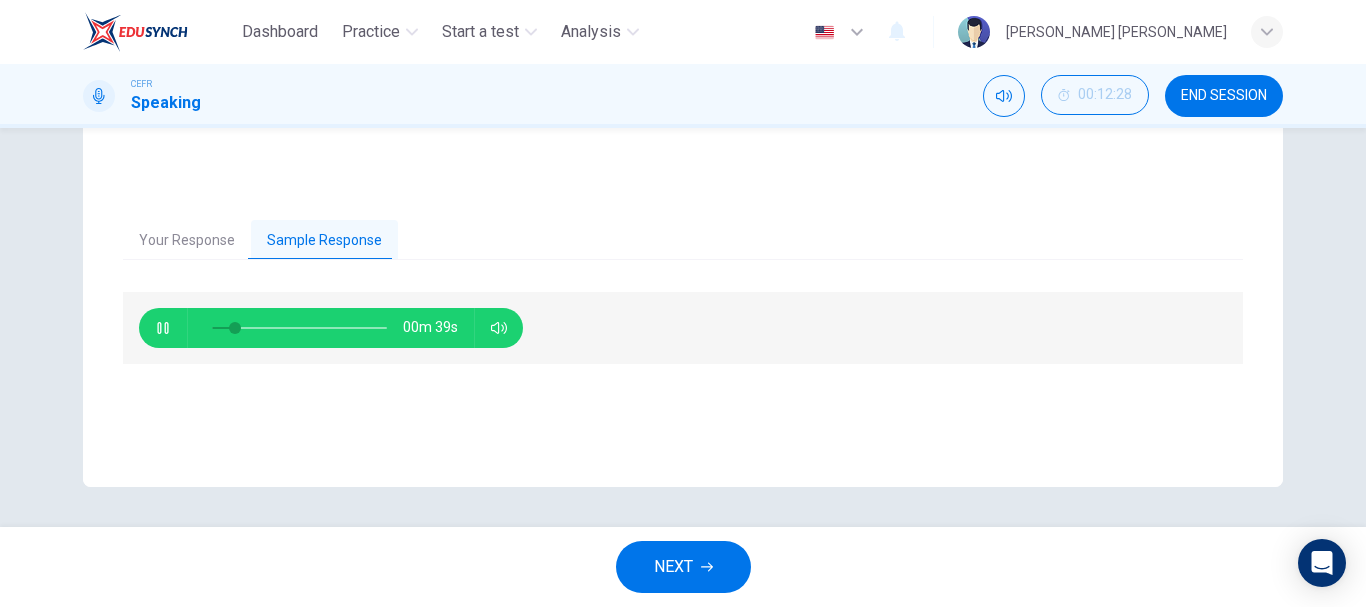 type on "16" 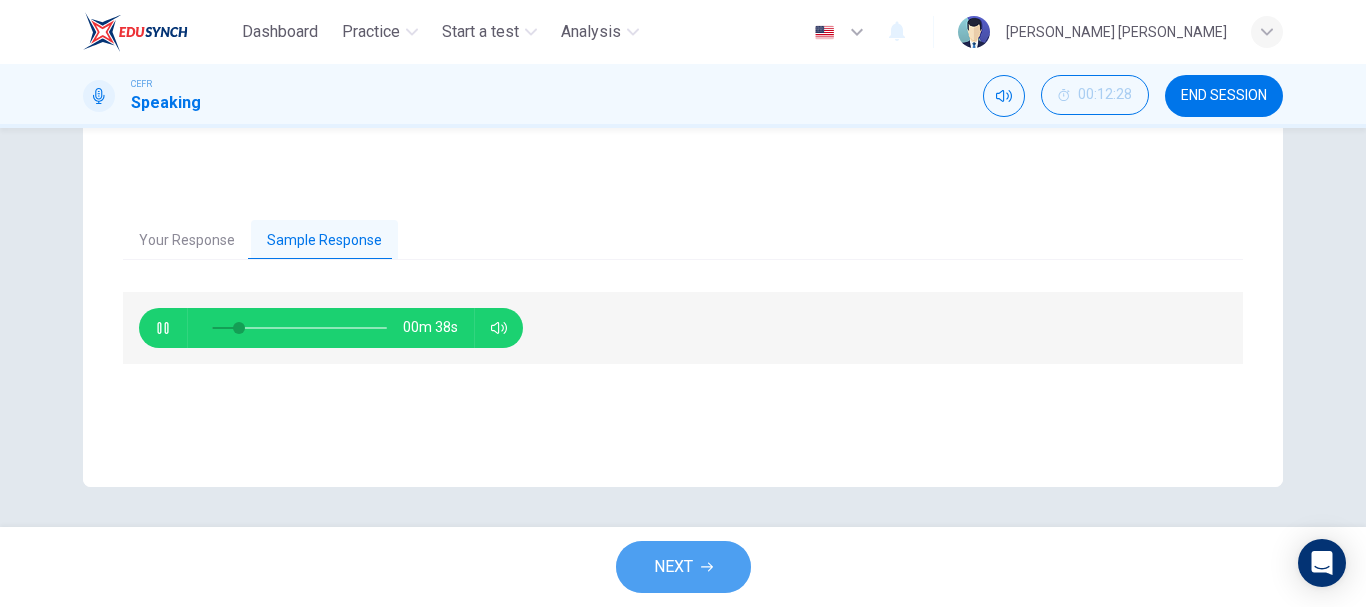 click on "NEXT" at bounding box center [683, 567] 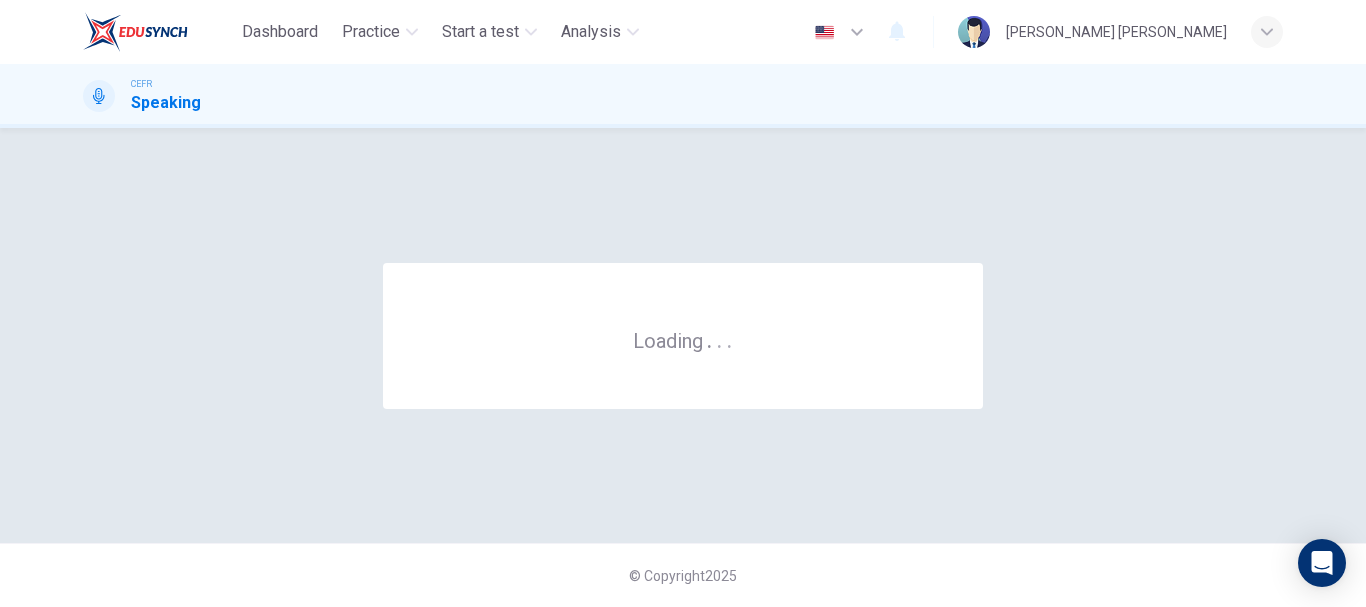 scroll, scrollTop: 0, scrollLeft: 0, axis: both 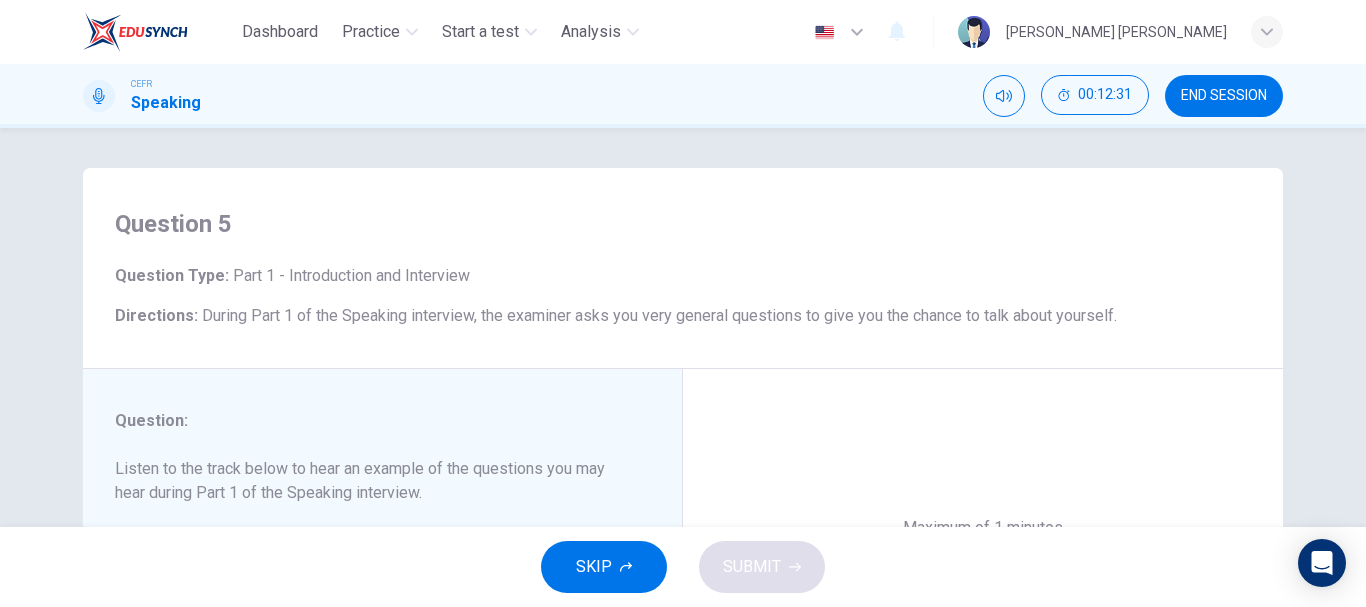 click on "Directions :   During Part 1 of the Speaking interview, the examiner asks you very general questions to give you the chance to talk about yourself." at bounding box center (683, 316) 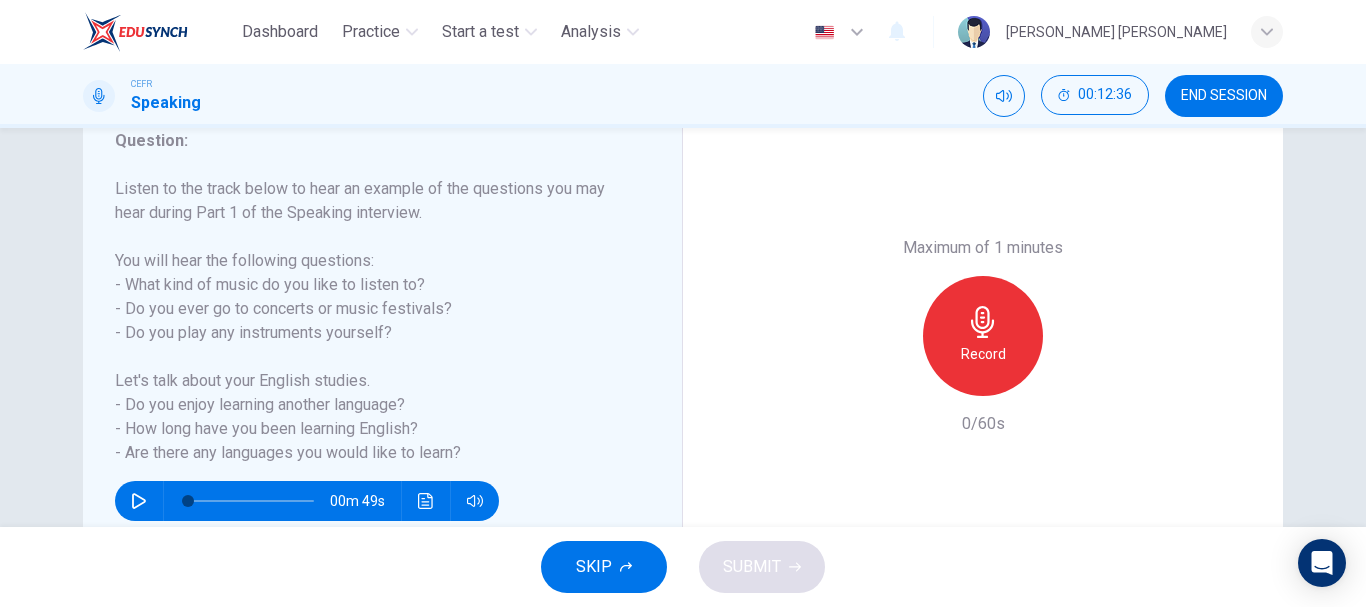 scroll, scrollTop: 320, scrollLeft: 0, axis: vertical 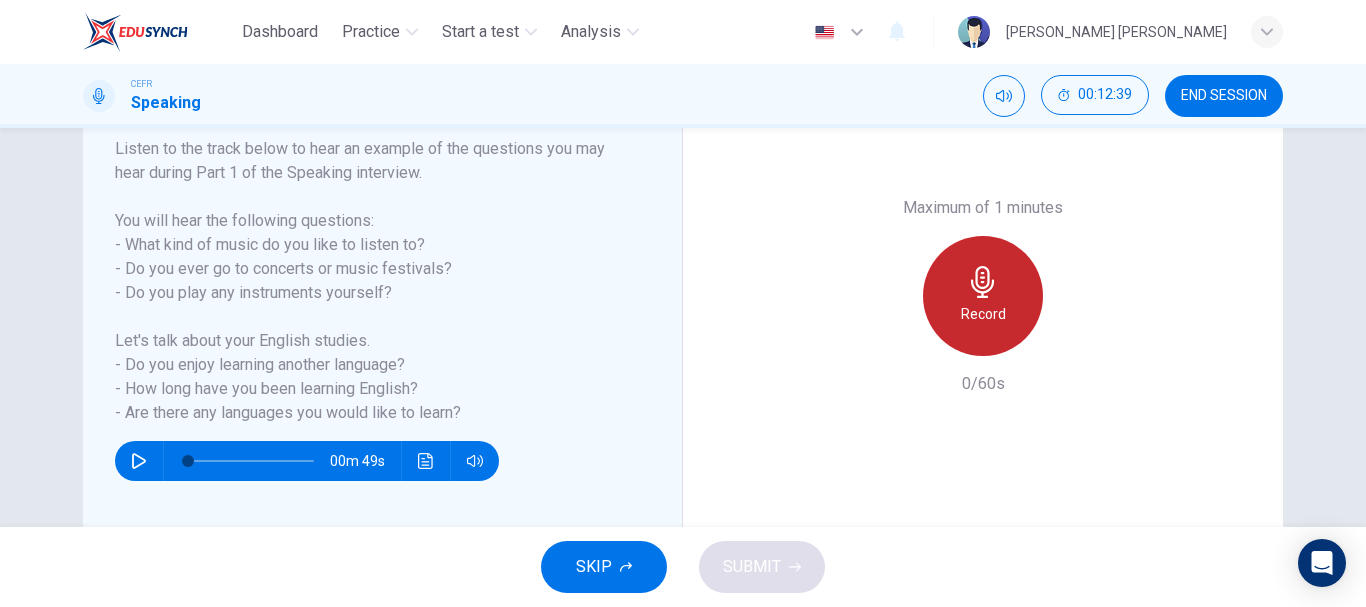 click on "Record" at bounding box center [983, 296] 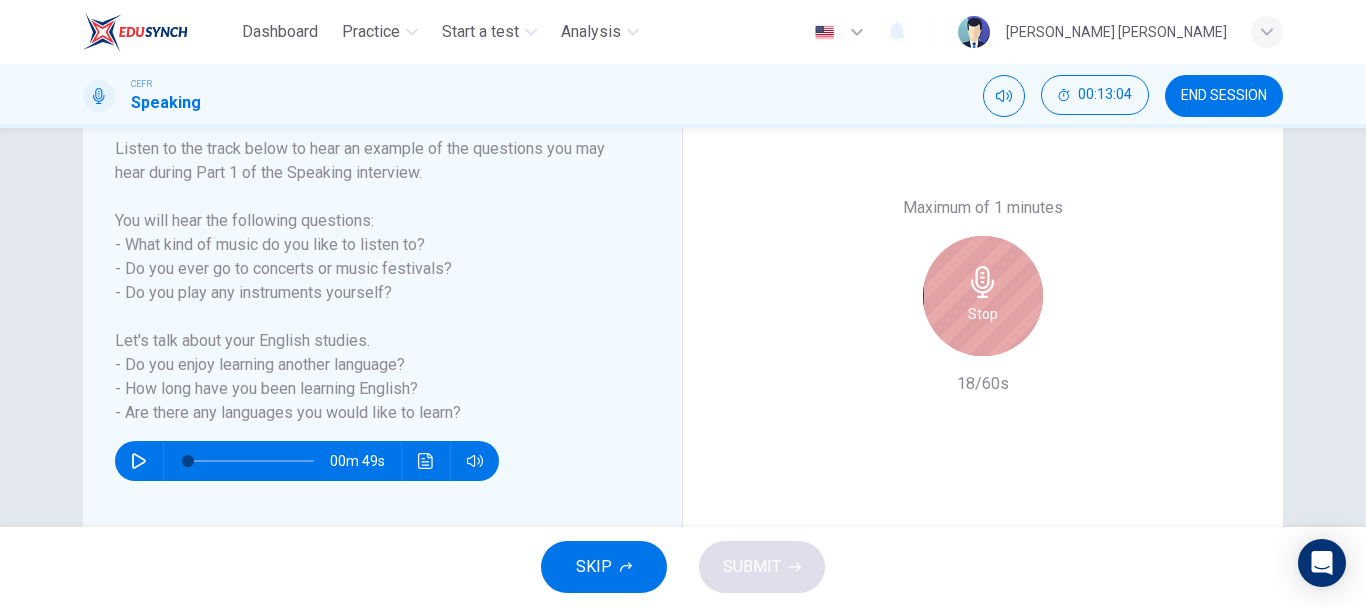 click on "Stop" at bounding box center [983, 296] 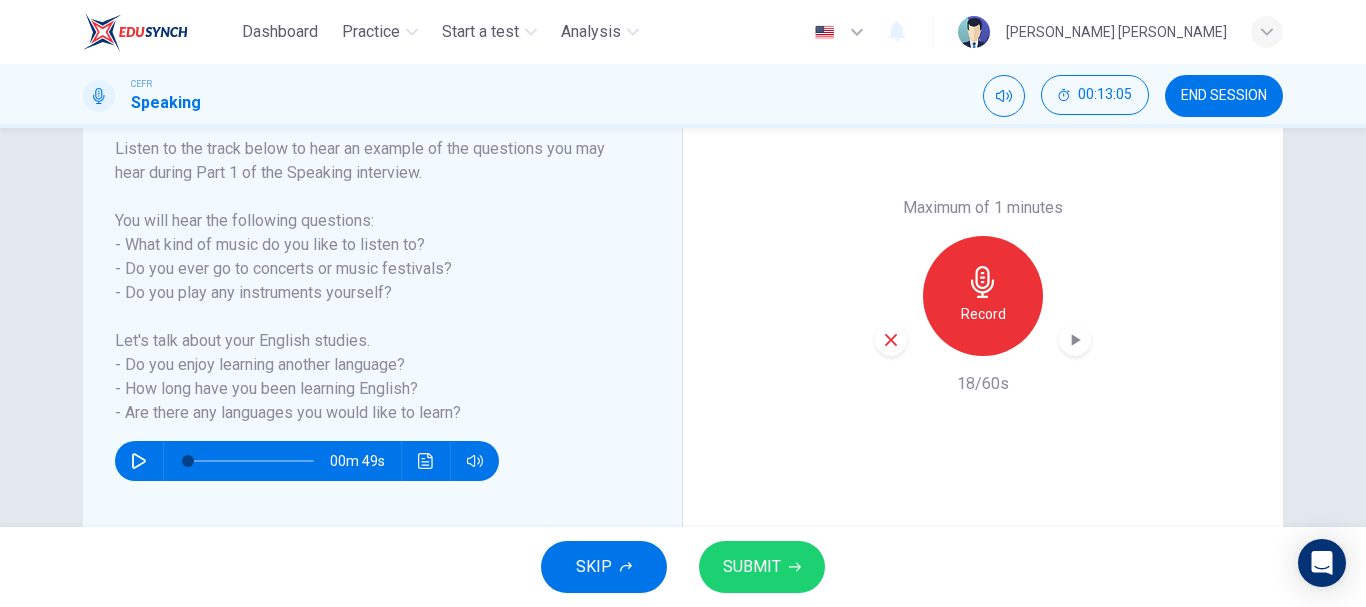 click at bounding box center (891, 340) 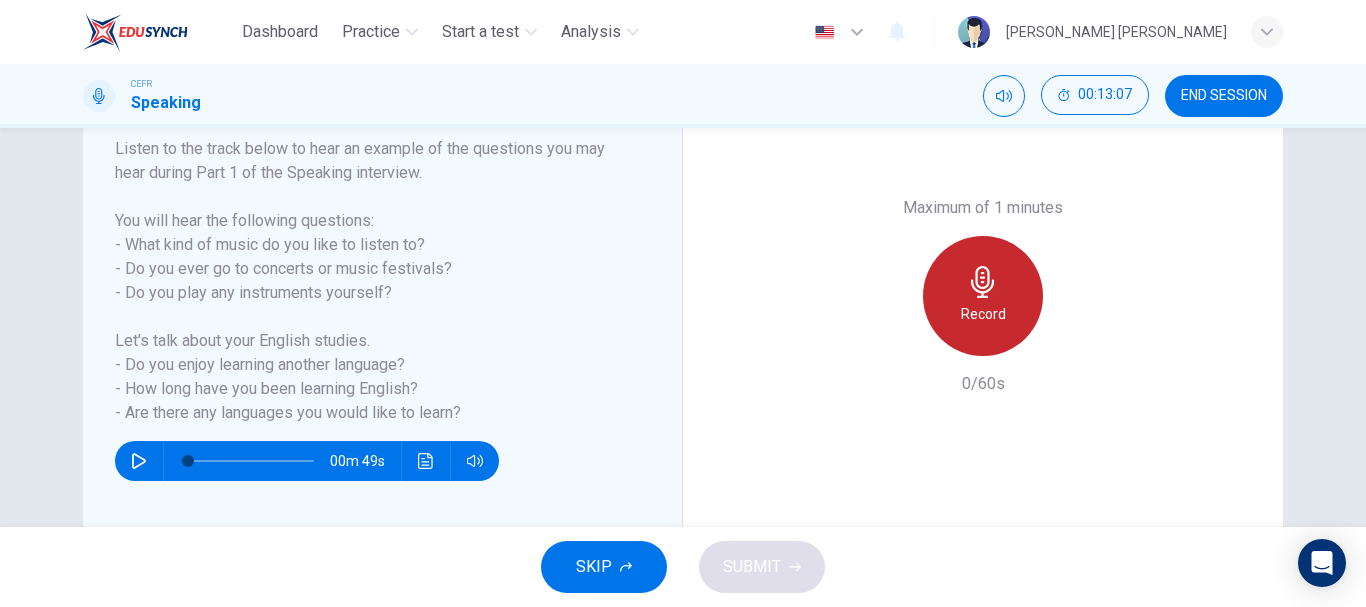 click on "Record" at bounding box center [983, 296] 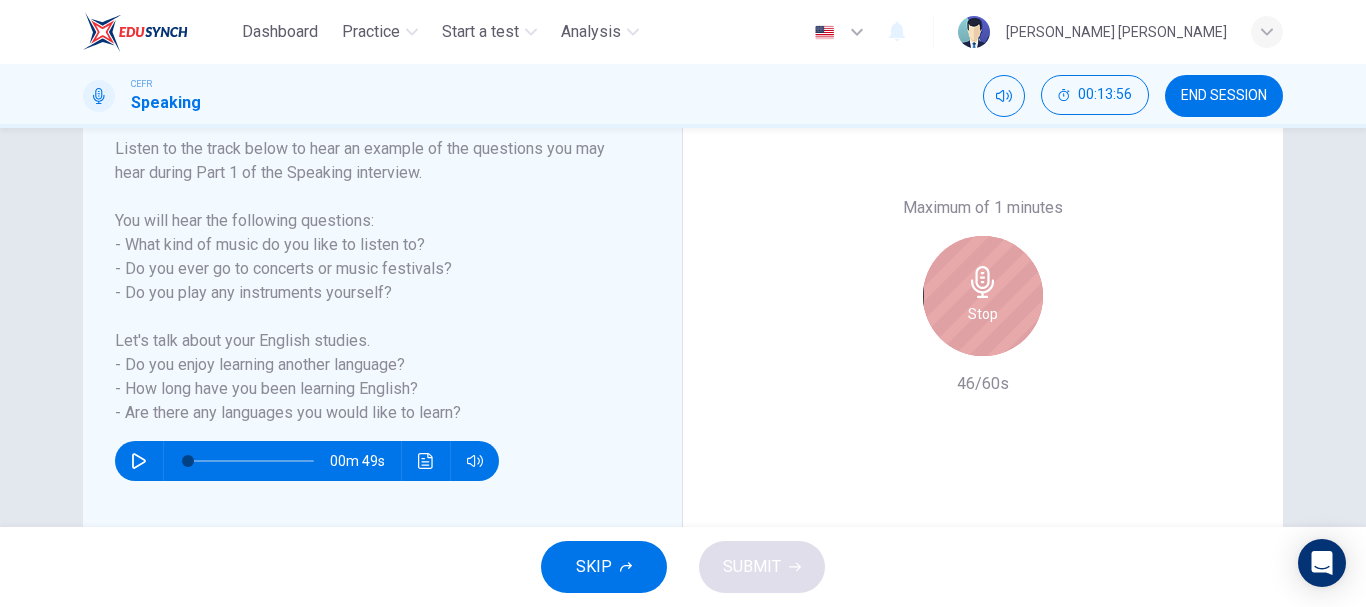 click on "Stop" at bounding box center (983, 296) 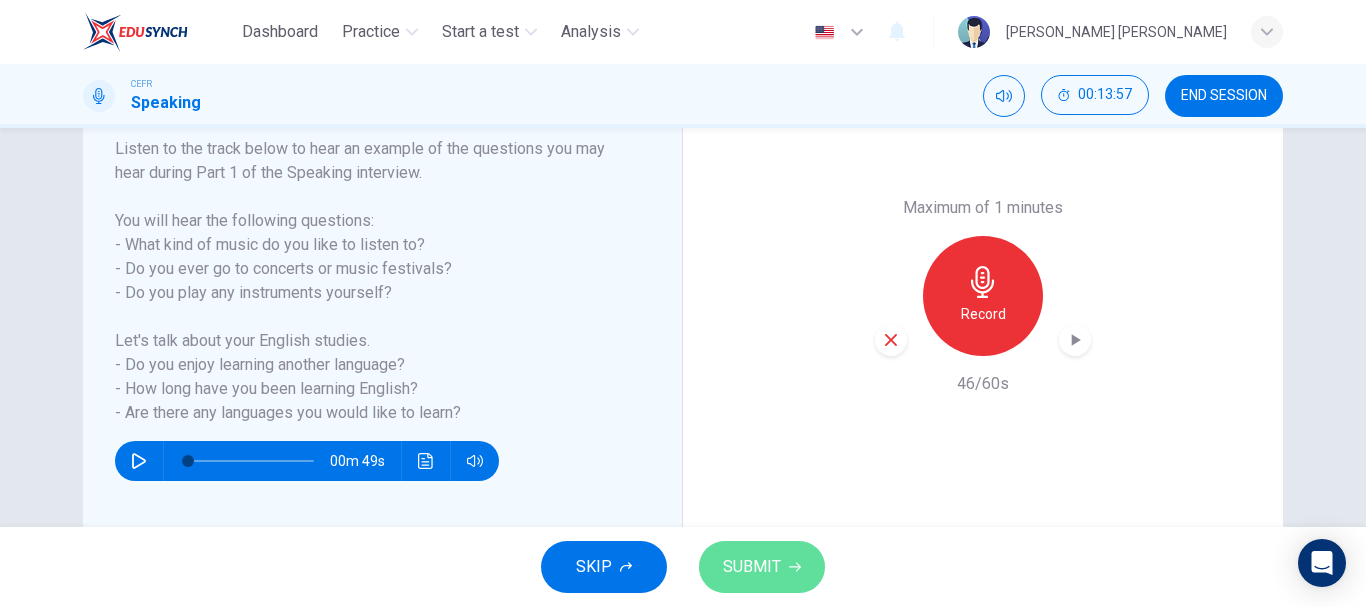 click 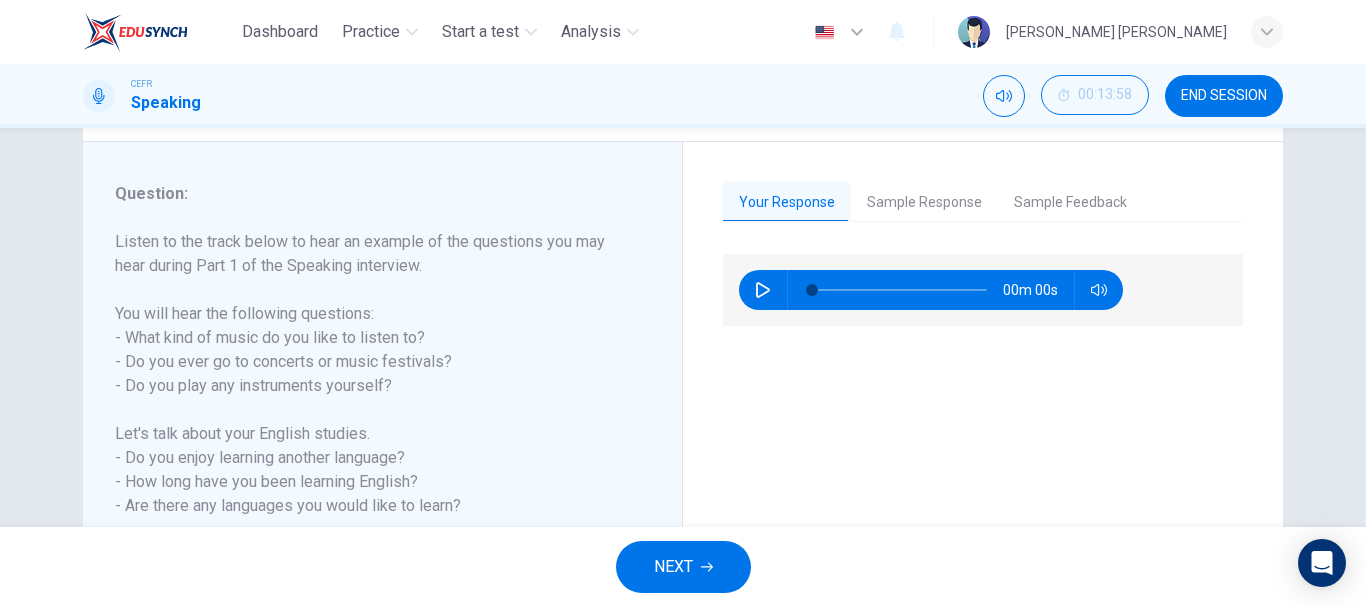 scroll, scrollTop: 221, scrollLeft: 0, axis: vertical 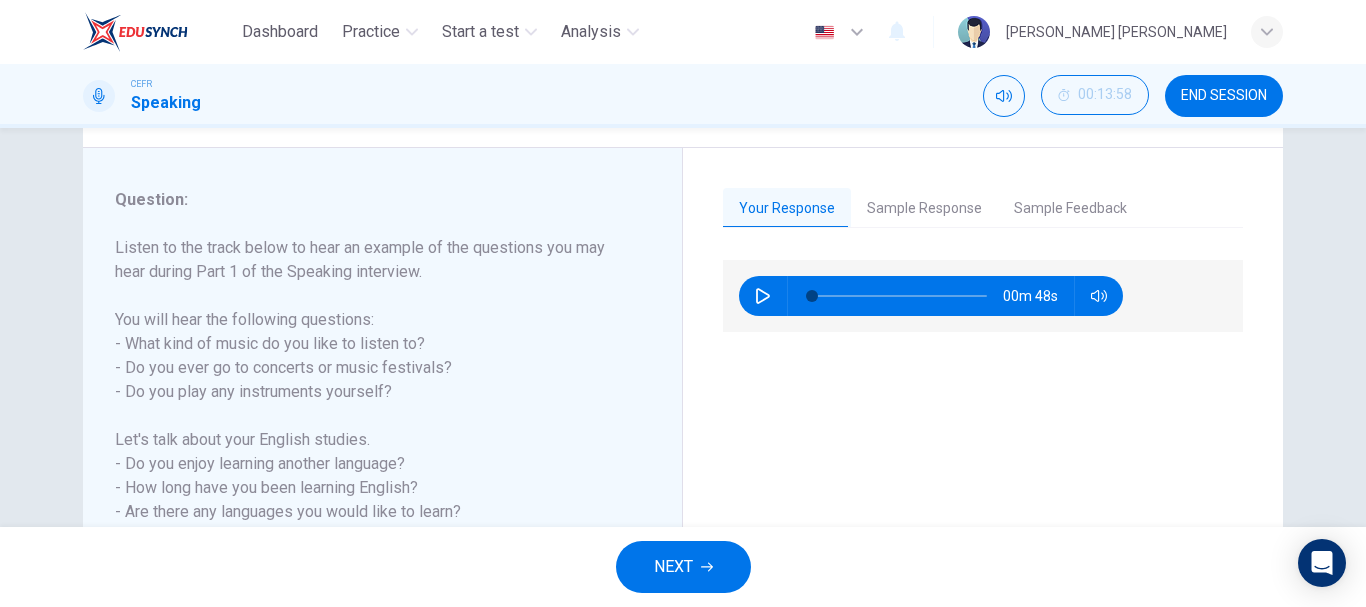 click on "Your Response Sample Response Sample Feedback 00m 48s 01m 56s This candidate scored a  9  on his IELTS Speaking interview.
IELTS Speaking Part 1 is designed to be specifically about you and your life. Do not answer this question using general information or speaking about other people. Speaking from your own life experiences.
This candidate is a native speaker. His response can be used as a model answer when responding to Part 1 questions. Notice his use of detailed personal experiences that follow up his specific answers to each of the question prompts. Also pay close attention to the way that he pronounces words as this may help in structuring your own answers." at bounding box center [983, 395] 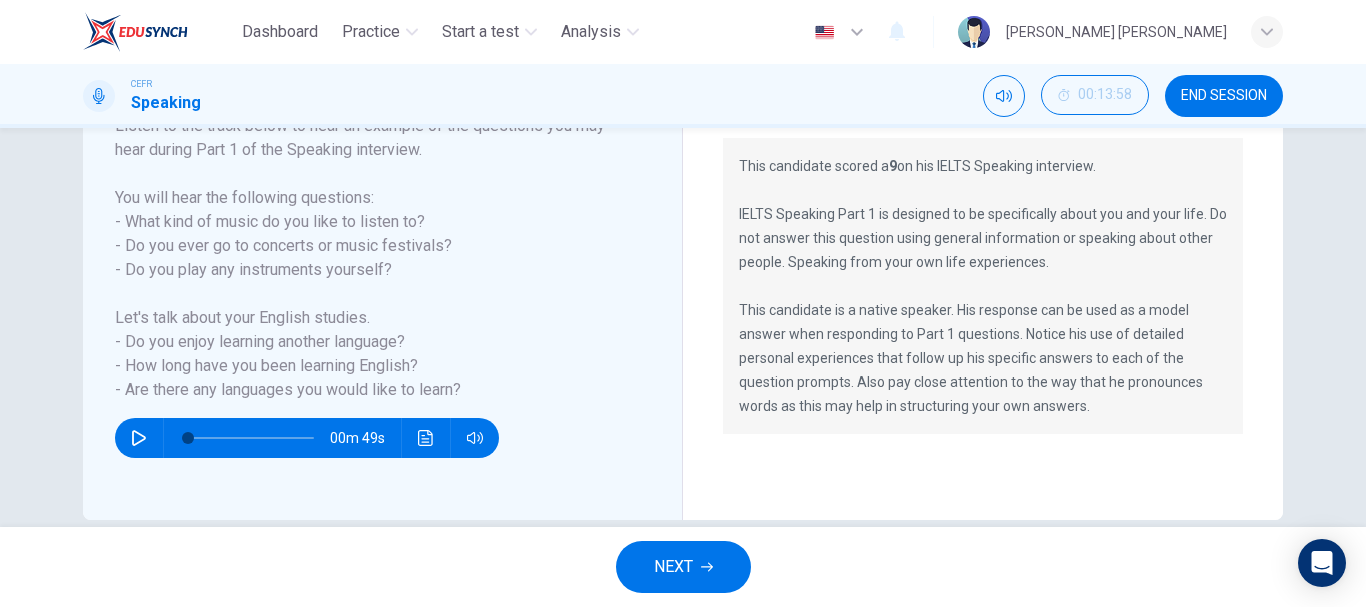 scroll, scrollTop: 363, scrollLeft: 0, axis: vertical 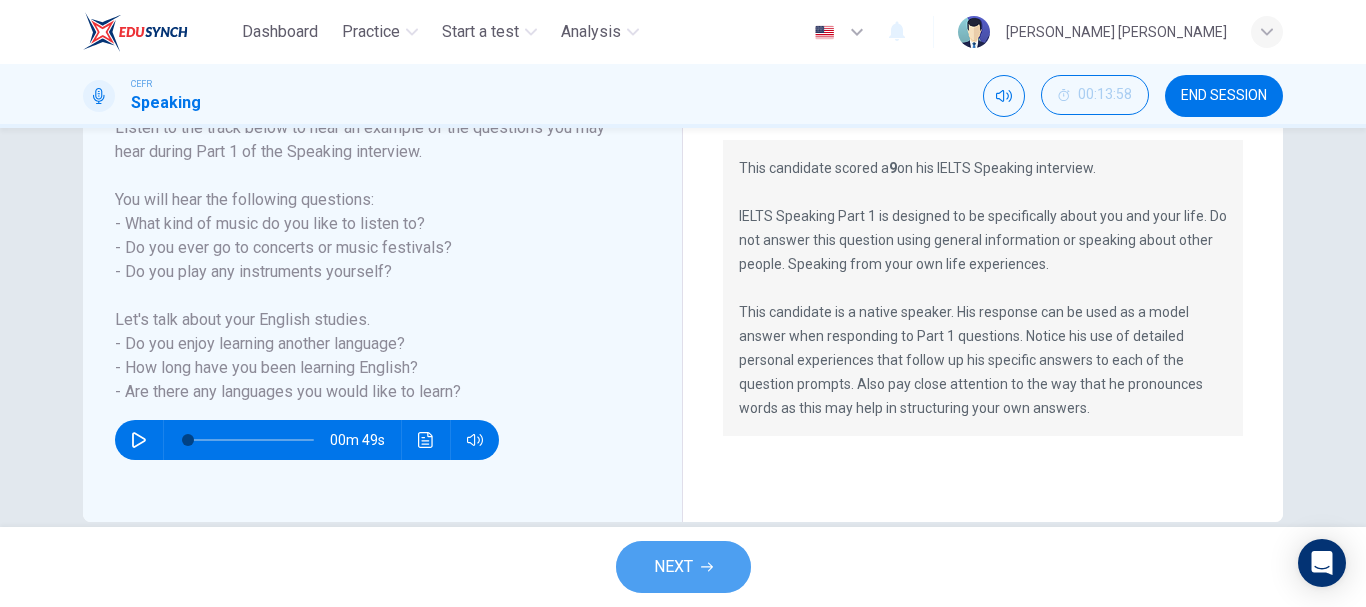 click on "NEXT" at bounding box center (673, 567) 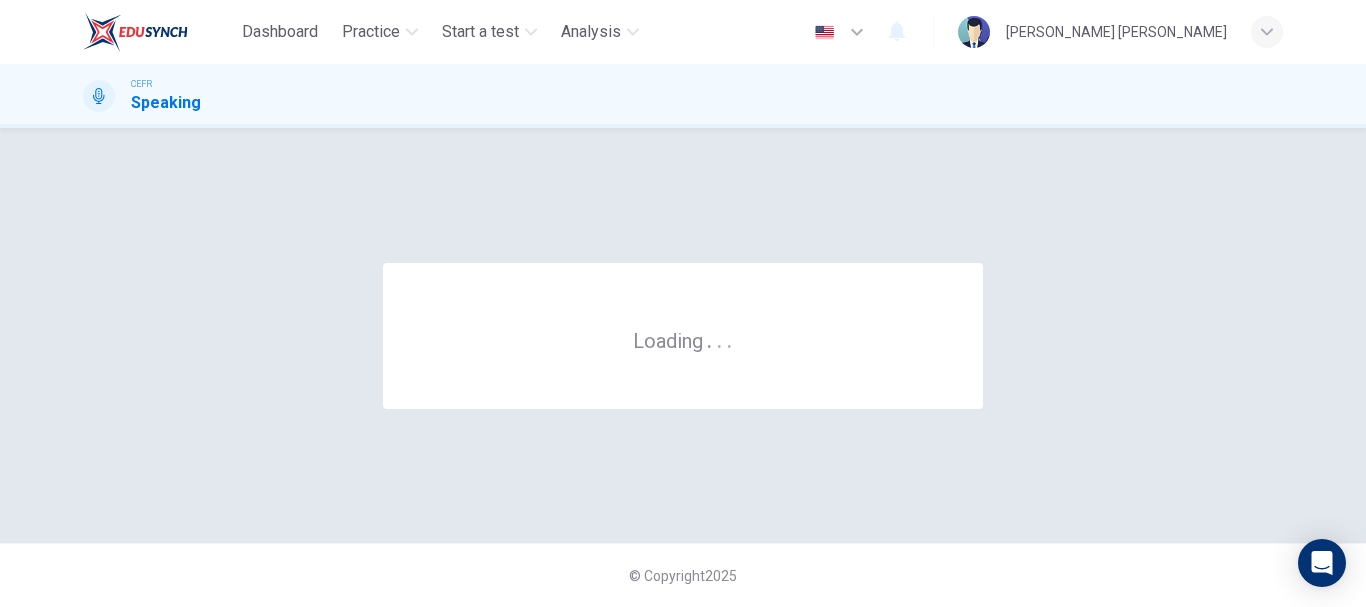 scroll, scrollTop: 0, scrollLeft: 0, axis: both 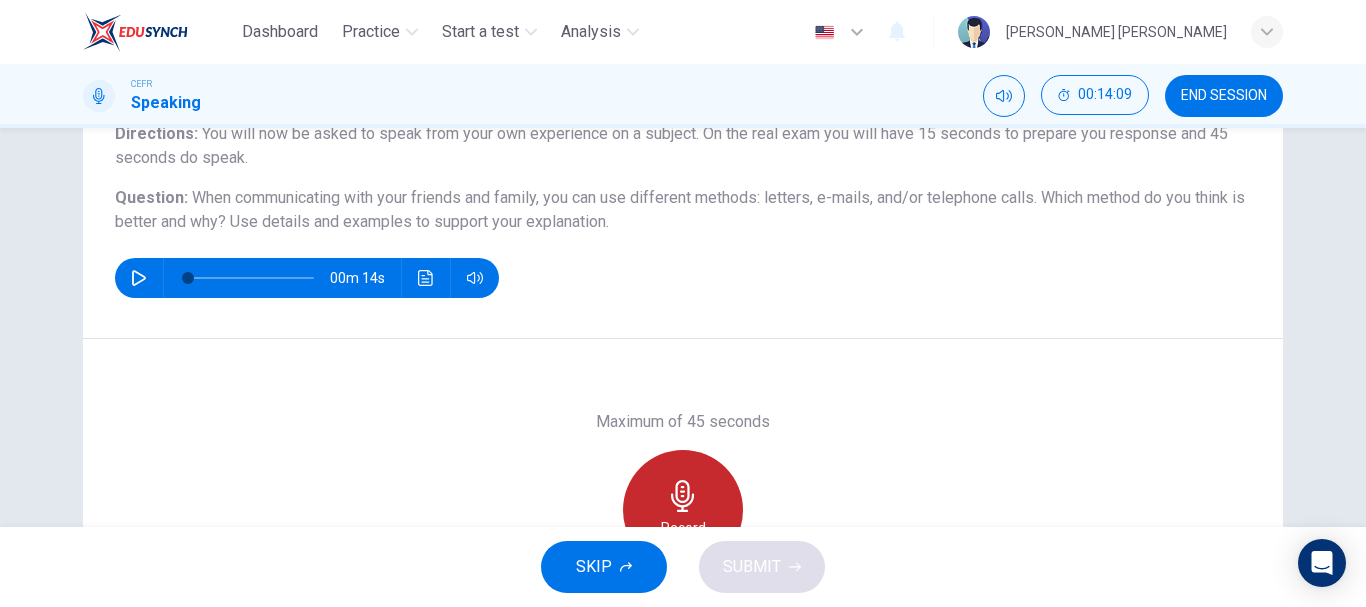 click on "Record" at bounding box center [683, 510] 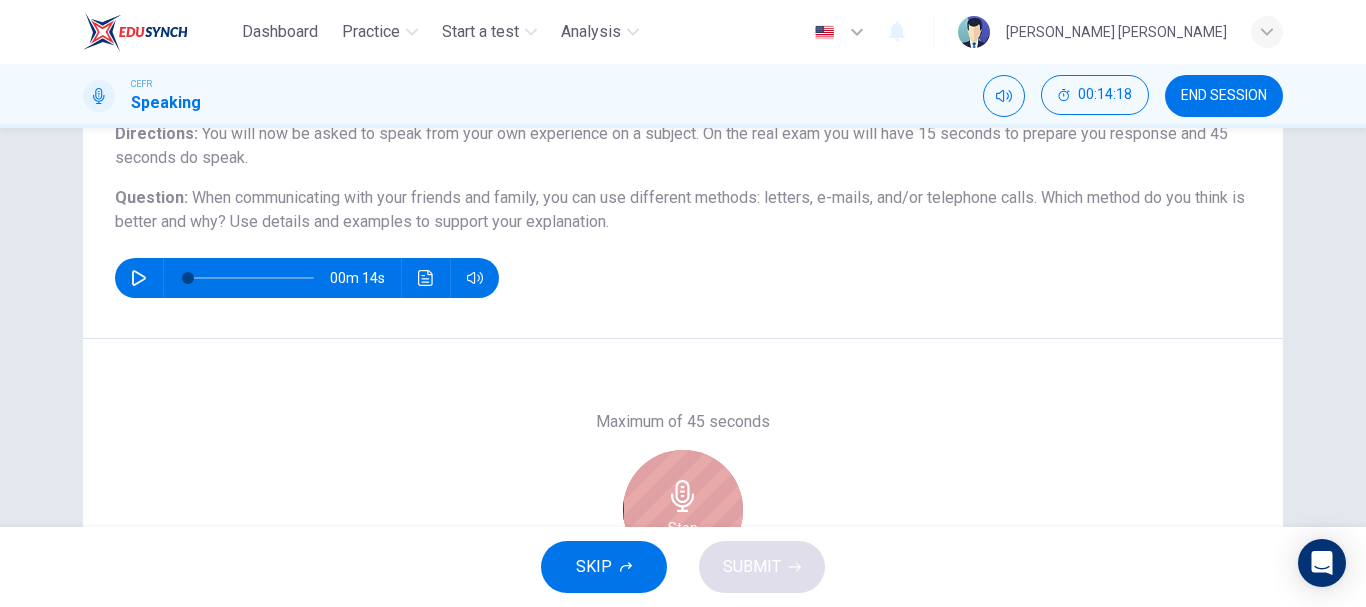 click on "Stop" at bounding box center (683, 510) 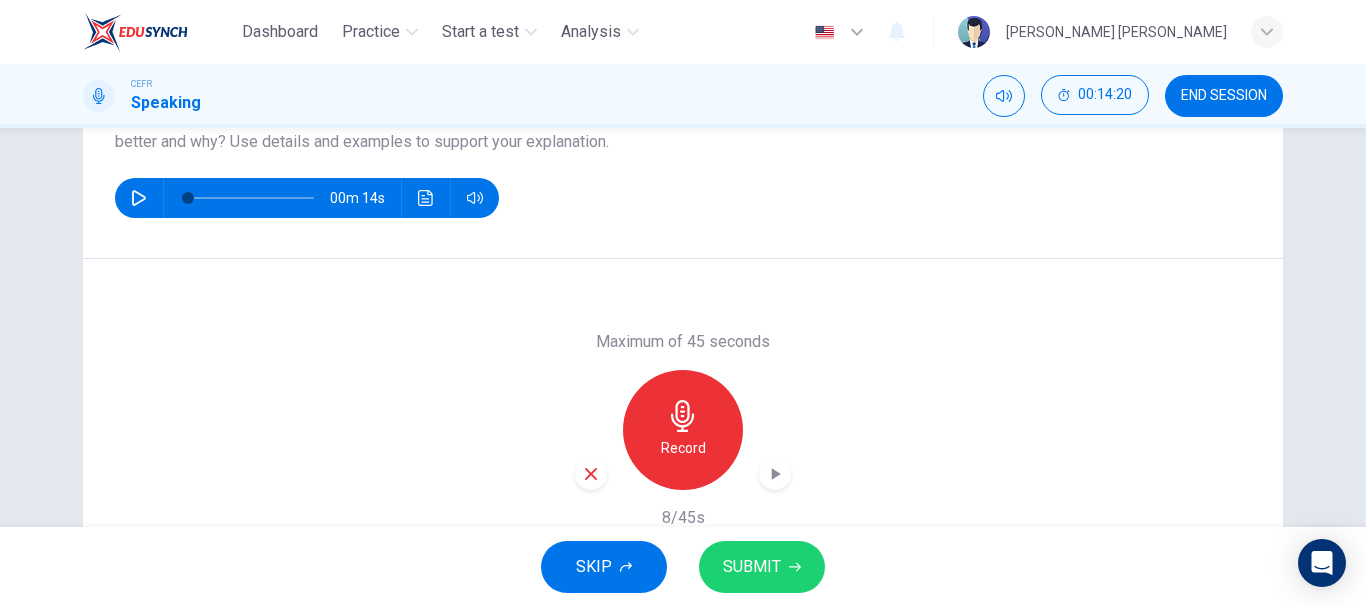 scroll, scrollTop: 264, scrollLeft: 0, axis: vertical 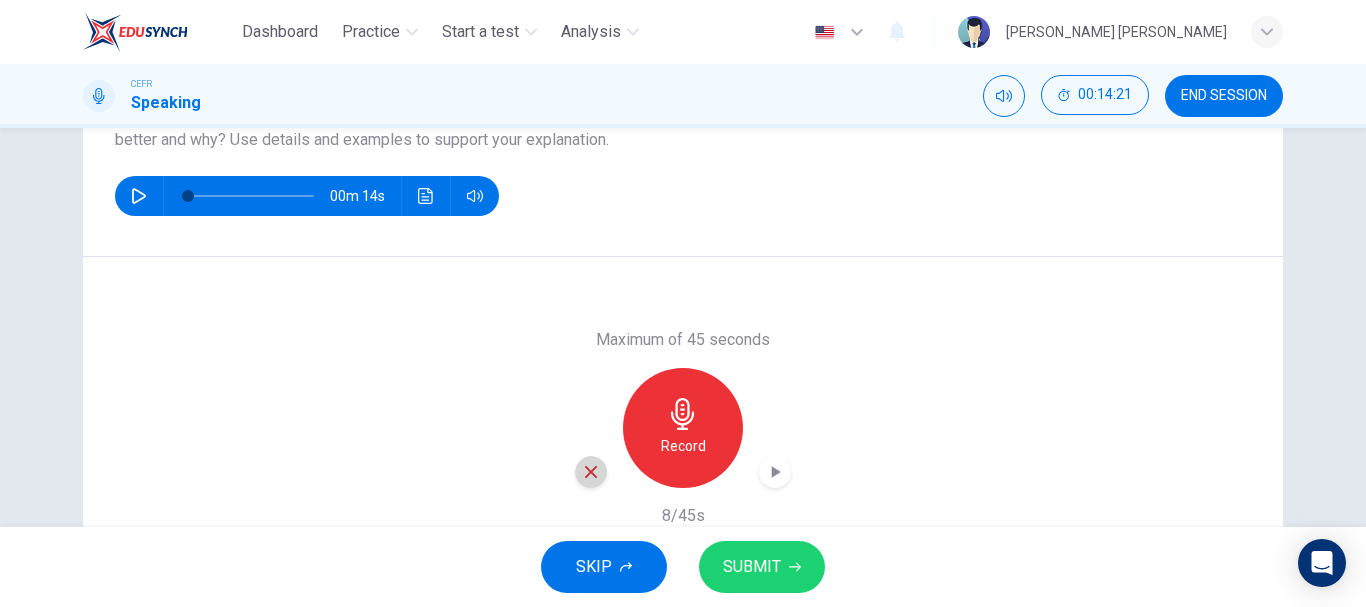 click at bounding box center (591, 472) 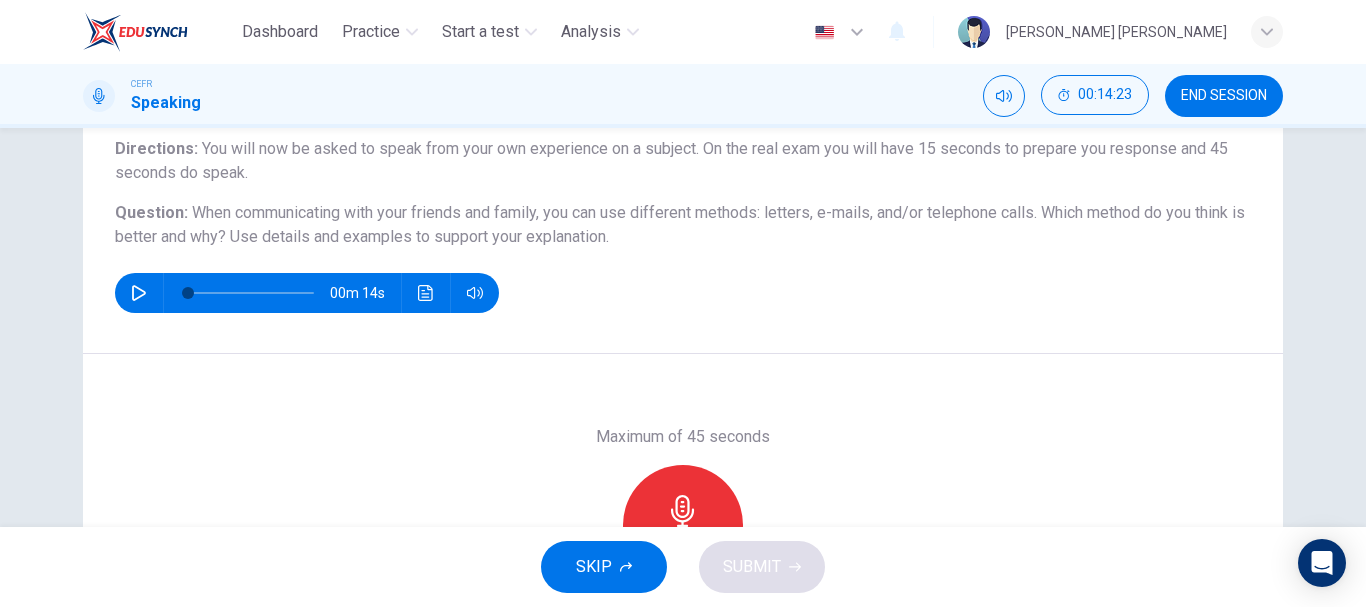 scroll, scrollTop: 161, scrollLeft: 0, axis: vertical 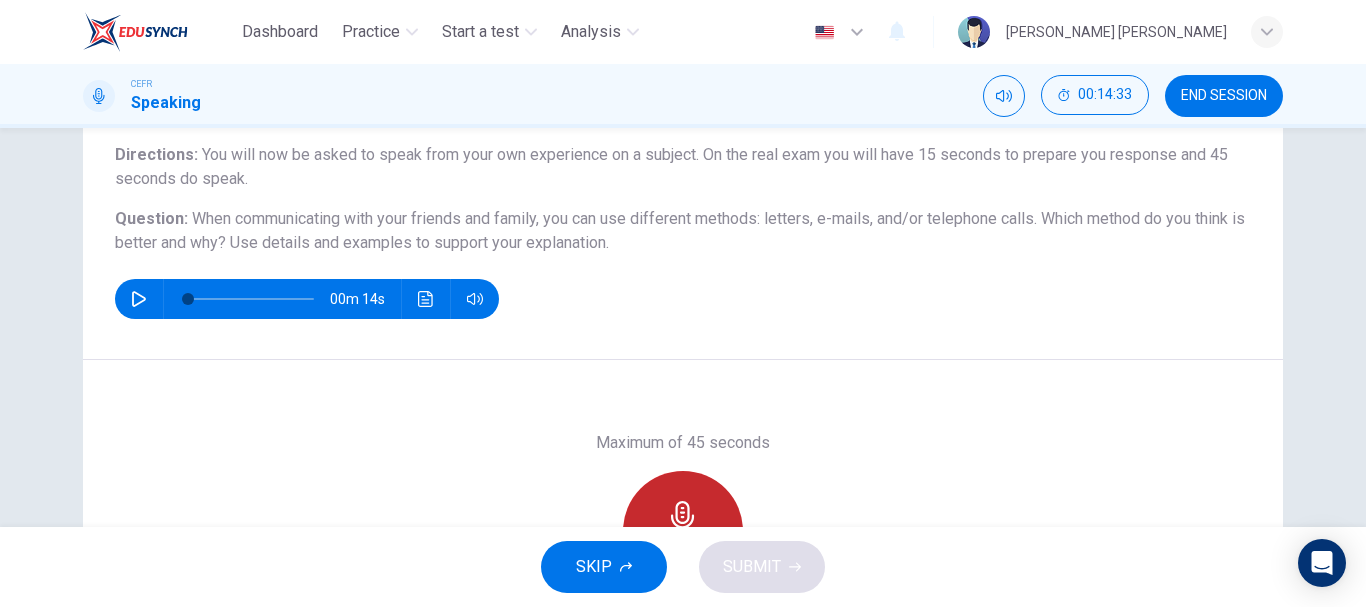 click on "Record" at bounding box center (683, 531) 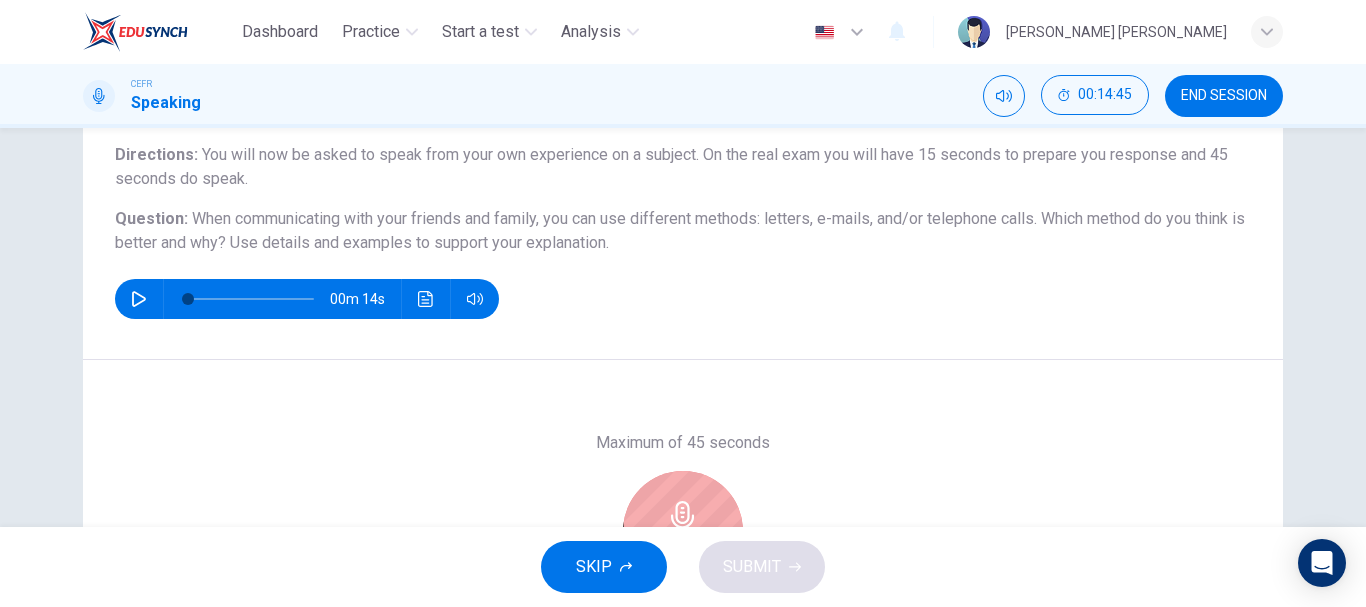 click on "Stop" at bounding box center (683, 531) 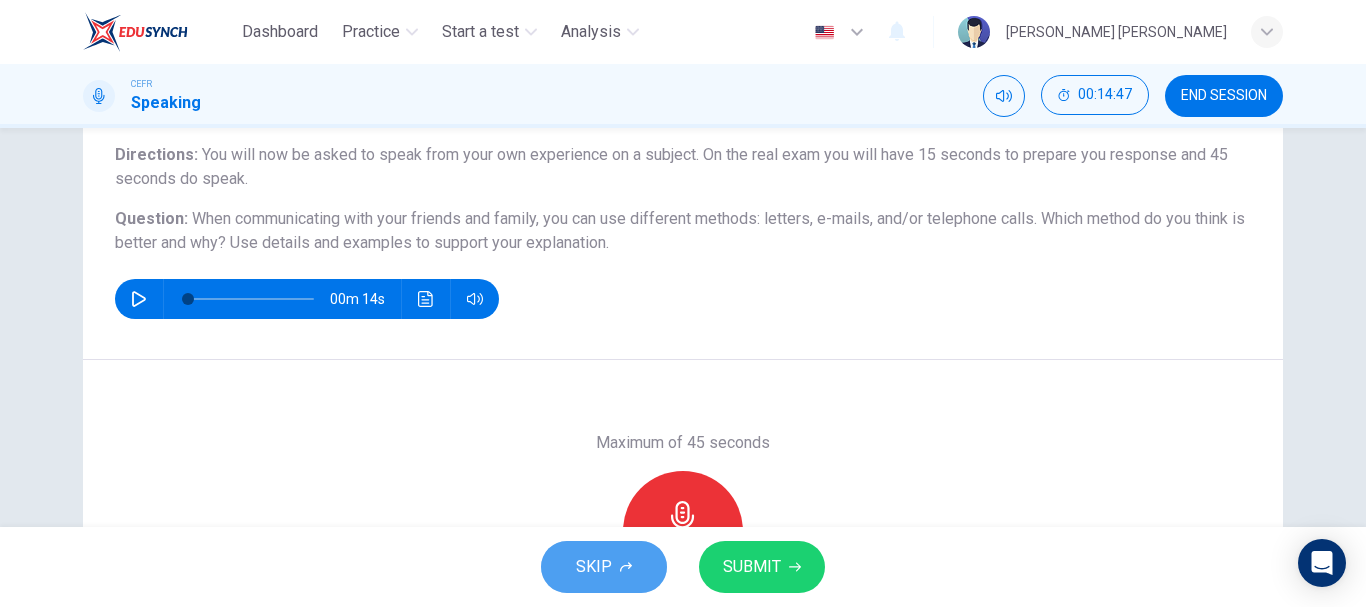 click on "SKIP" at bounding box center (594, 567) 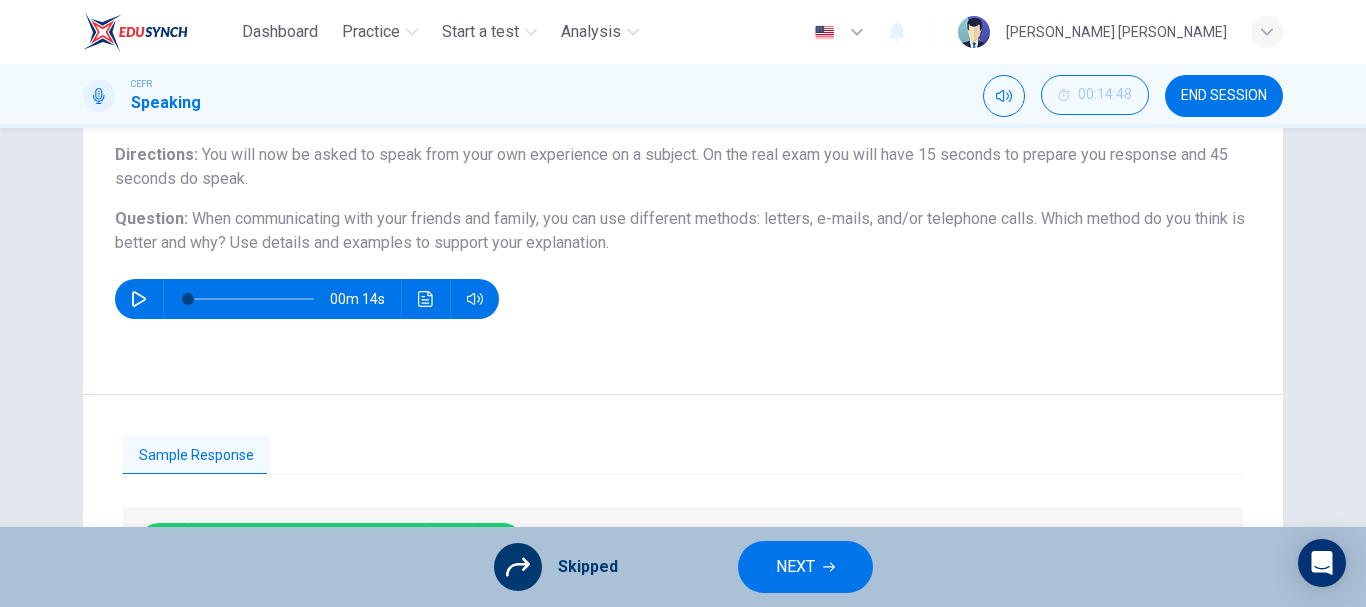 scroll, scrollTop: 287, scrollLeft: 0, axis: vertical 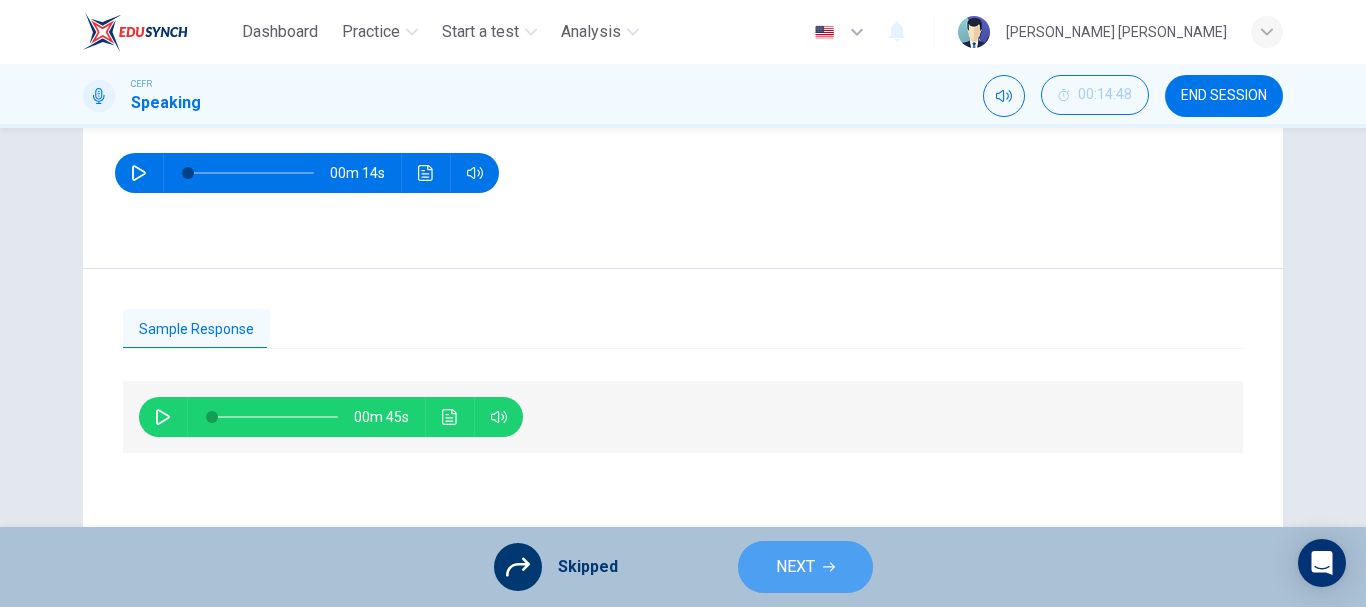 click on "NEXT" at bounding box center (795, 567) 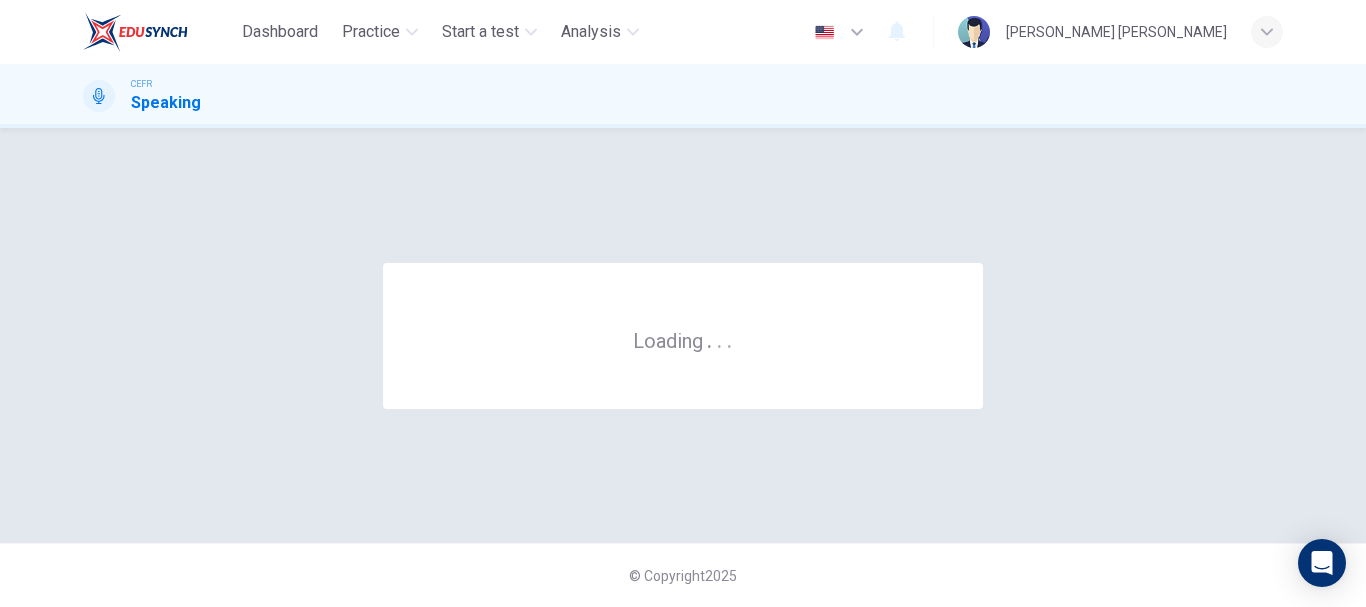 scroll, scrollTop: 0, scrollLeft: 0, axis: both 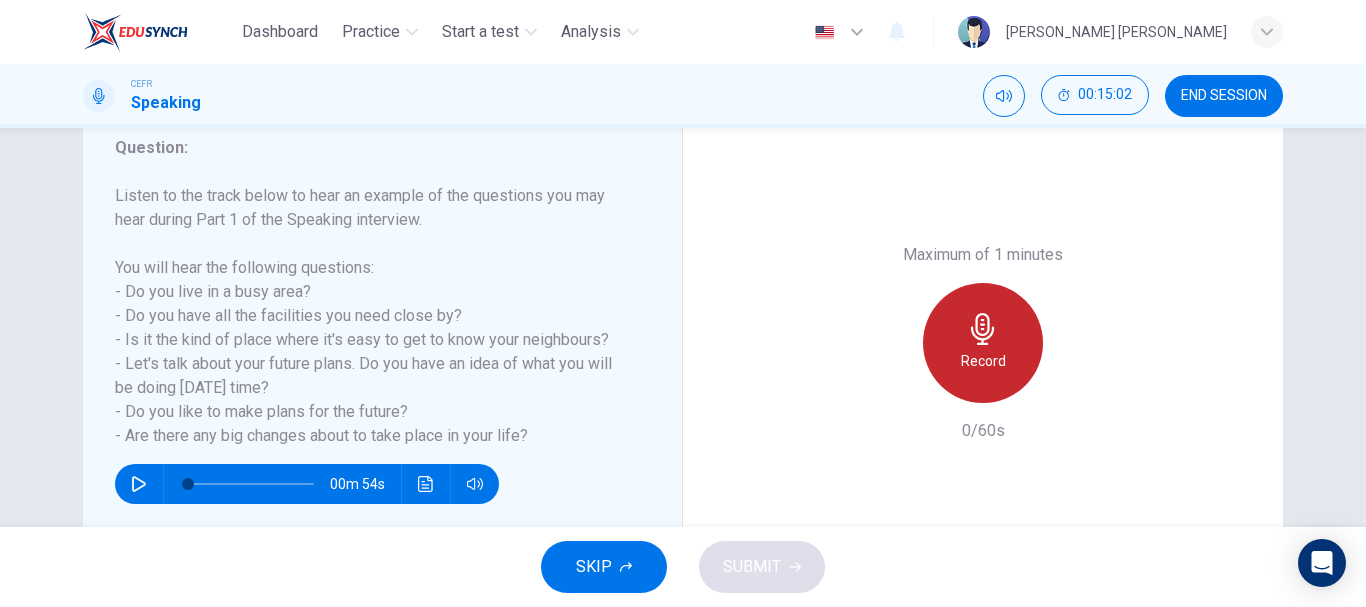 click on "Record" at bounding box center [983, 343] 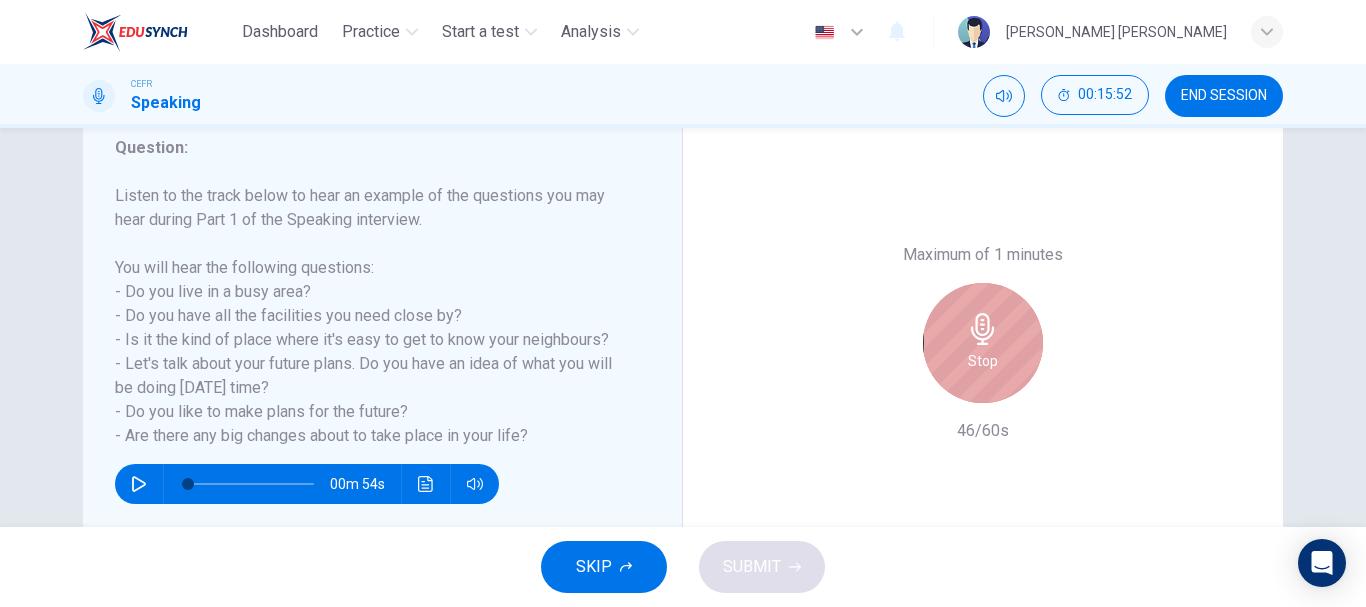 click on "Stop" at bounding box center [983, 343] 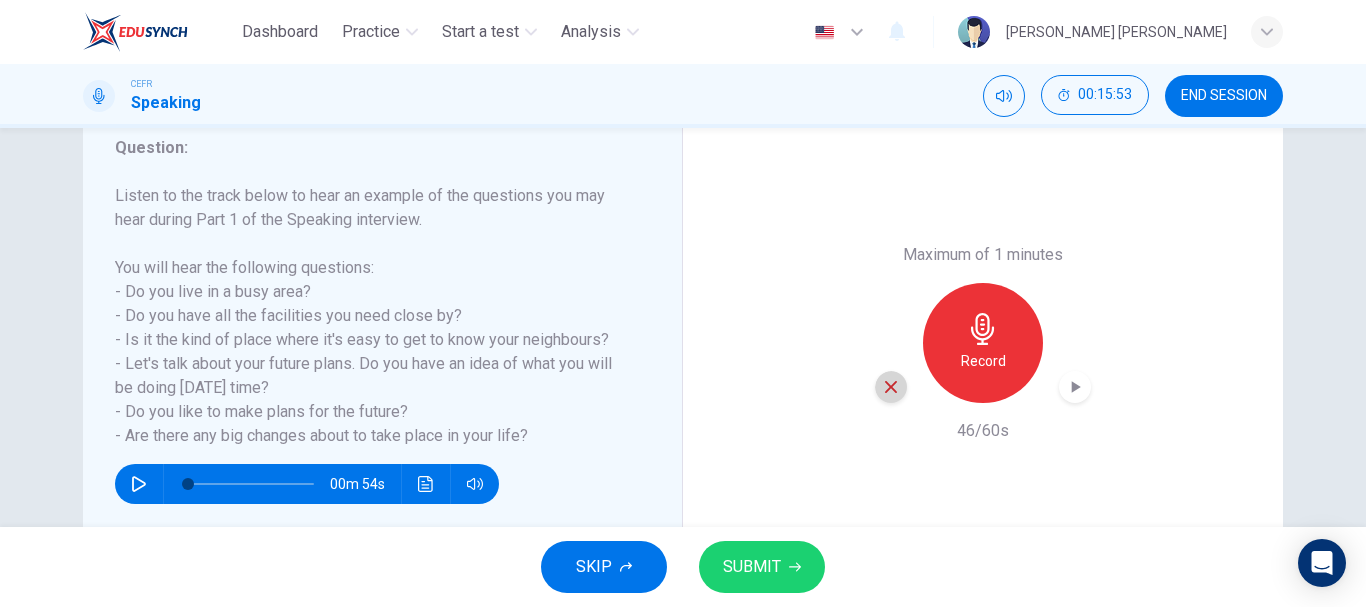 click 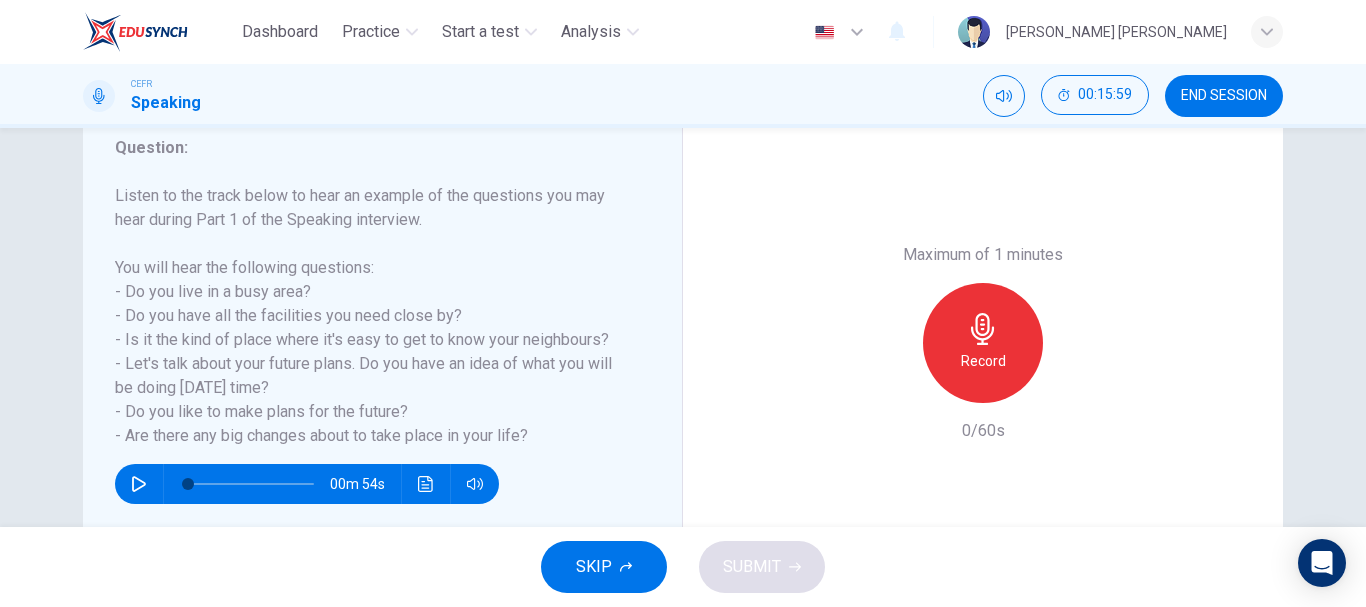 click on "Record" at bounding box center [983, 361] 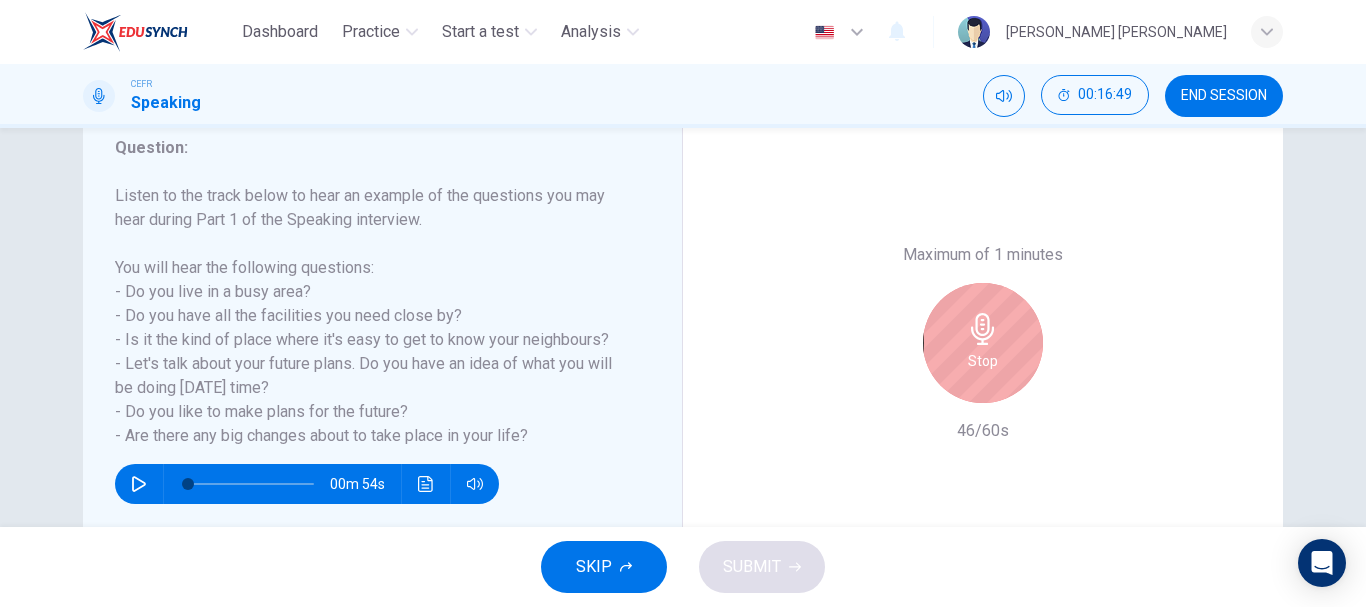 scroll, scrollTop: 376, scrollLeft: 0, axis: vertical 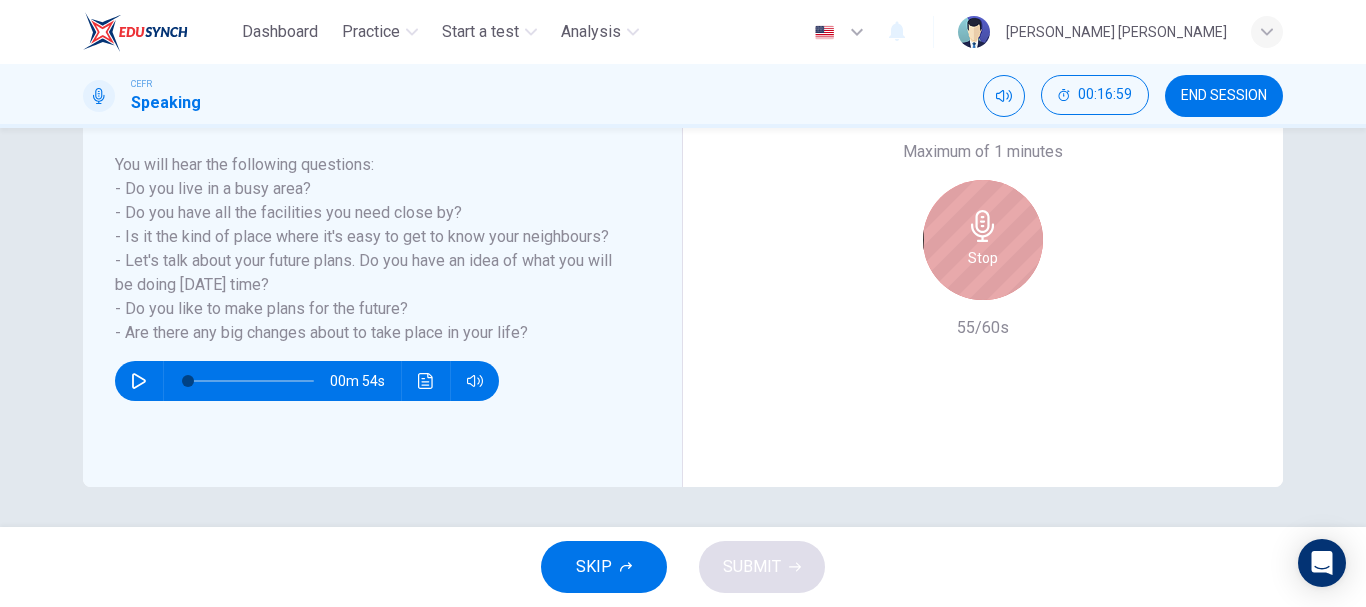 click on "Stop" at bounding box center [983, 240] 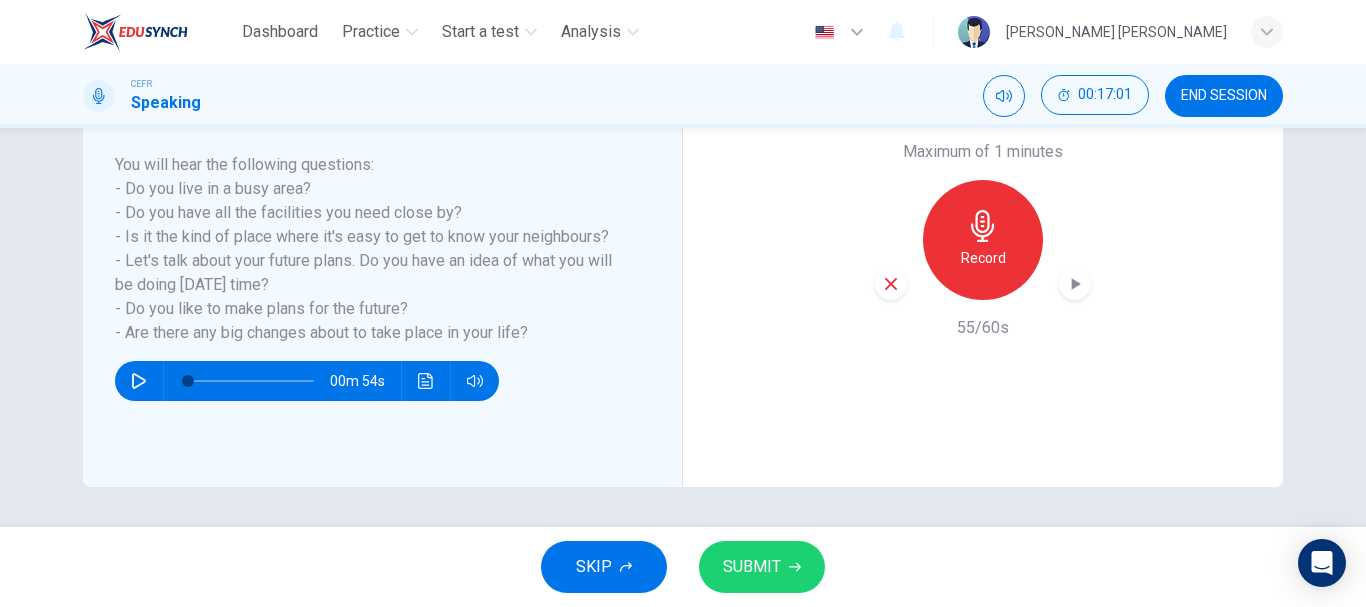 click 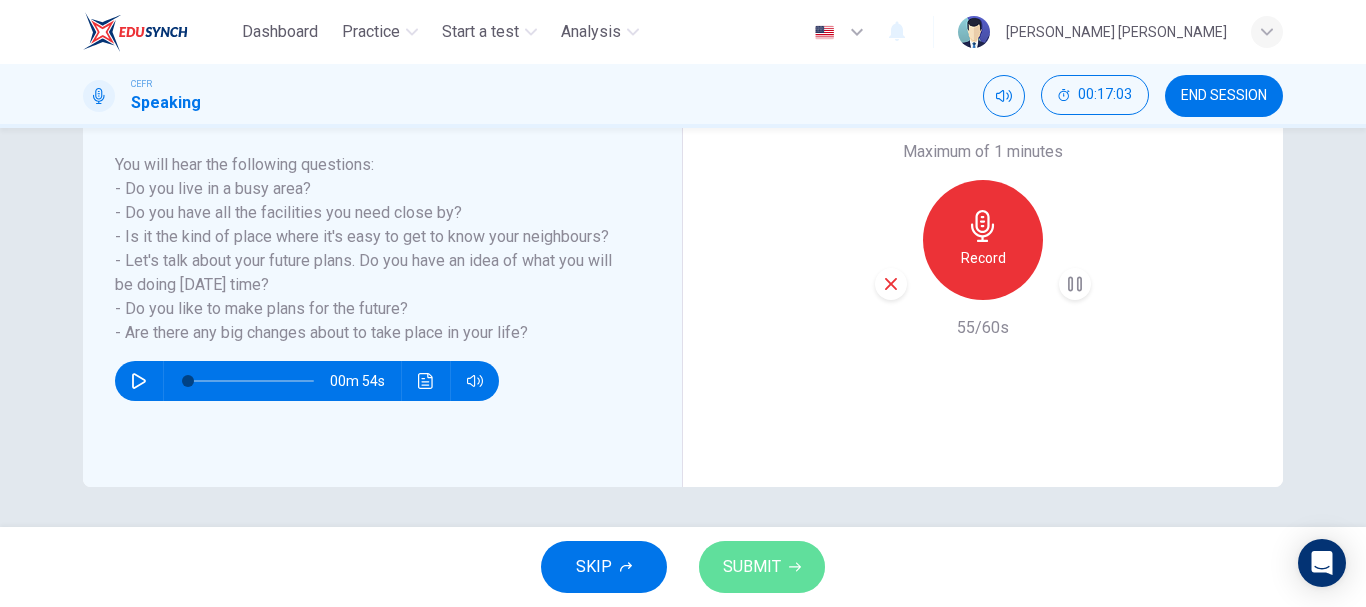 click on "SUBMIT" at bounding box center [762, 567] 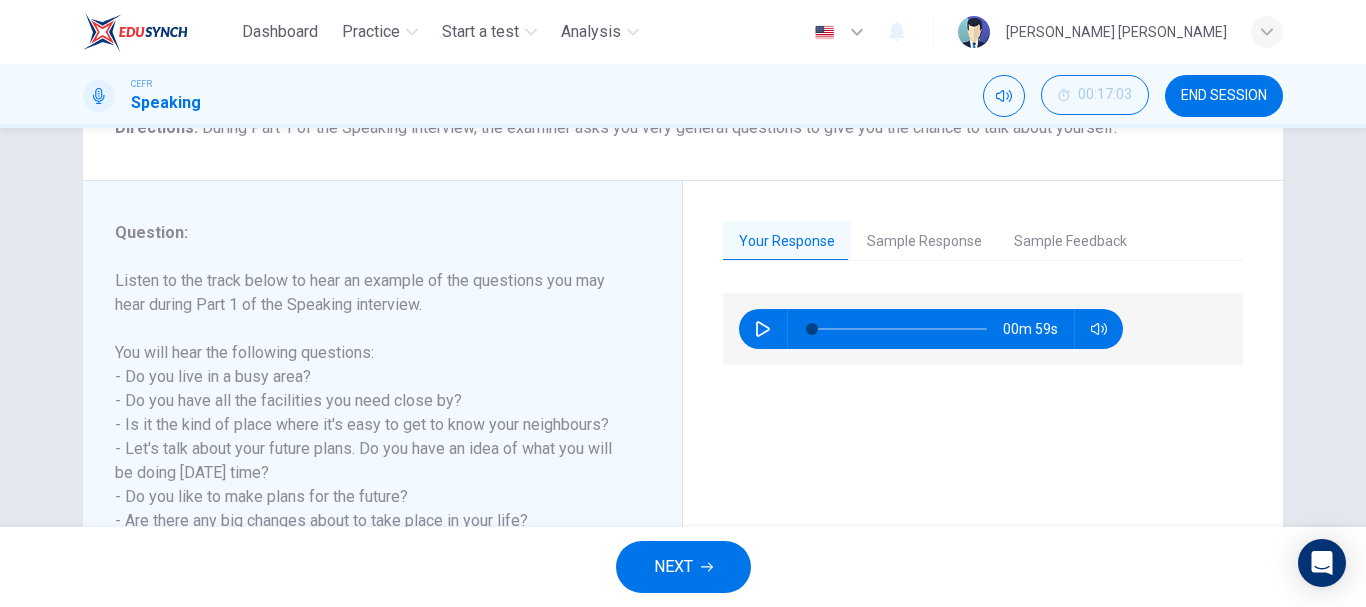 scroll, scrollTop: 240, scrollLeft: 0, axis: vertical 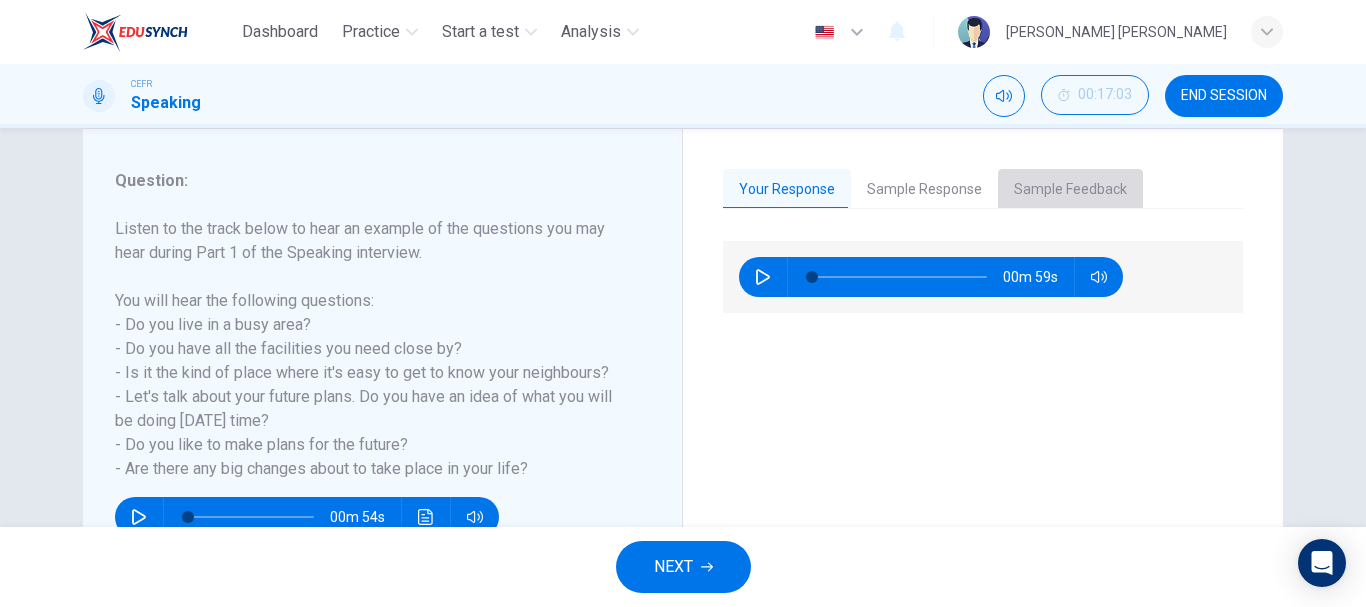 click on "Sample Feedback" at bounding box center (1070, 190) 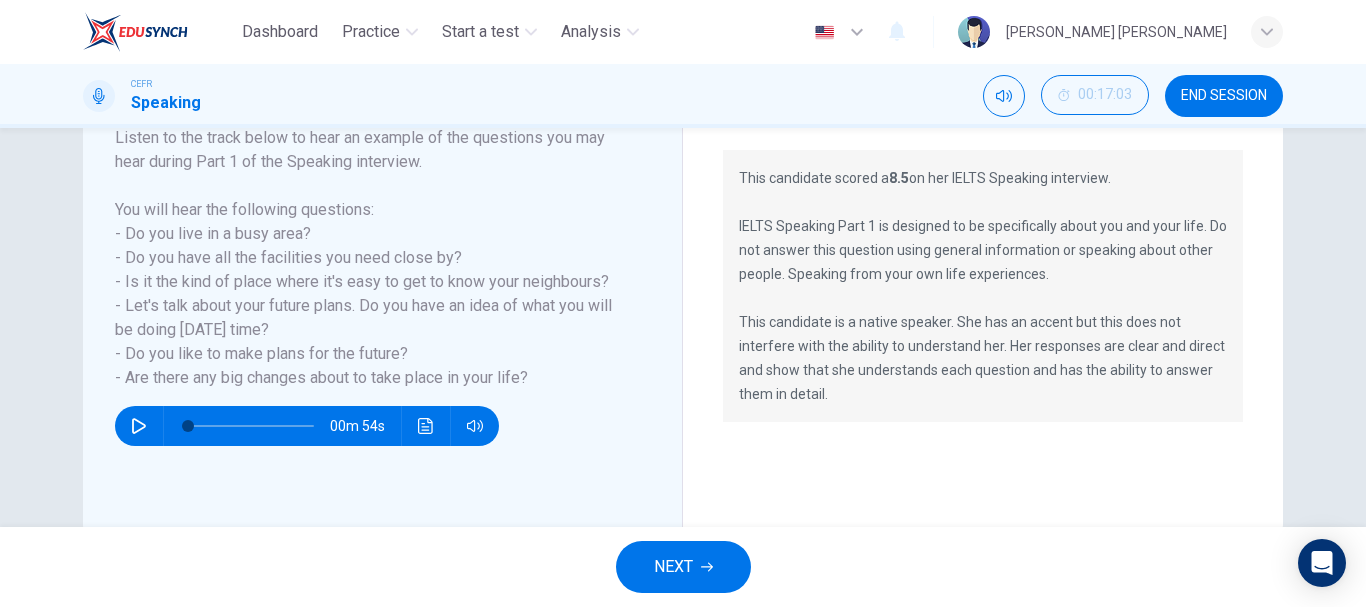 scroll, scrollTop: 345, scrollLeft: 0, axis: vertical 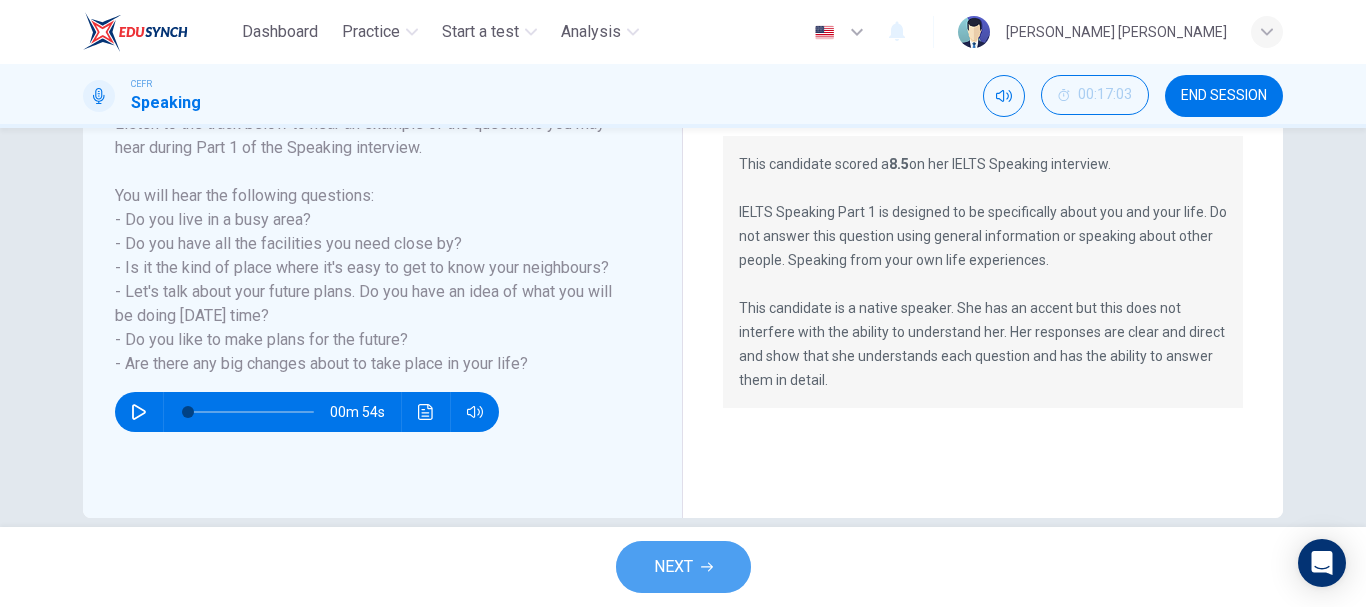 click on "NEXT" at bounding box center [683, 567] 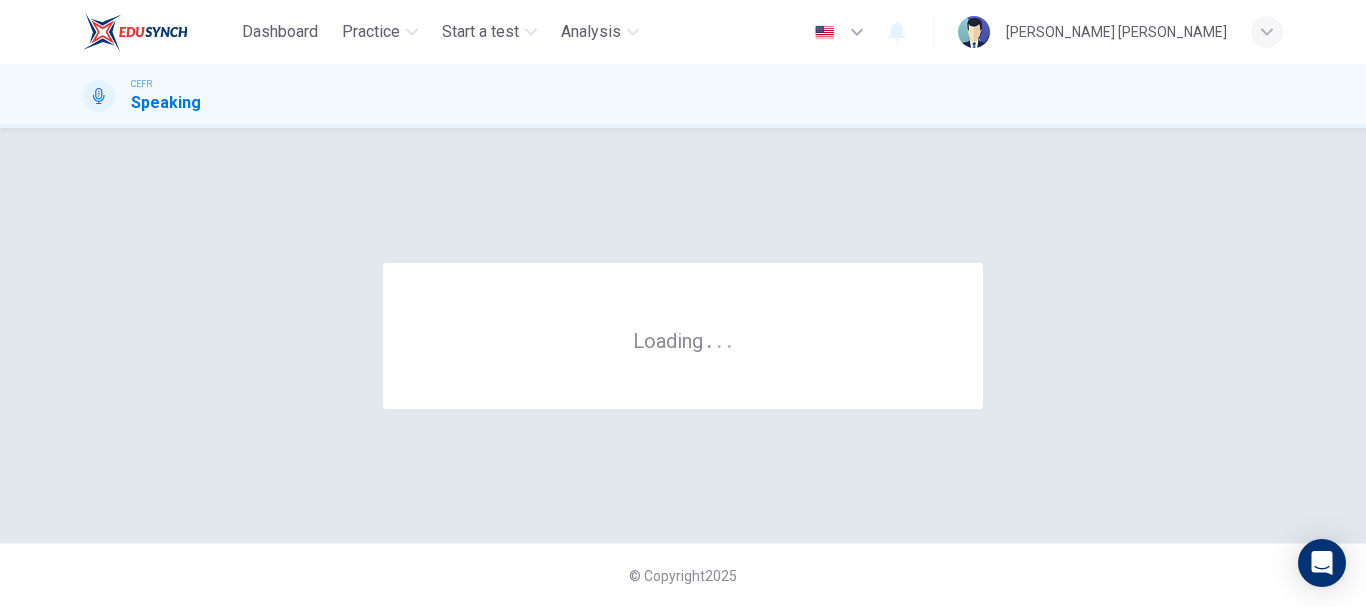 scroll, scrollTop: 0, scrollLeft: 0, axis: both 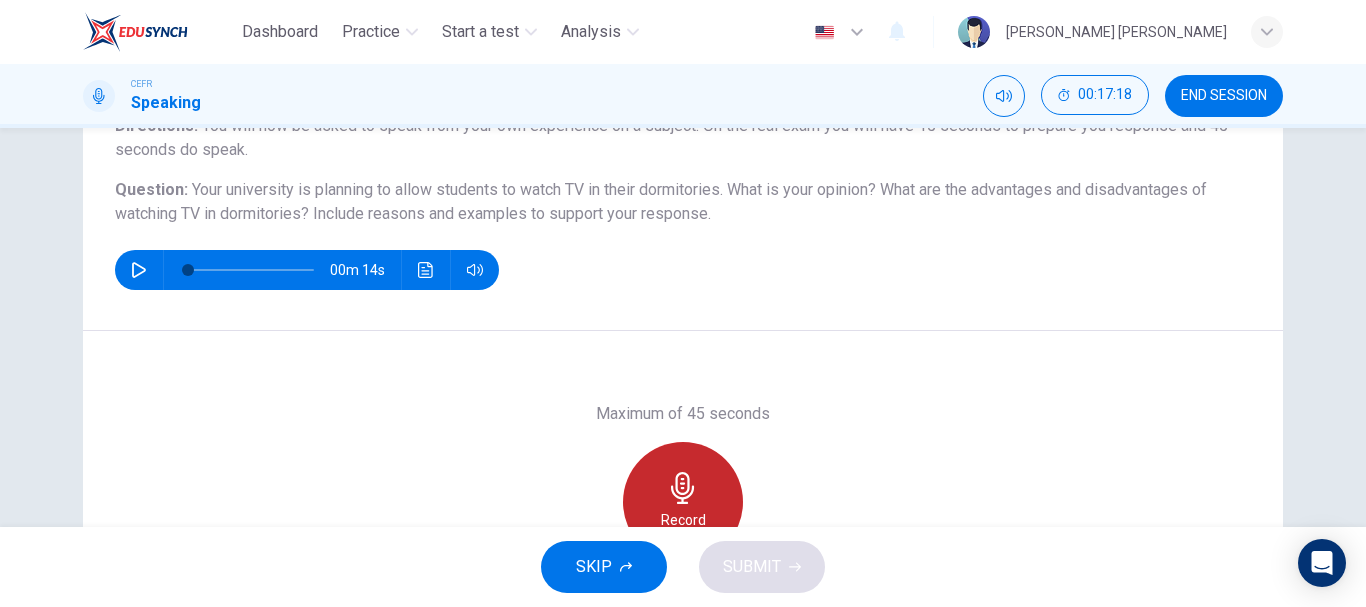 click 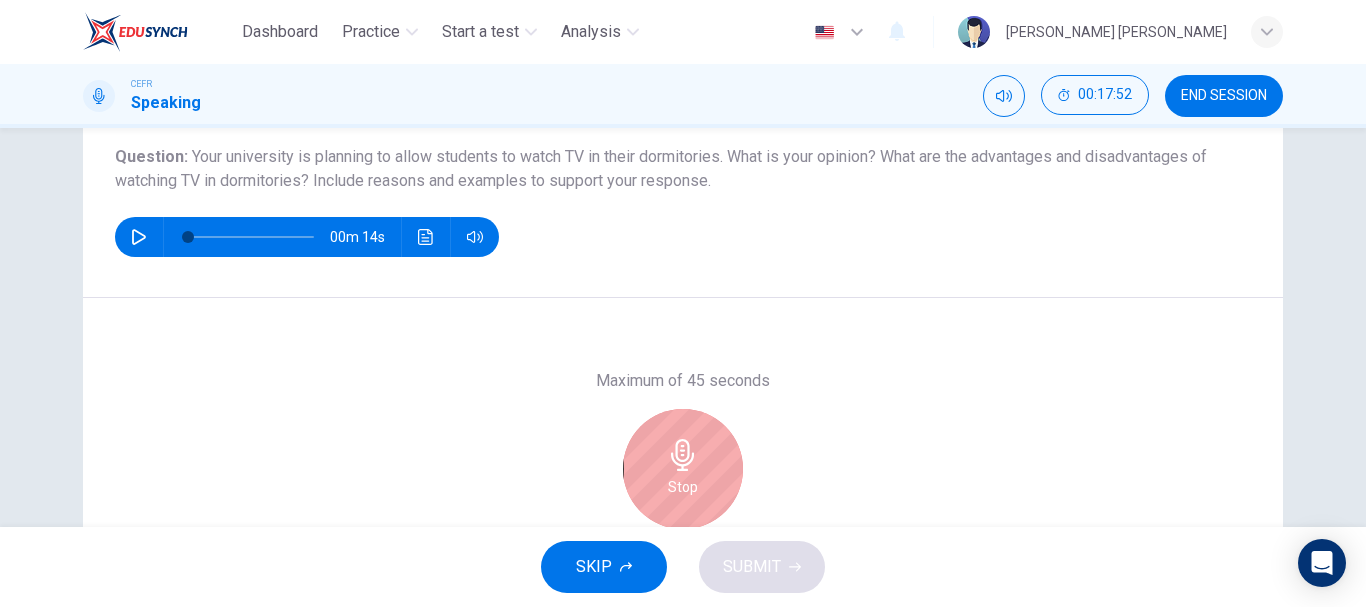 scroll, scrollTop: 89, scrollLeft: 0, axis: vertical 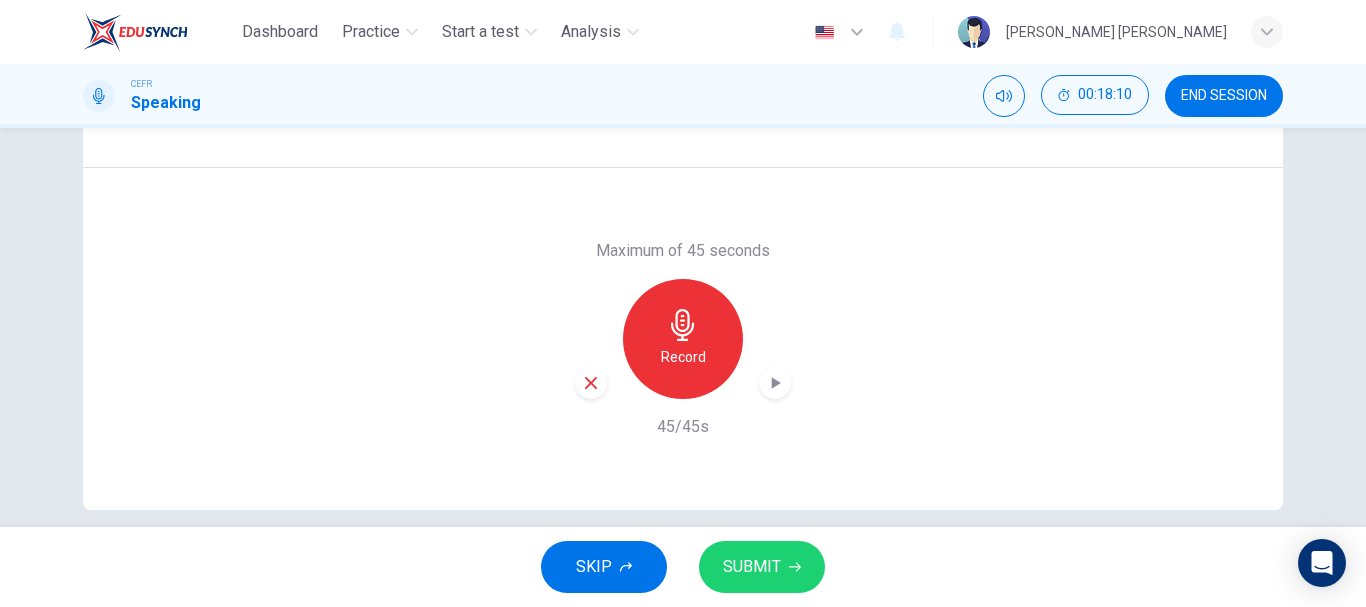 click on "Record" at bounding box center [683, 339] 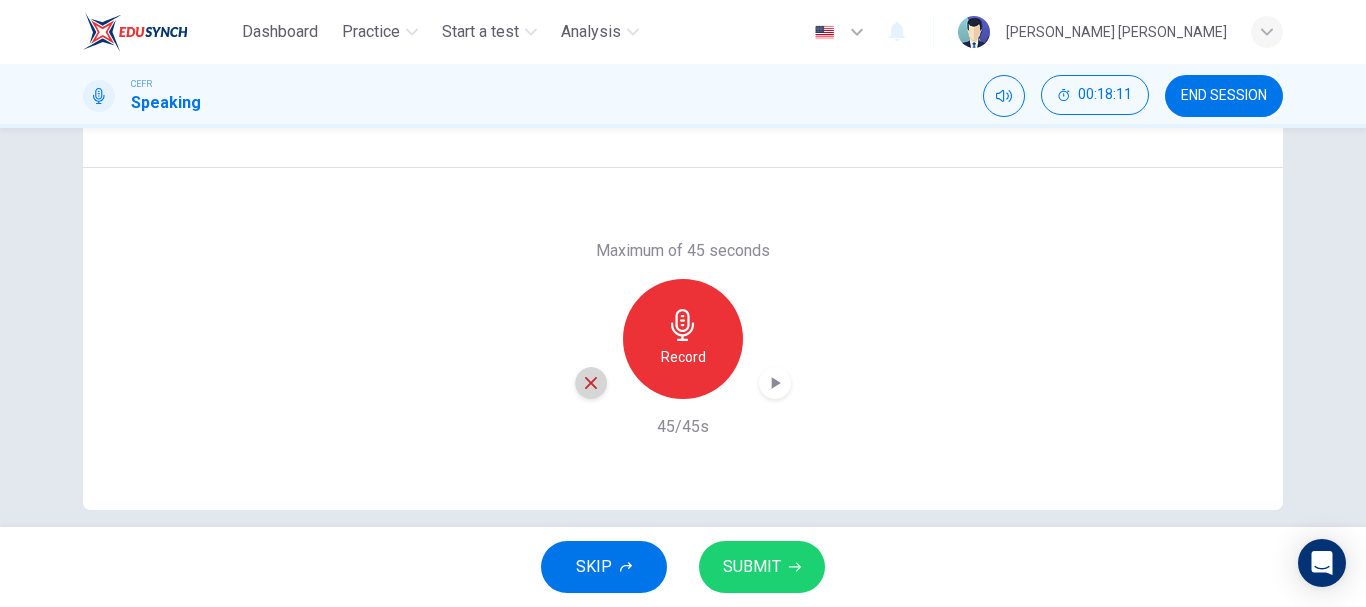 click at bounding box center [591, 383] 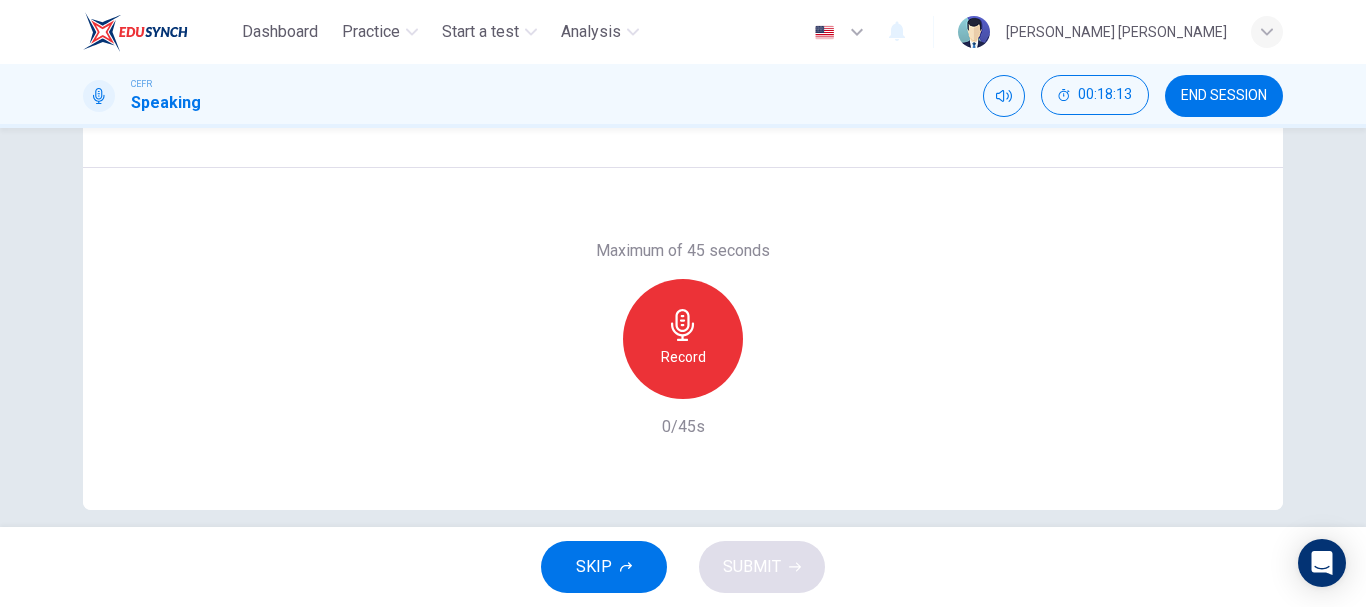 scroll, scrollTop: 227, scrollLeft: 0, axis: vertical 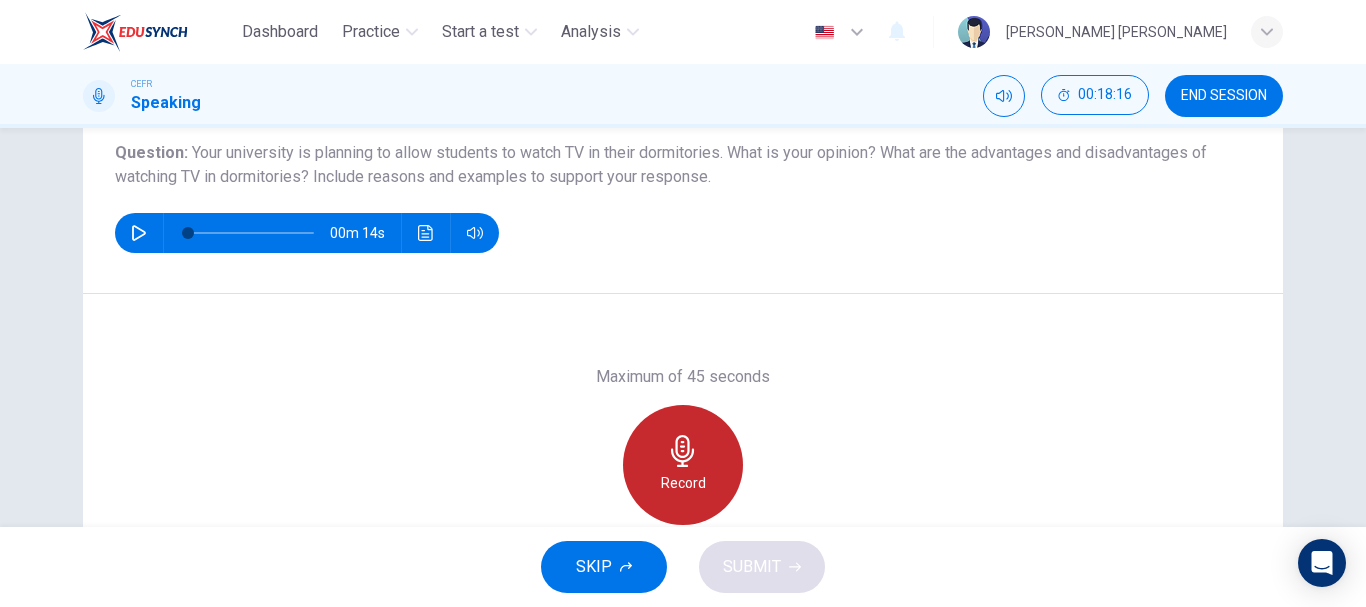 click on "Record" at bounding box center (683, 483) 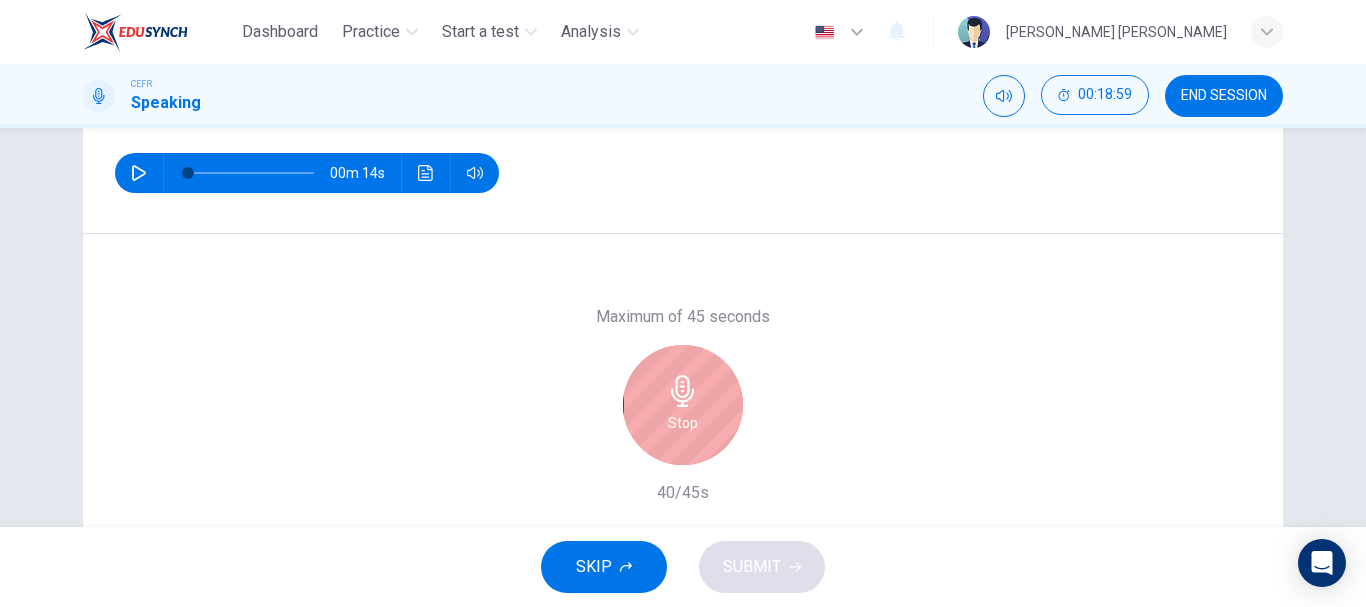 scroll, scrollTop: 289, scrollLeft: 0, axis: vertical 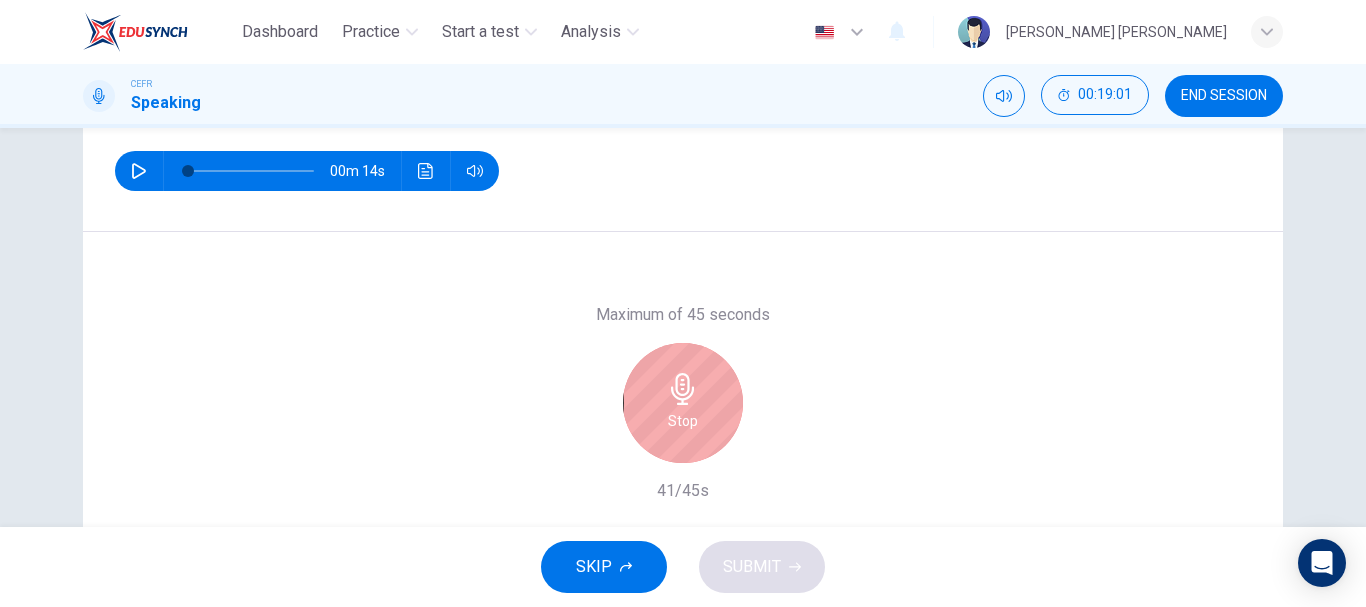 click on "Stop" at bounding box center (683, 403) 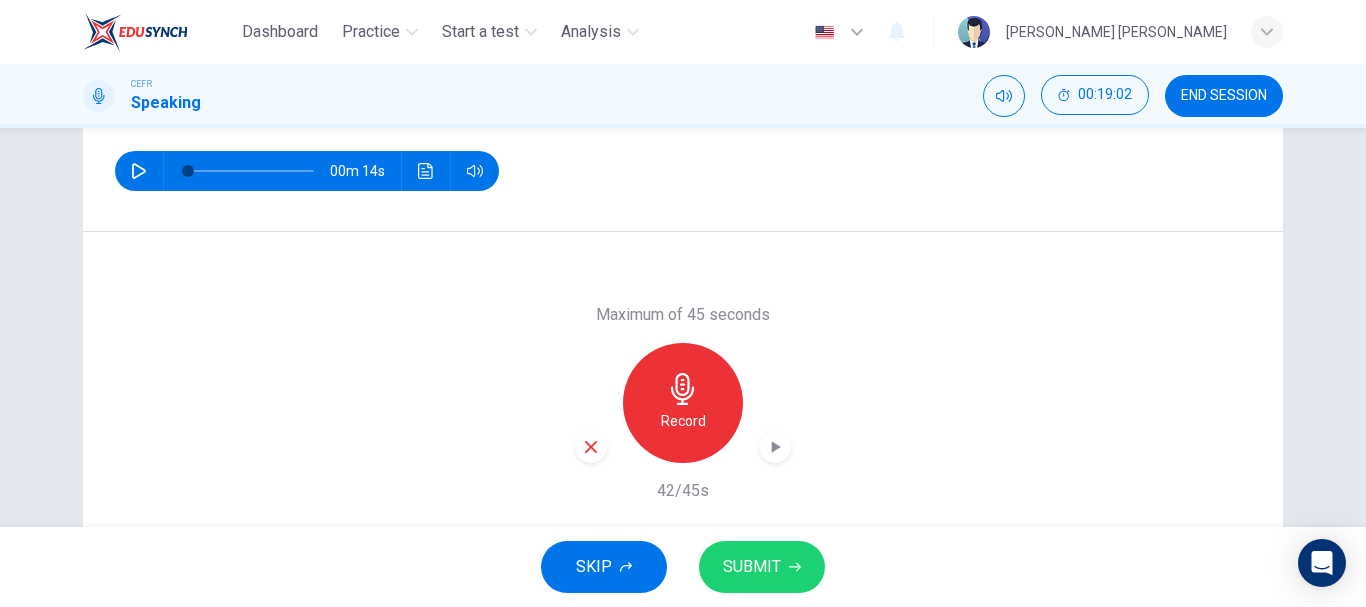 click on "SUBMIT" at bounding box center (762, 567) 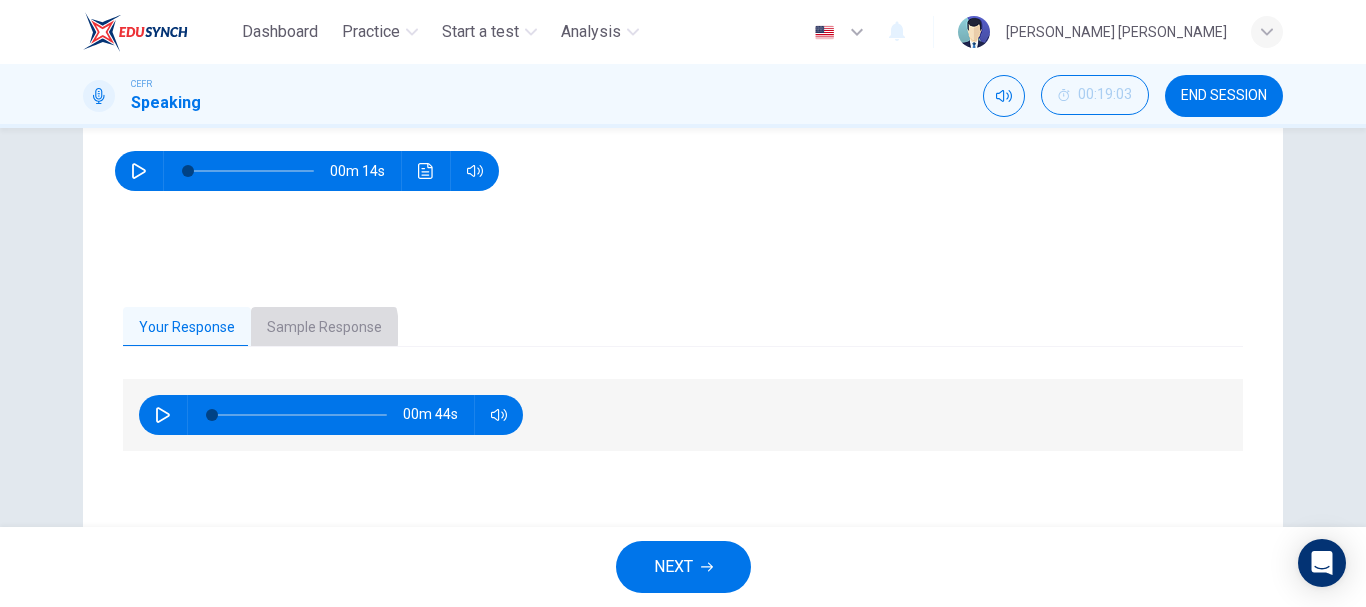 click on "Sample Response" at bounding box center [324, 328] 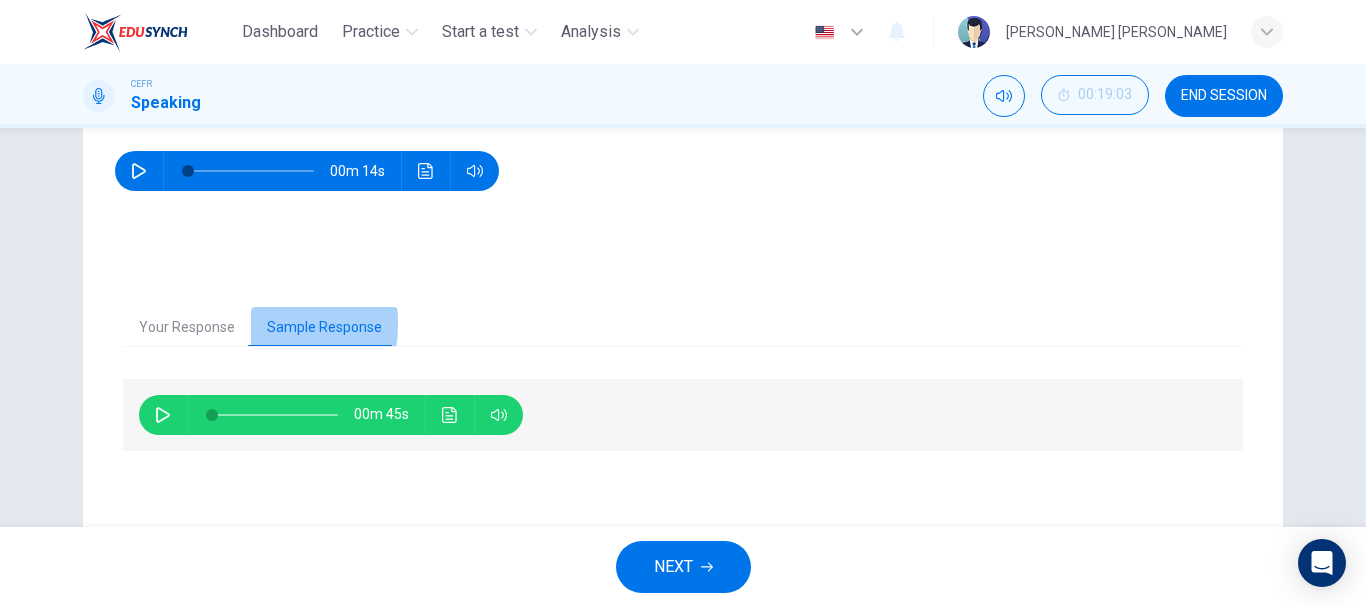click on "Sample Response" at bounding box center [324, 328] 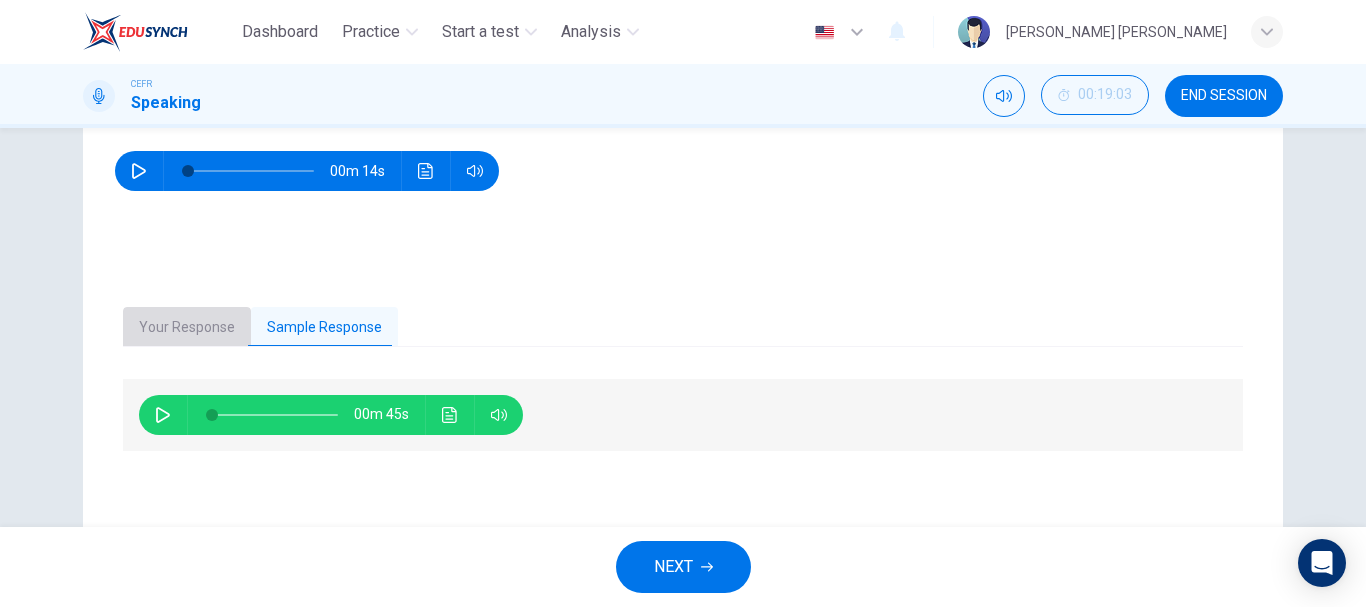 click on "Your Response" at bounding box center [187, 328] 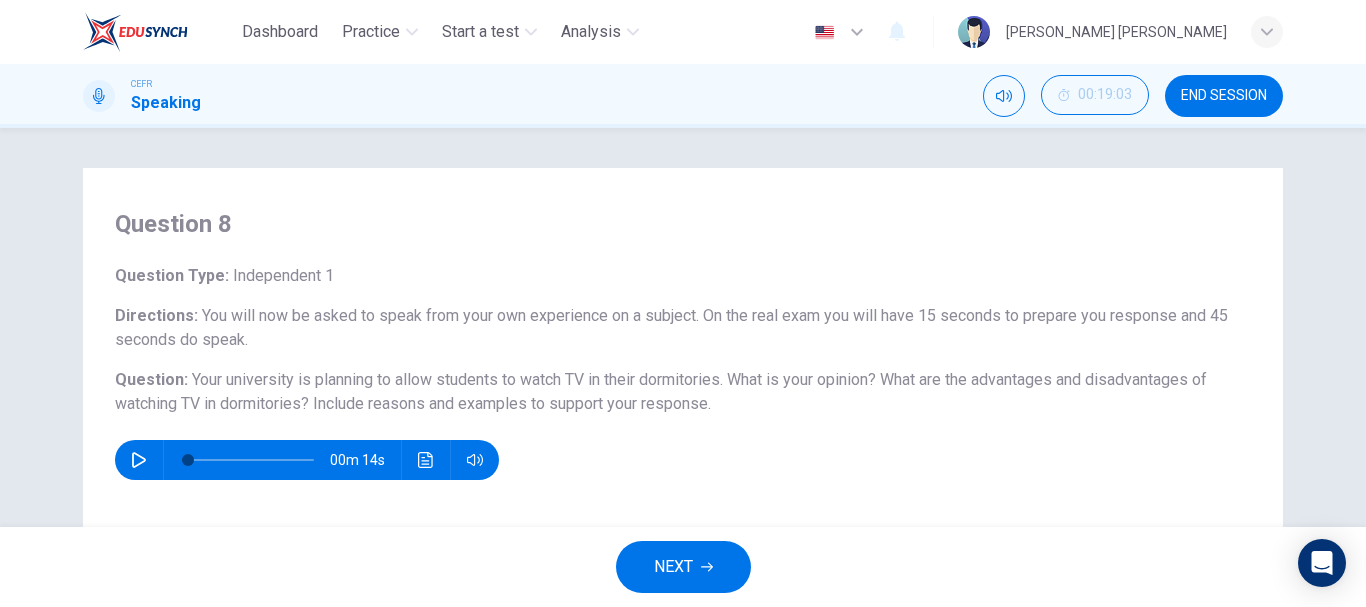 scroll, scrollTop: 289, scrollLeft: 0, axis: vertical 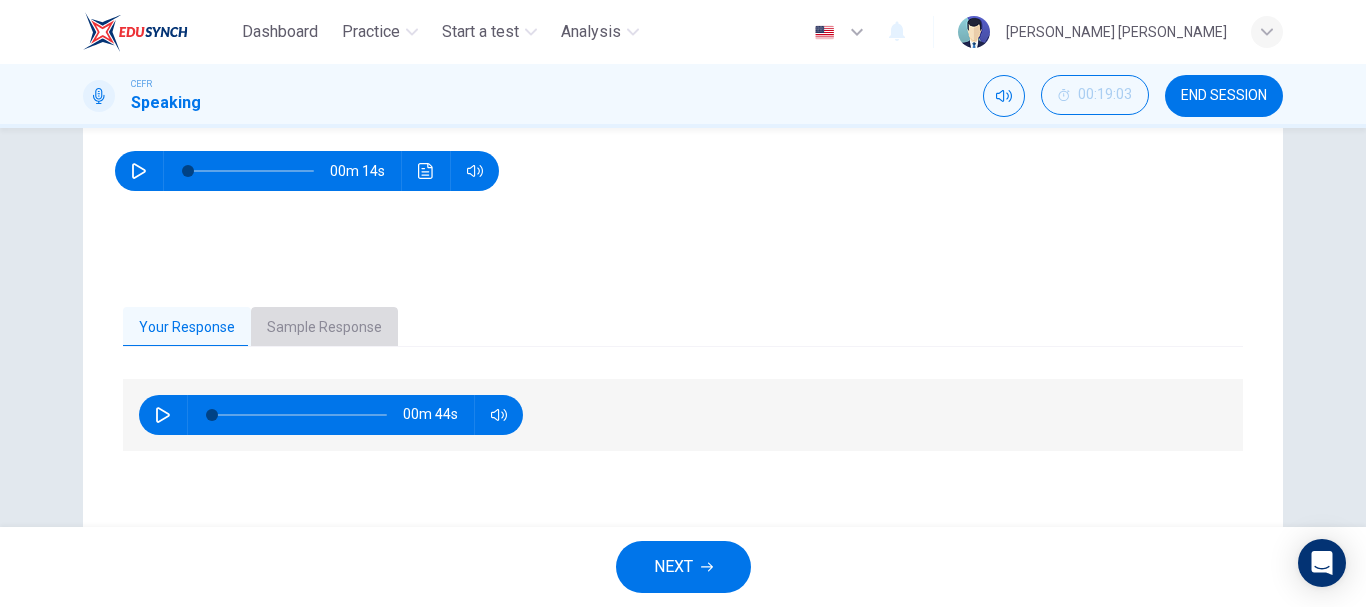 click on "Sample Response" at bounding box center [324, 328] 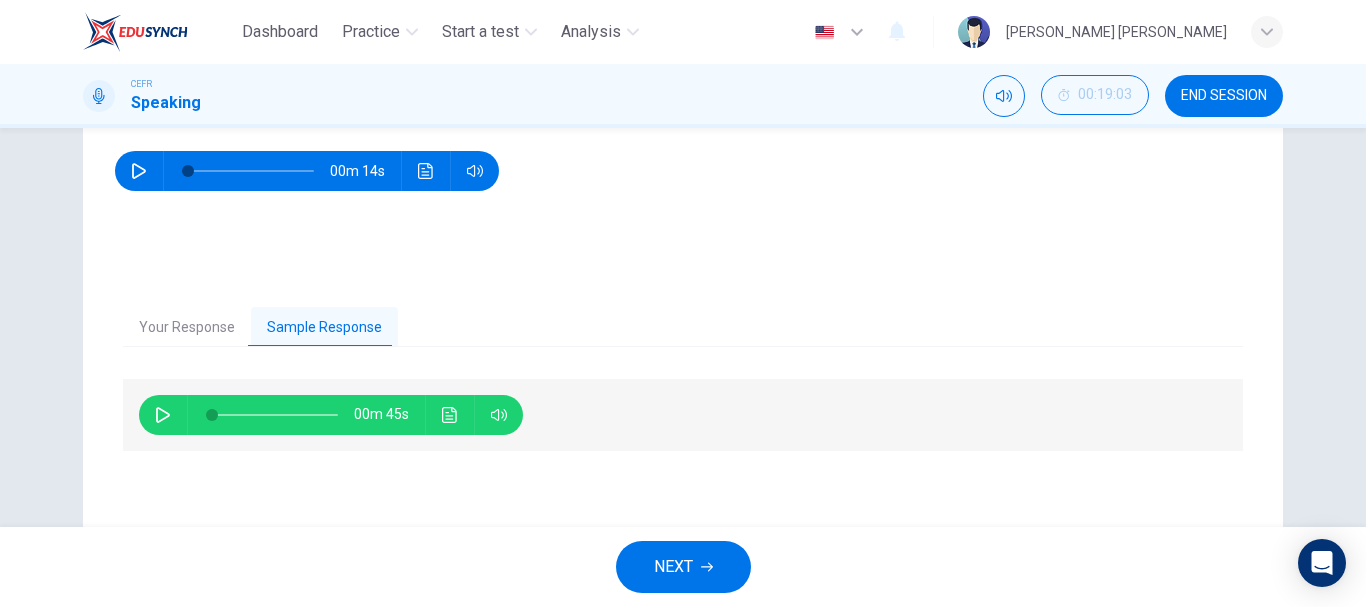 click on "Your Response" at bounding box center [187, 328] 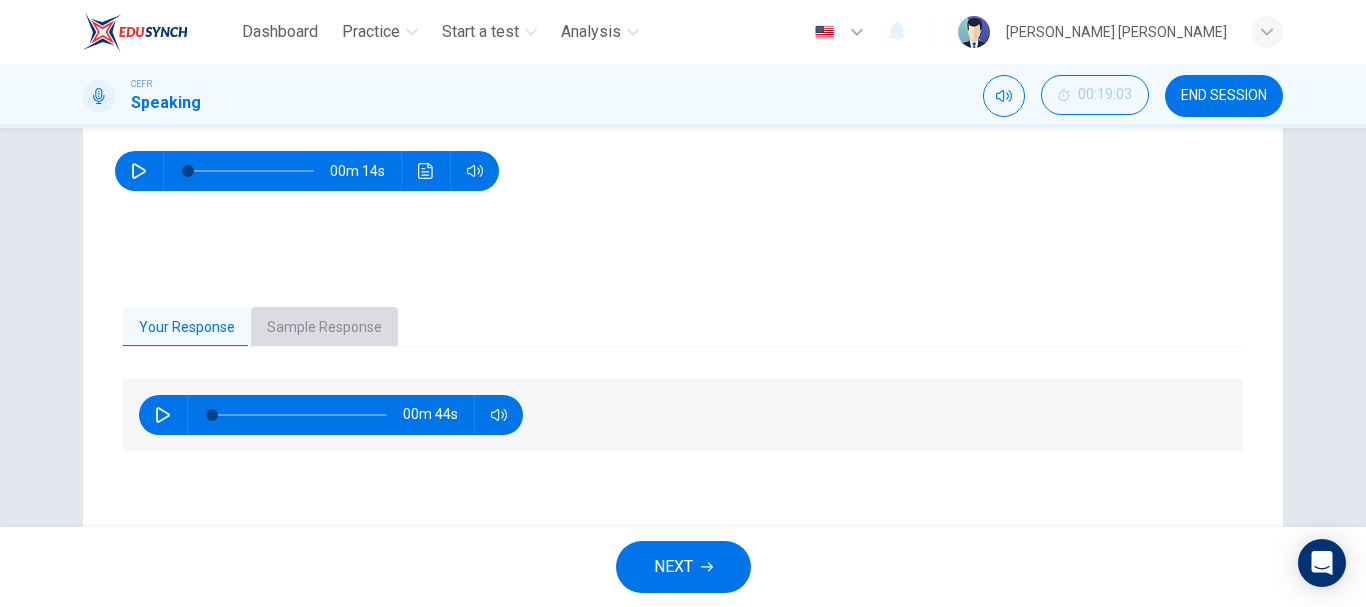 click on "Sample Response" at bounding box center (324, 328) 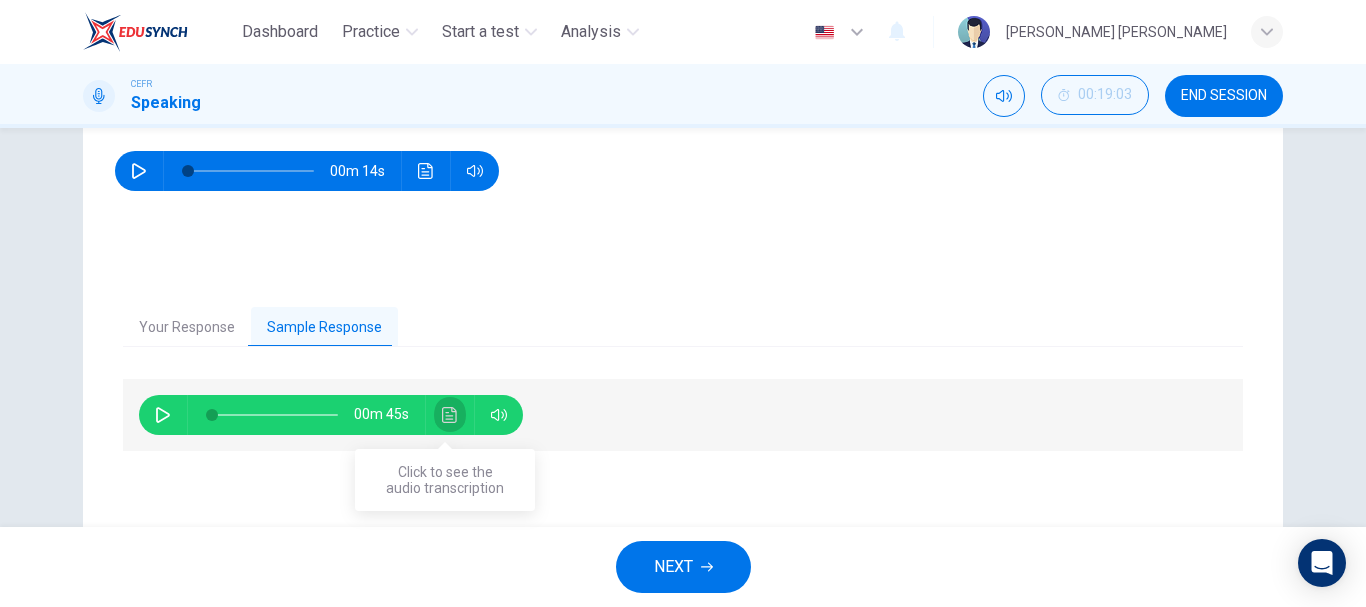 click at bounding box center [450, 415] 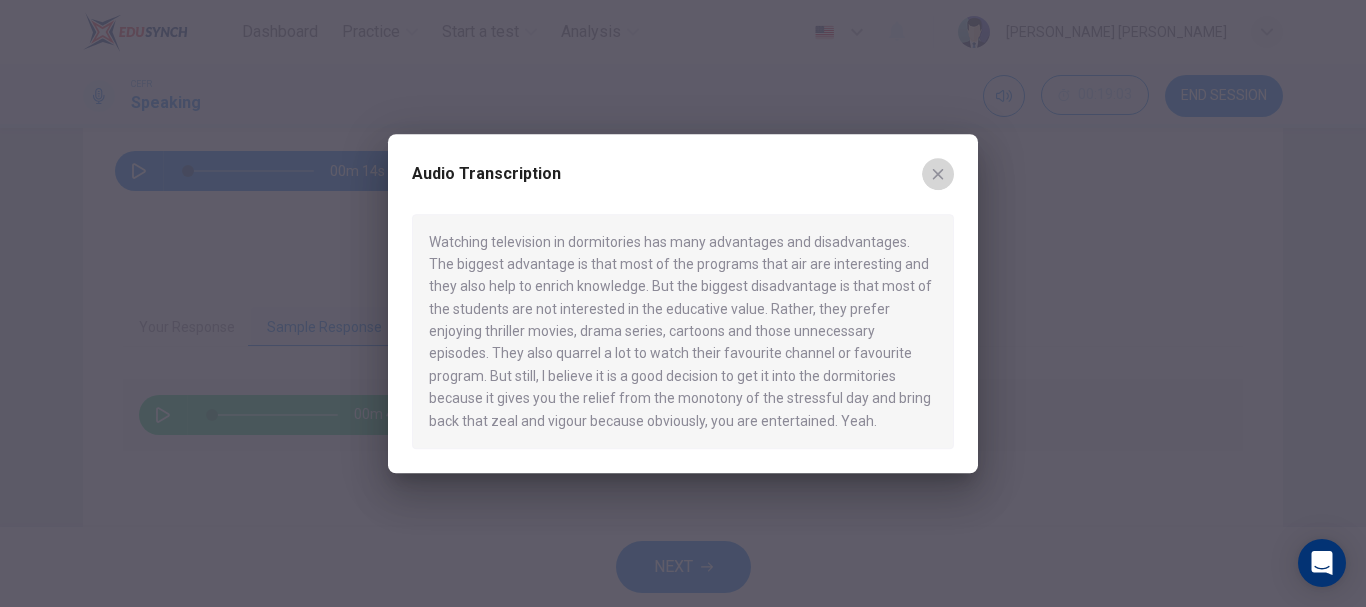 click 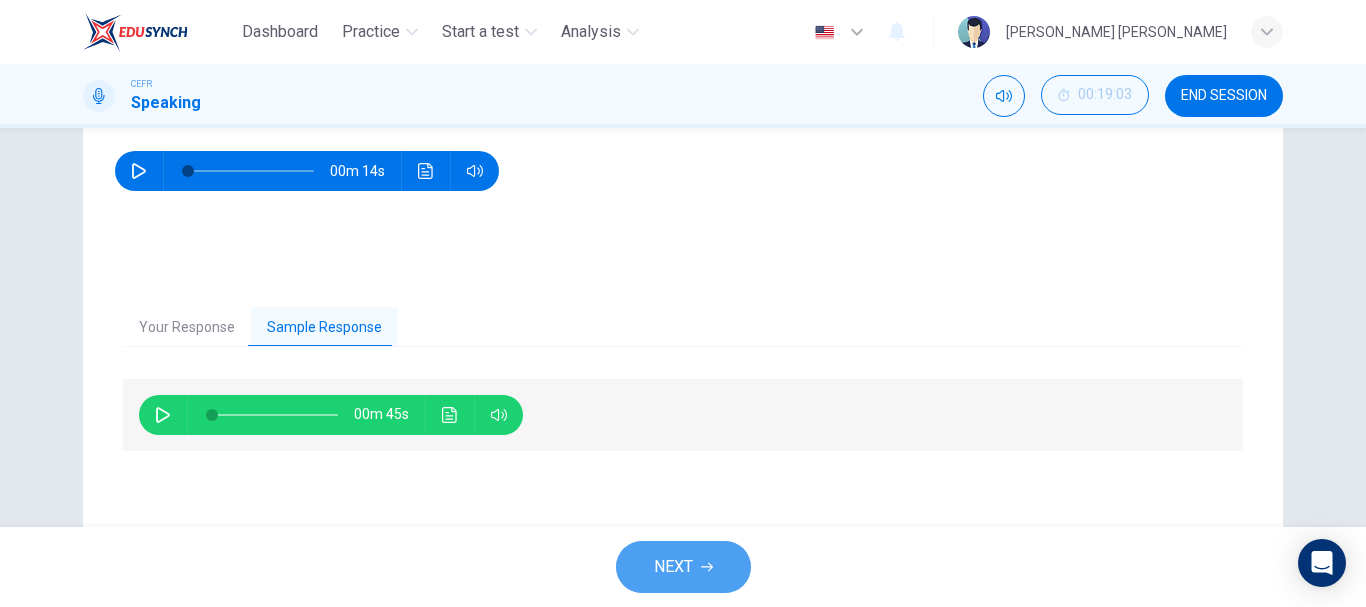 click on "NEXT" at bounding box center [673, 567] 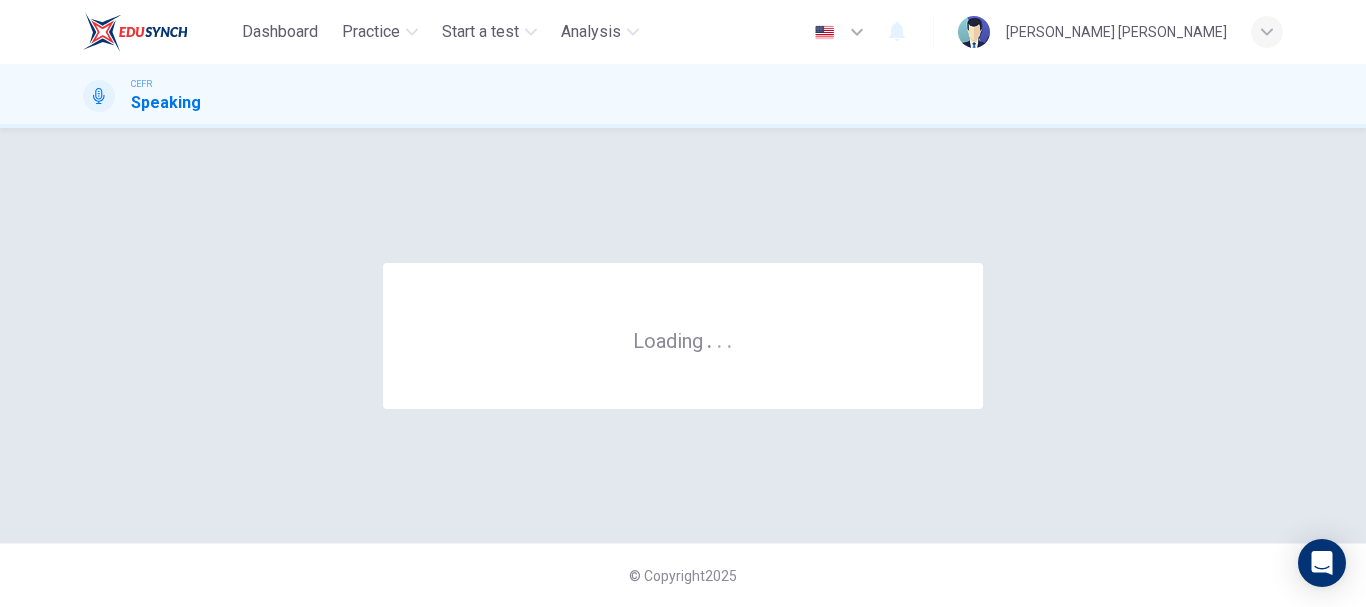 scroll, scrollTop: 0, scrollLeft: 0, axis: both 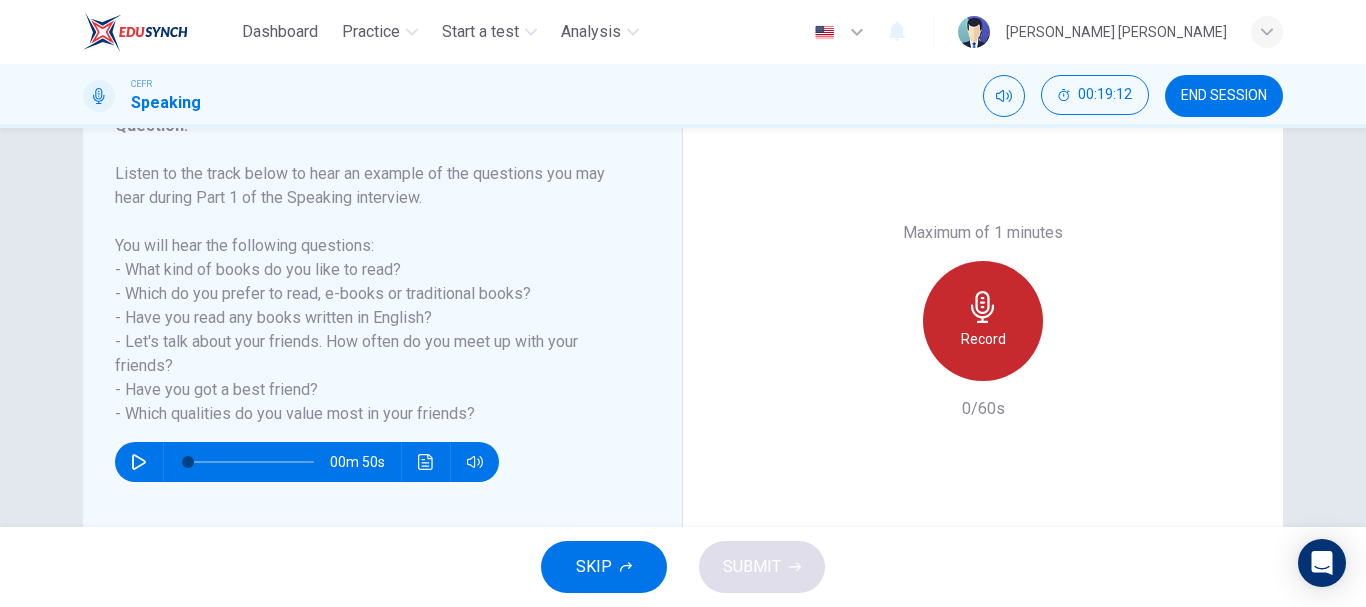 click on "Record" at bounding box center (983, 321) 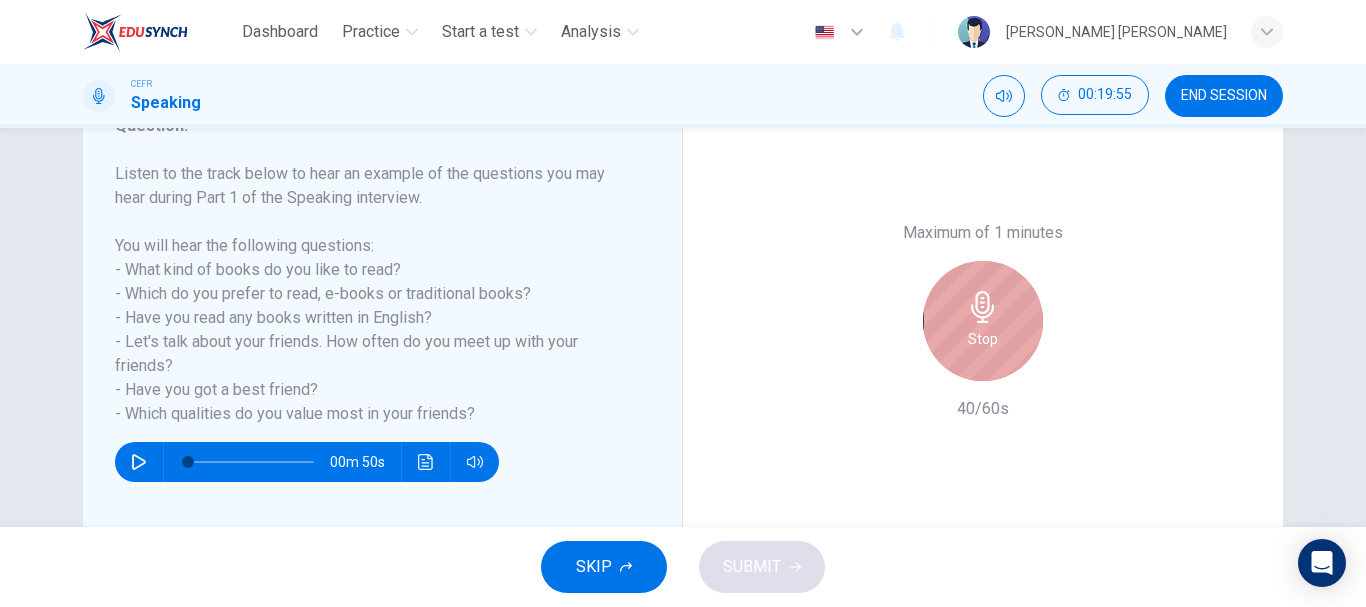 click on "Stop" at bounding box center [983, 321] 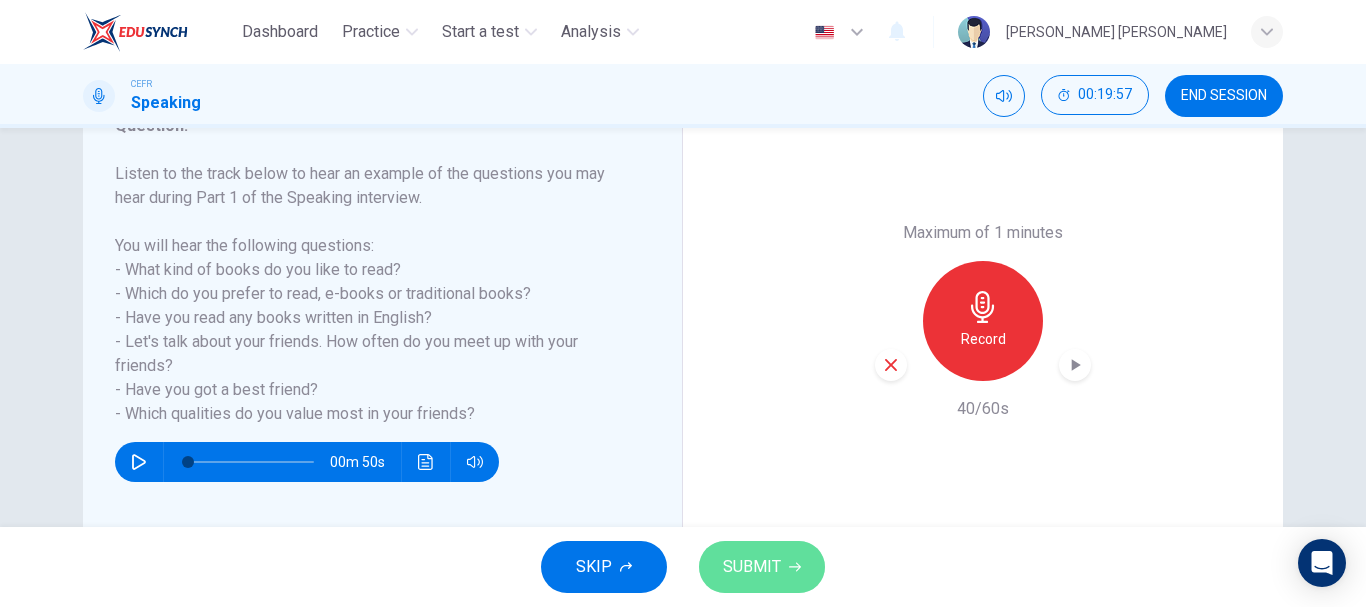 click on "SUBMIT" at bounding box center [762, 567] 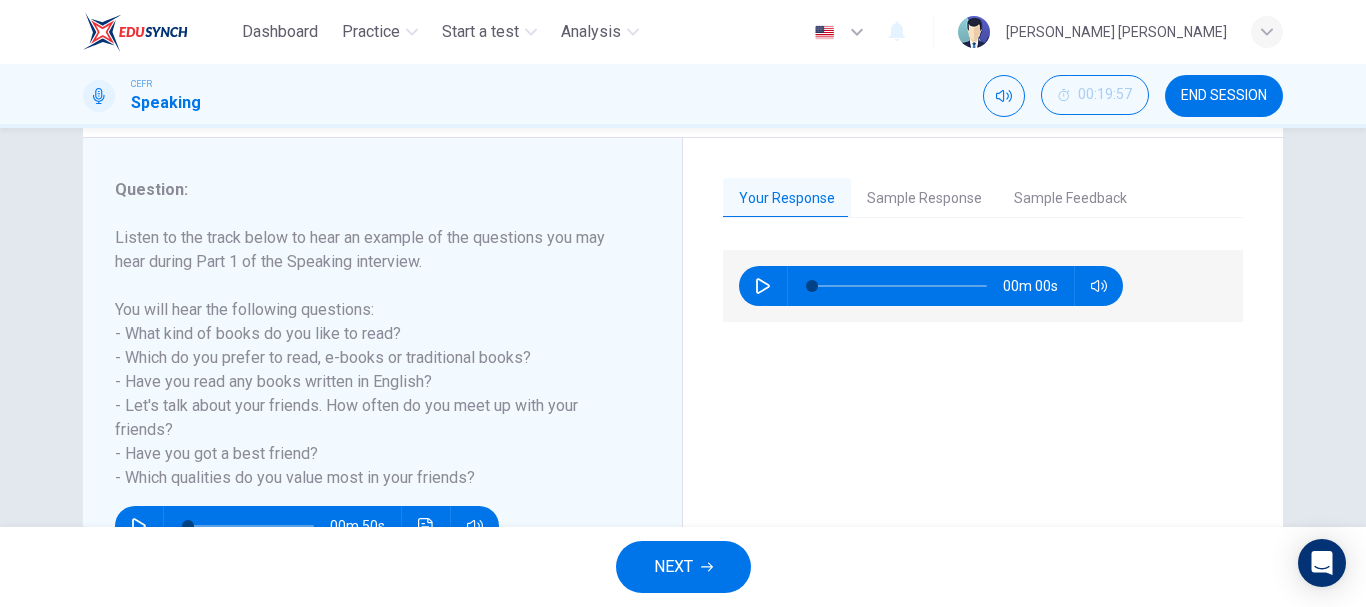 scroll, scrollTop: 229, scrollLeft: 0, axis: vertical 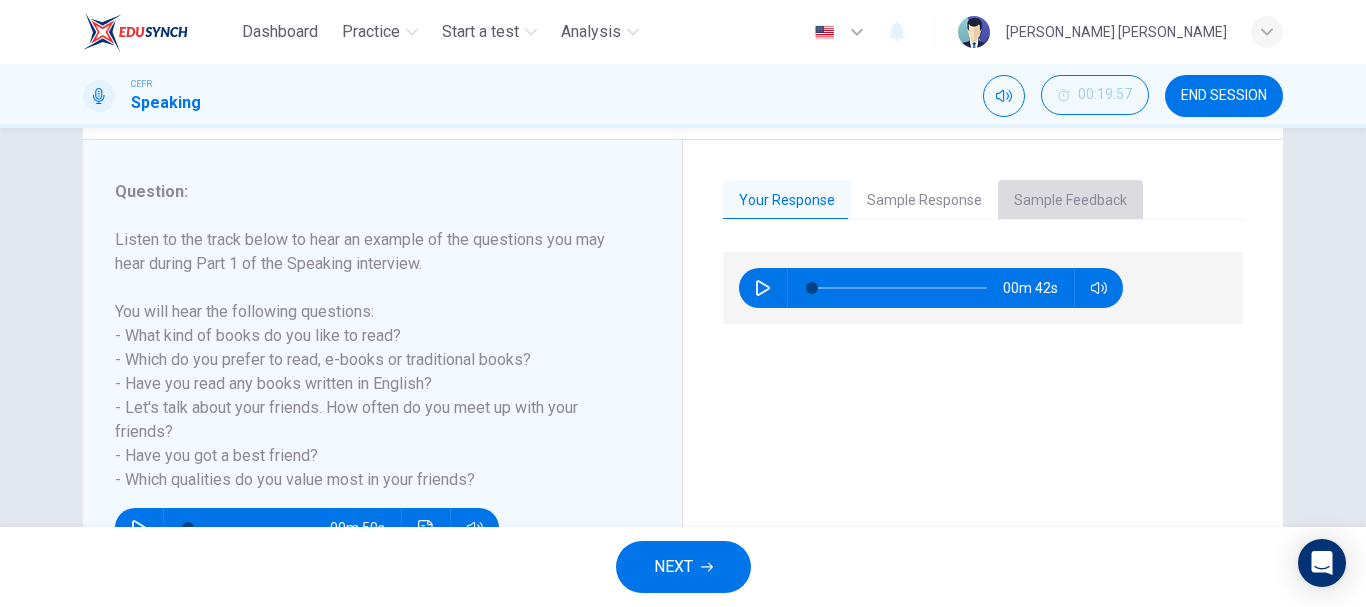 click on "Sample Feedback" at bounding box center [1070, 201] 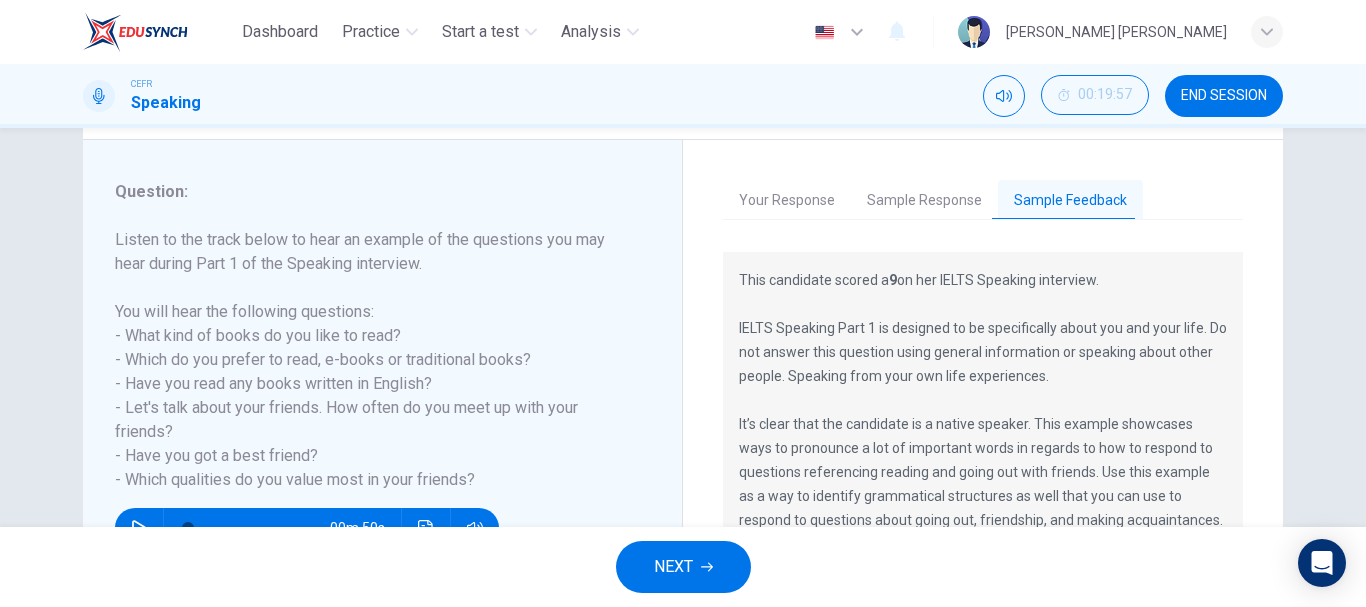 scroll, scrollTop: 337, scrollLeft: 0, axis: vertical 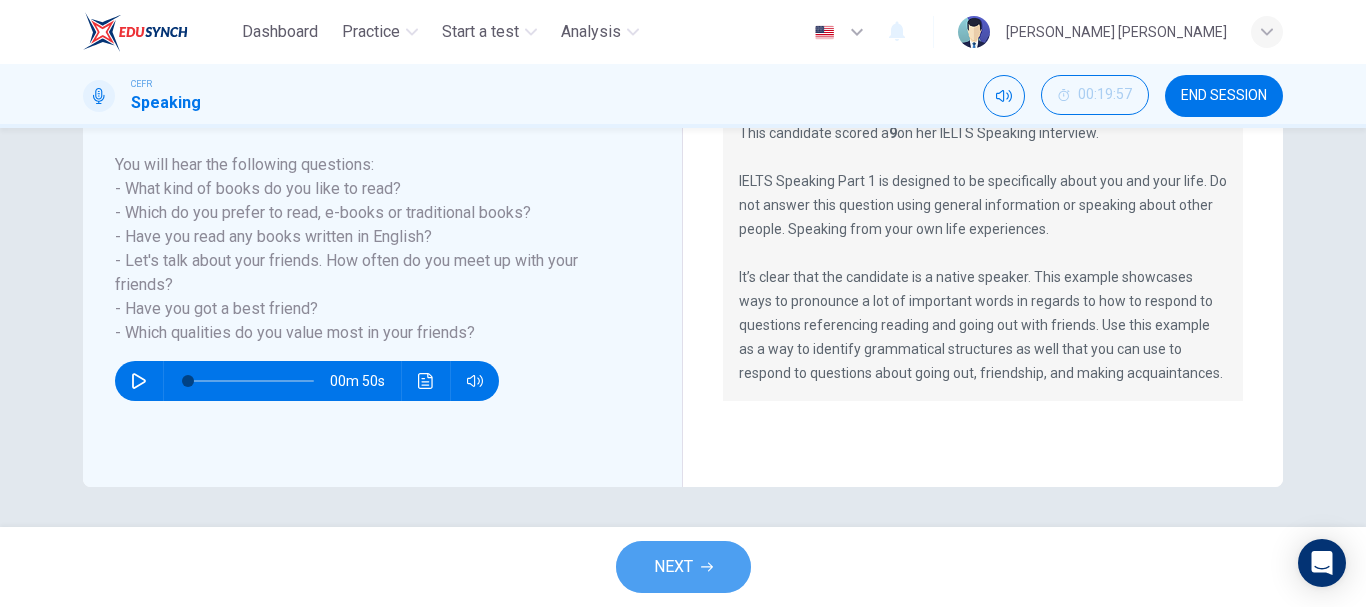 click on "NEXT" at bounding box center (683, 567) 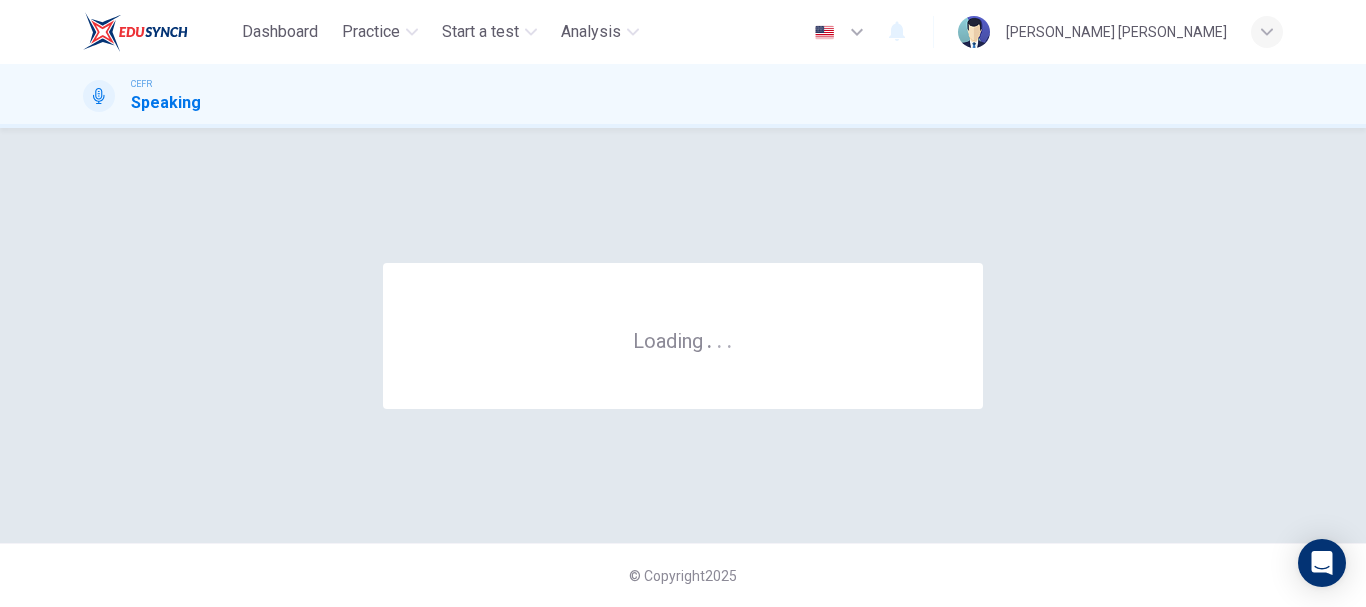 scroll, scrollTop: 0, scrollLeft: 0, axis: both 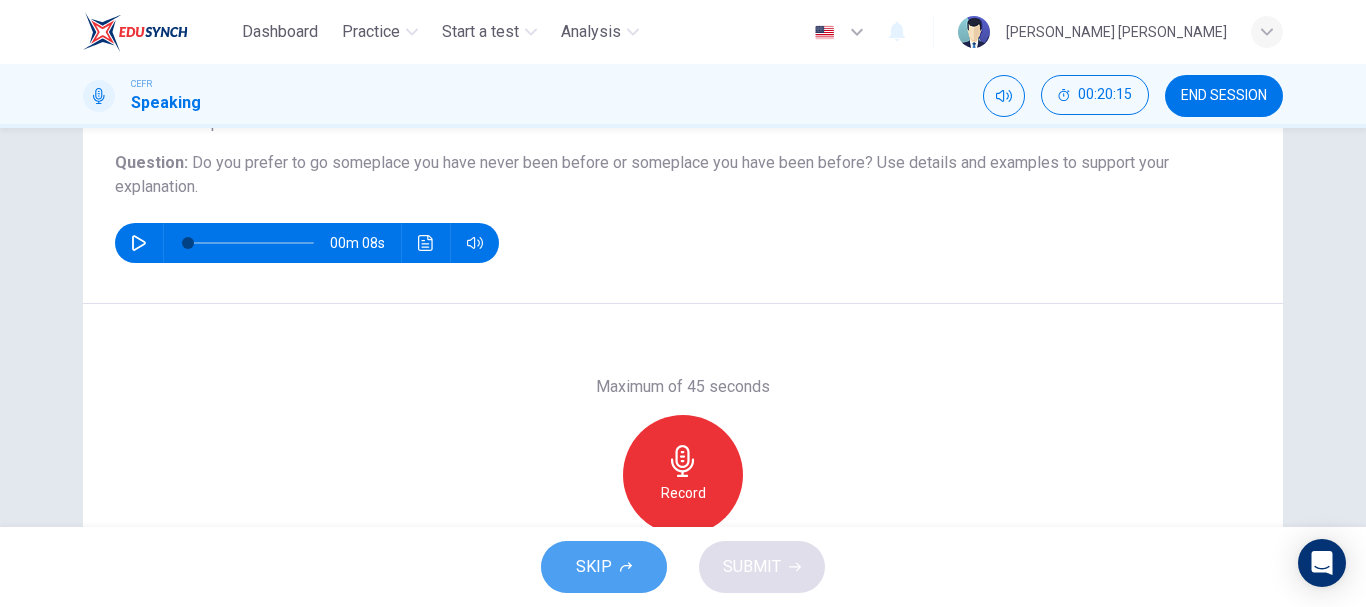 click on "SKIP" at bounding box center (604, 567) 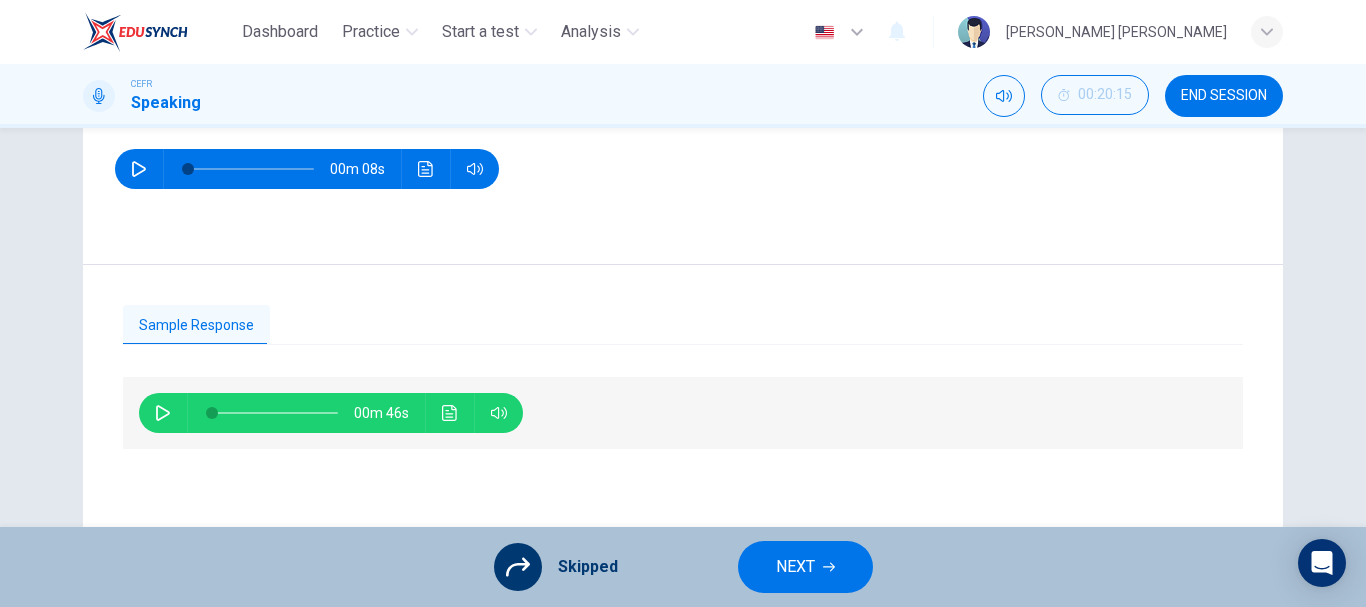 scroll, scrollTop: 376, scrollLeft: 0, axis: vertical 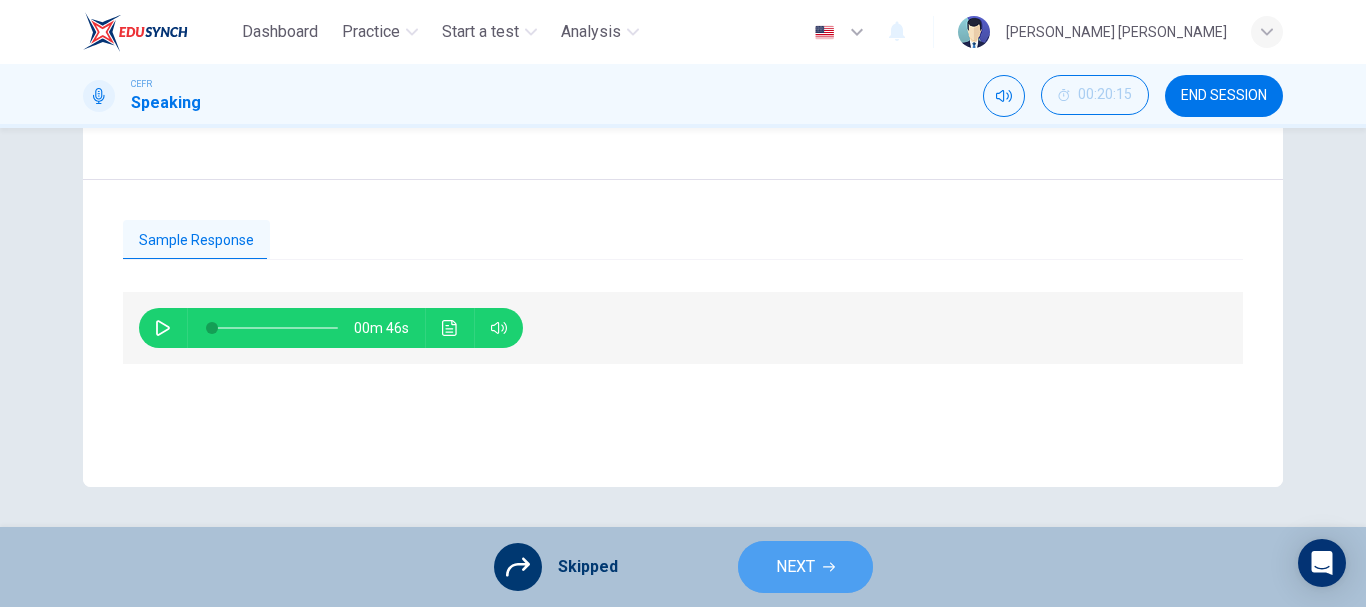 click on "NEXT" at bounding box center [805, 567] 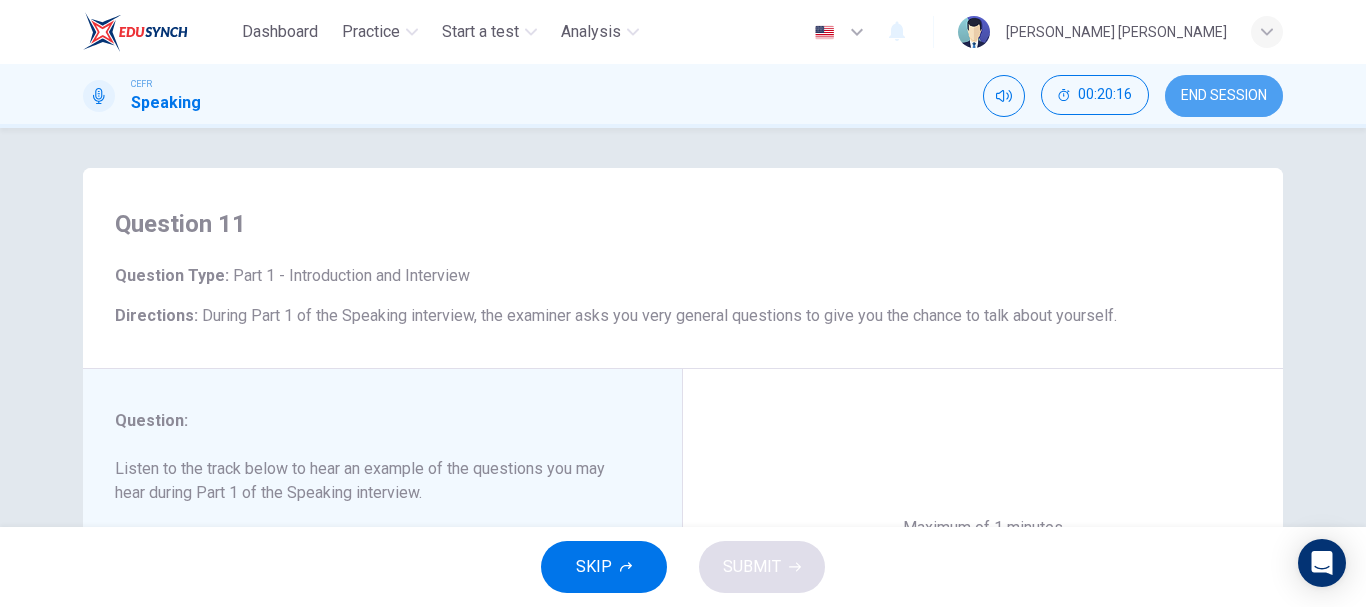 click on "END SESSION" at bounding box center (1224, 96) 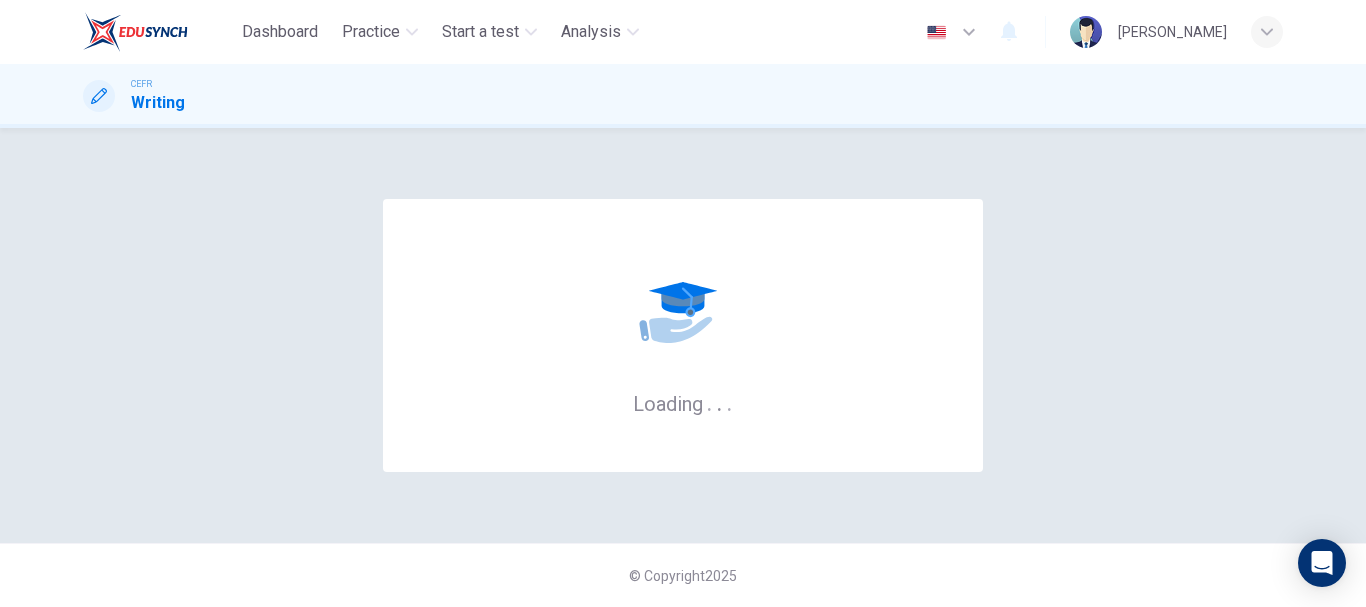 scroll, scrollTop: 0, scrollLeft: 0, axis: both 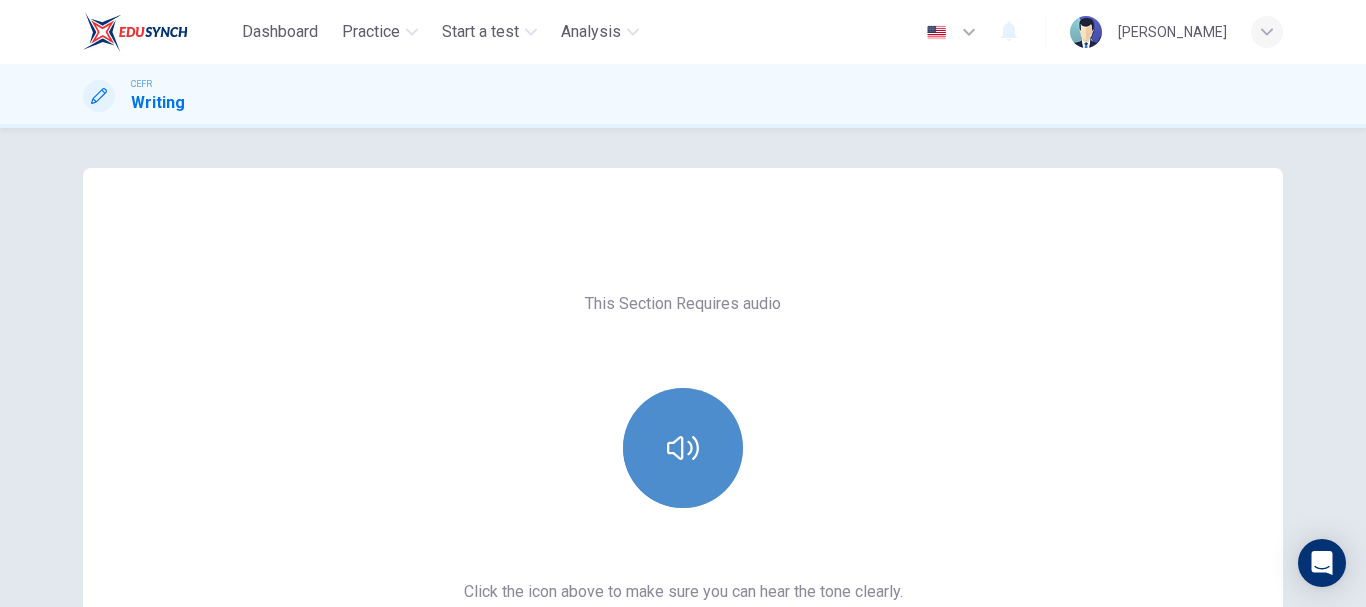 click 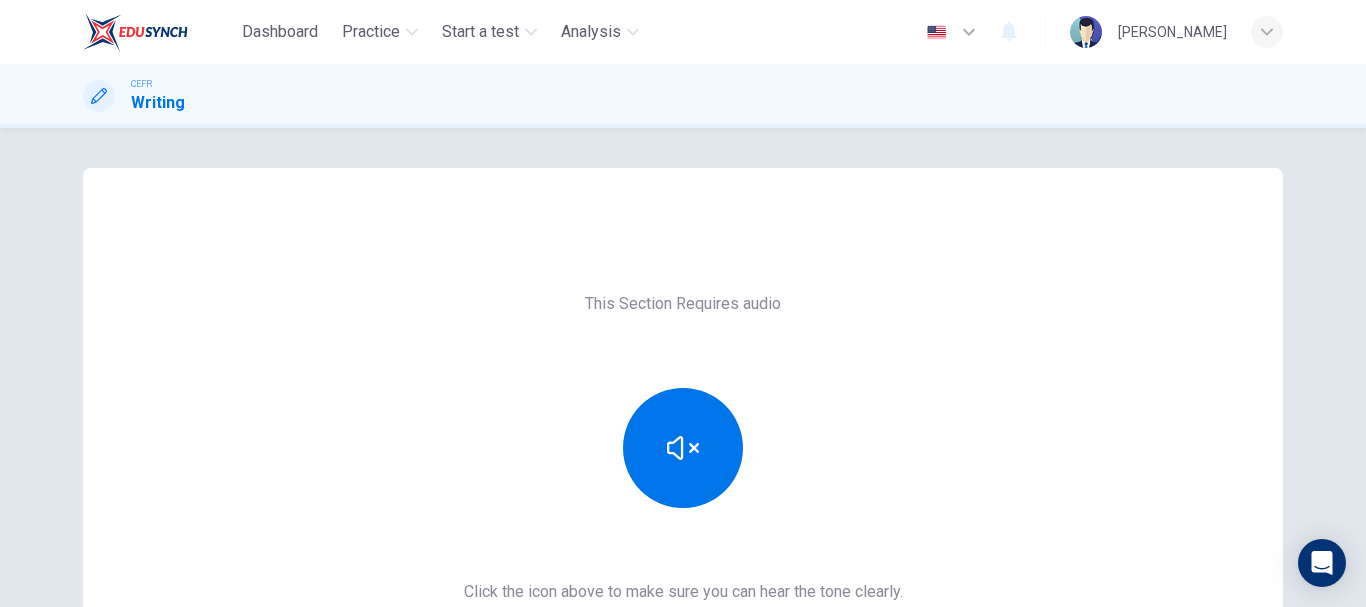 scroll, scrollTop: 166, scrollLeft: 0, axis: vertical 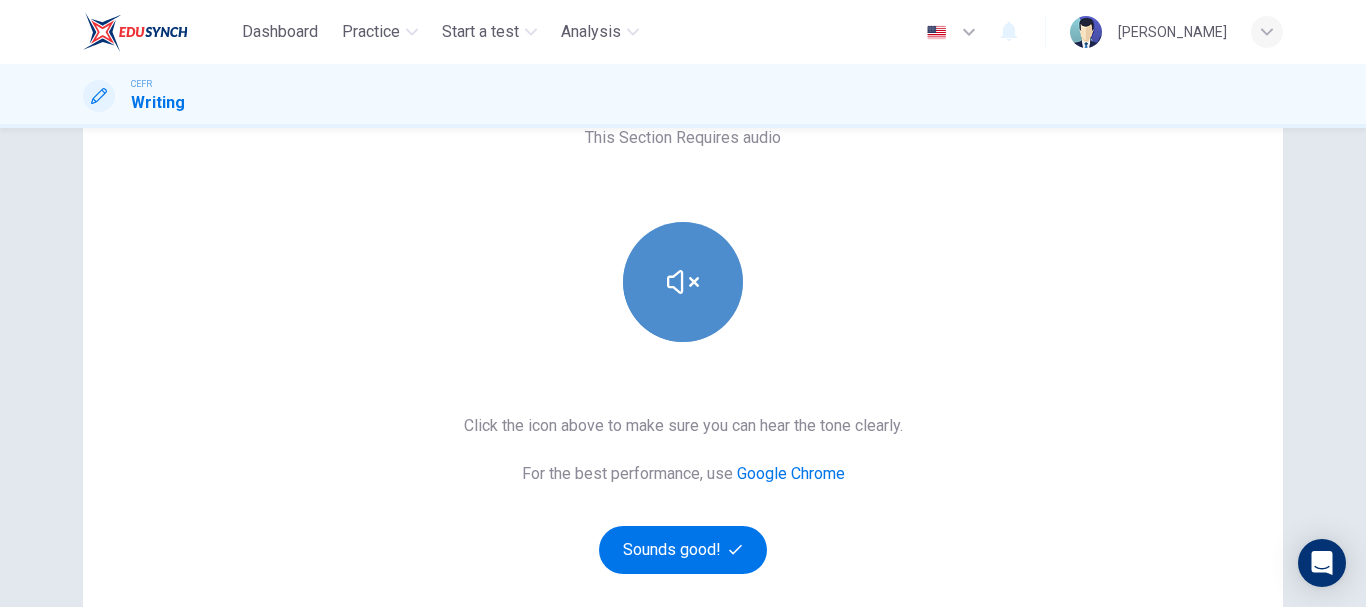click at bounding box center (683, 282) 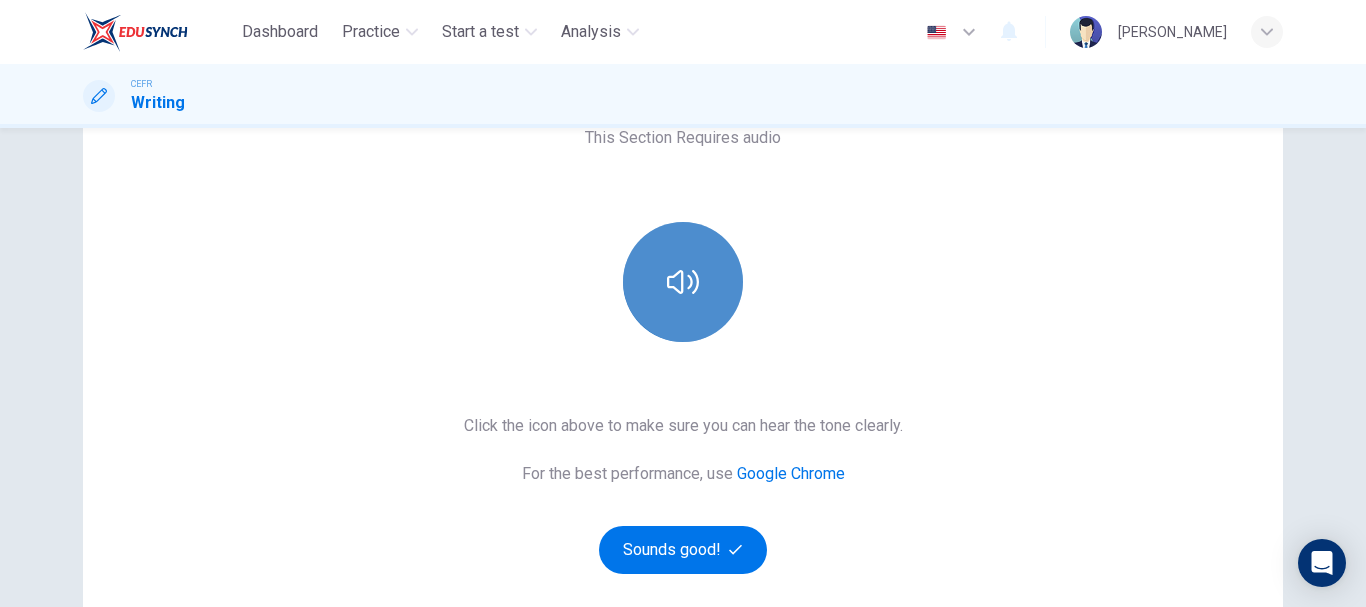click at bounding box center [683, 282] 